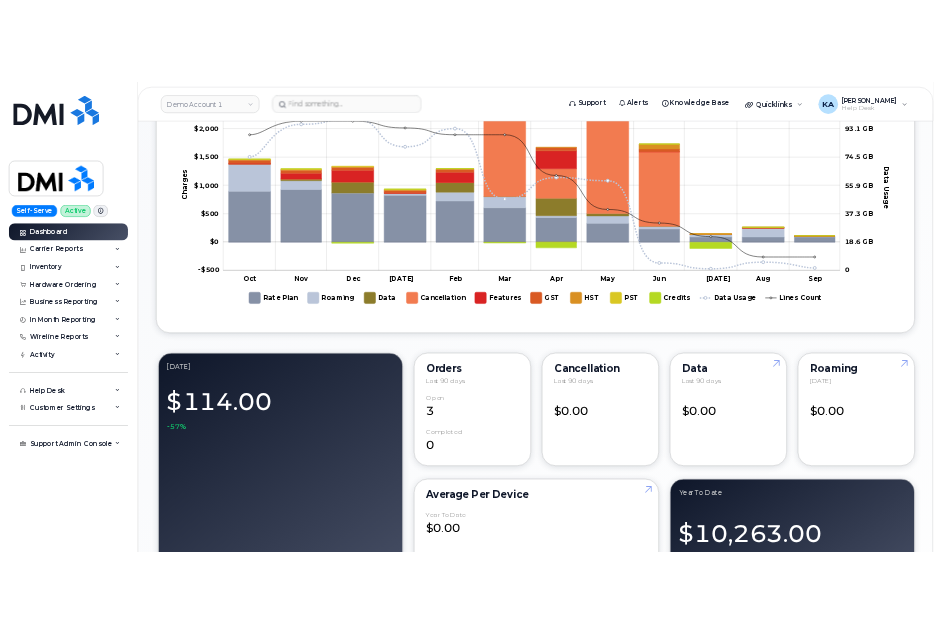 scroll, scrollTop: 1259, scrollLeft: 0, axis: vertical 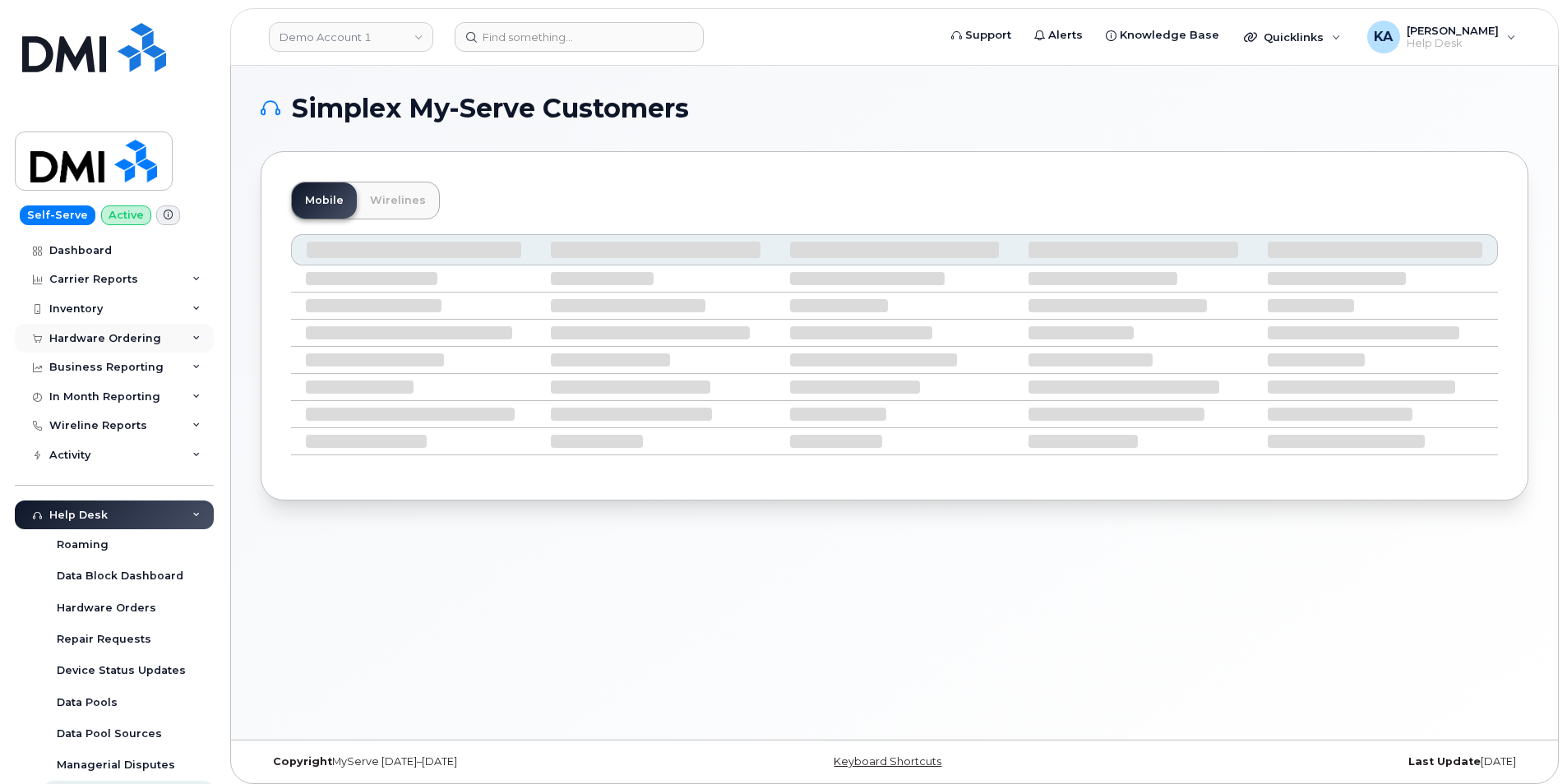 click on "Hardware Ordering" 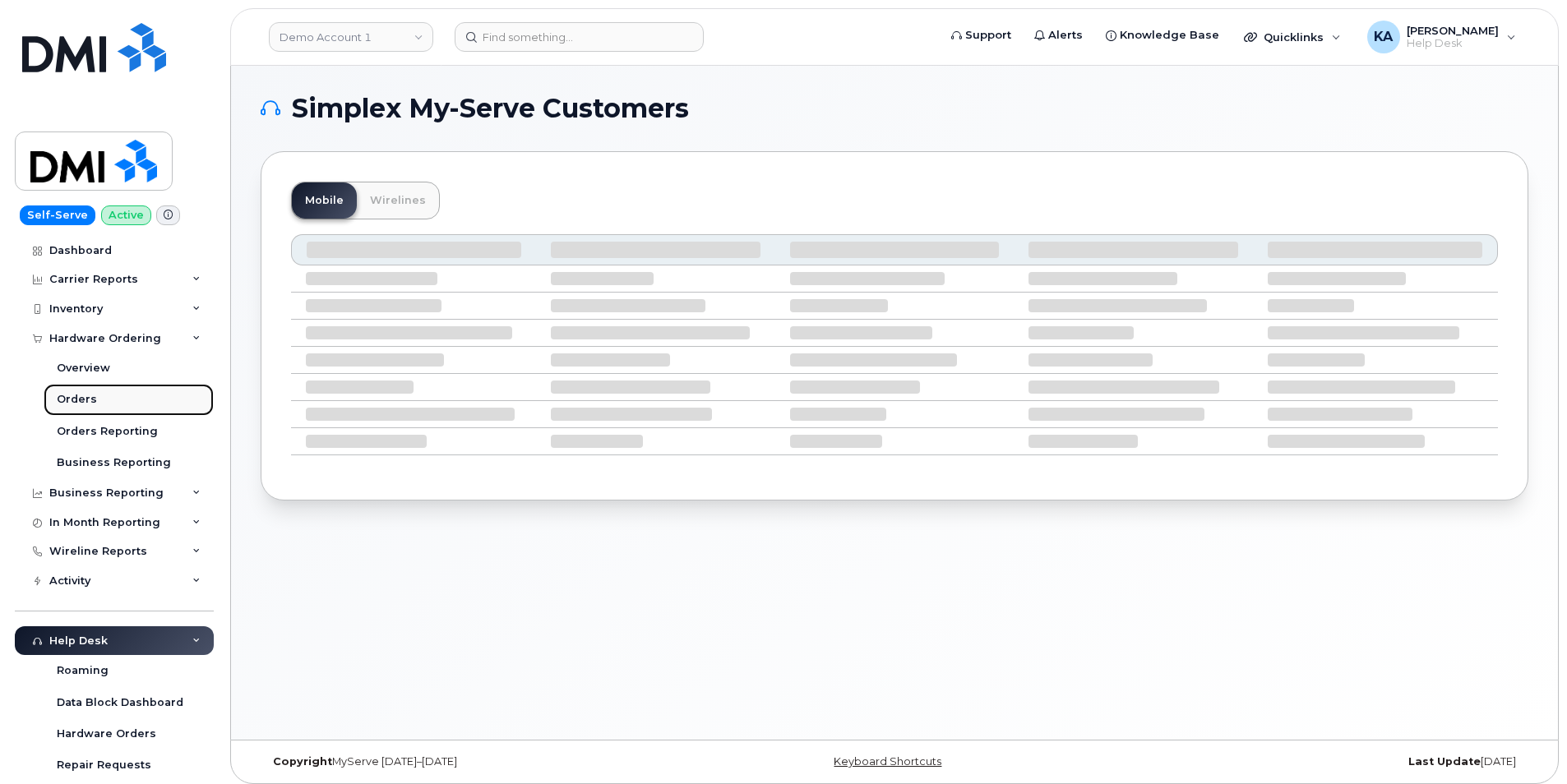 click on "Orders" 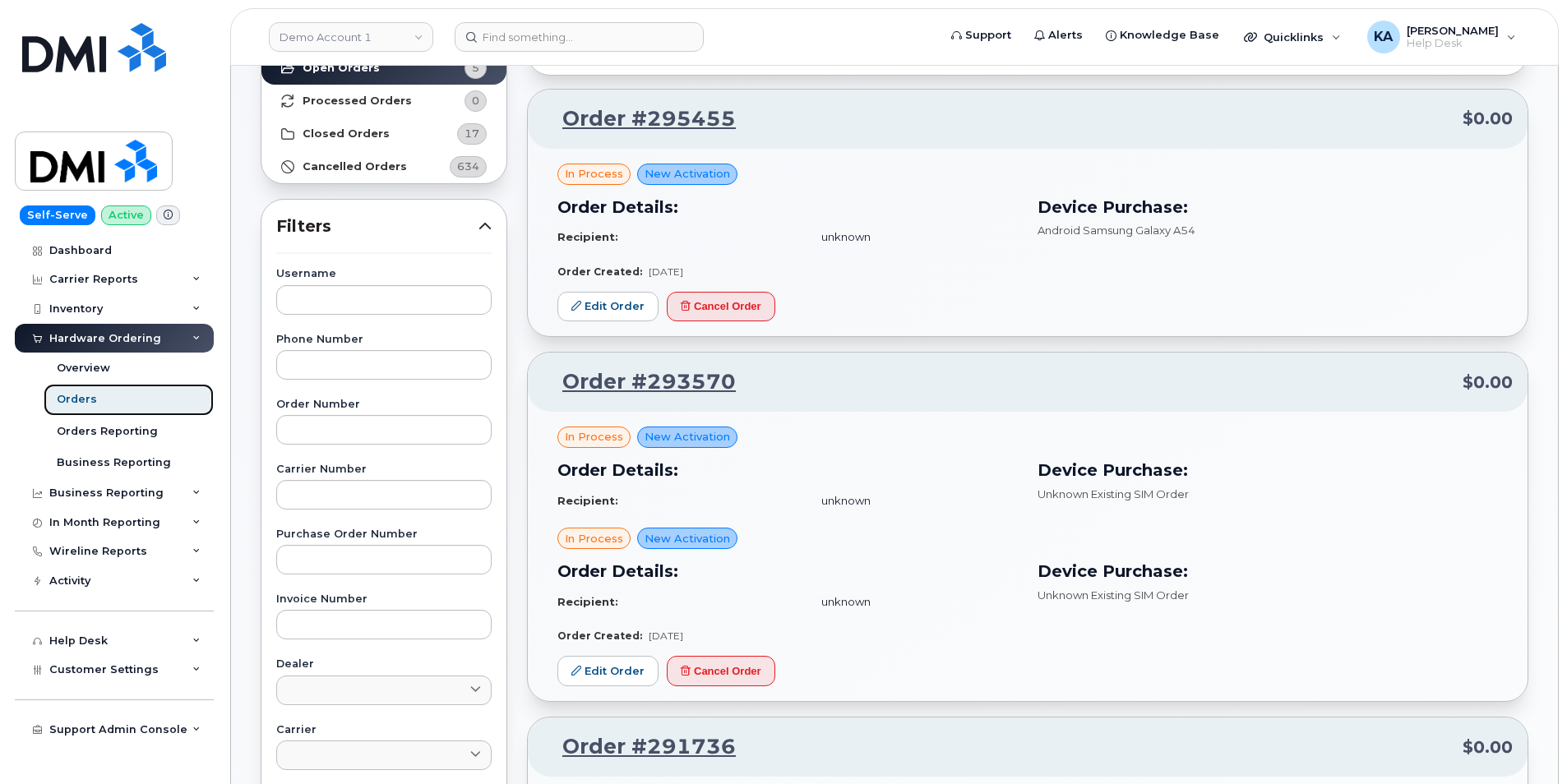scroll, scrollTop: 138, scrollLeft: 0, axis: vertical 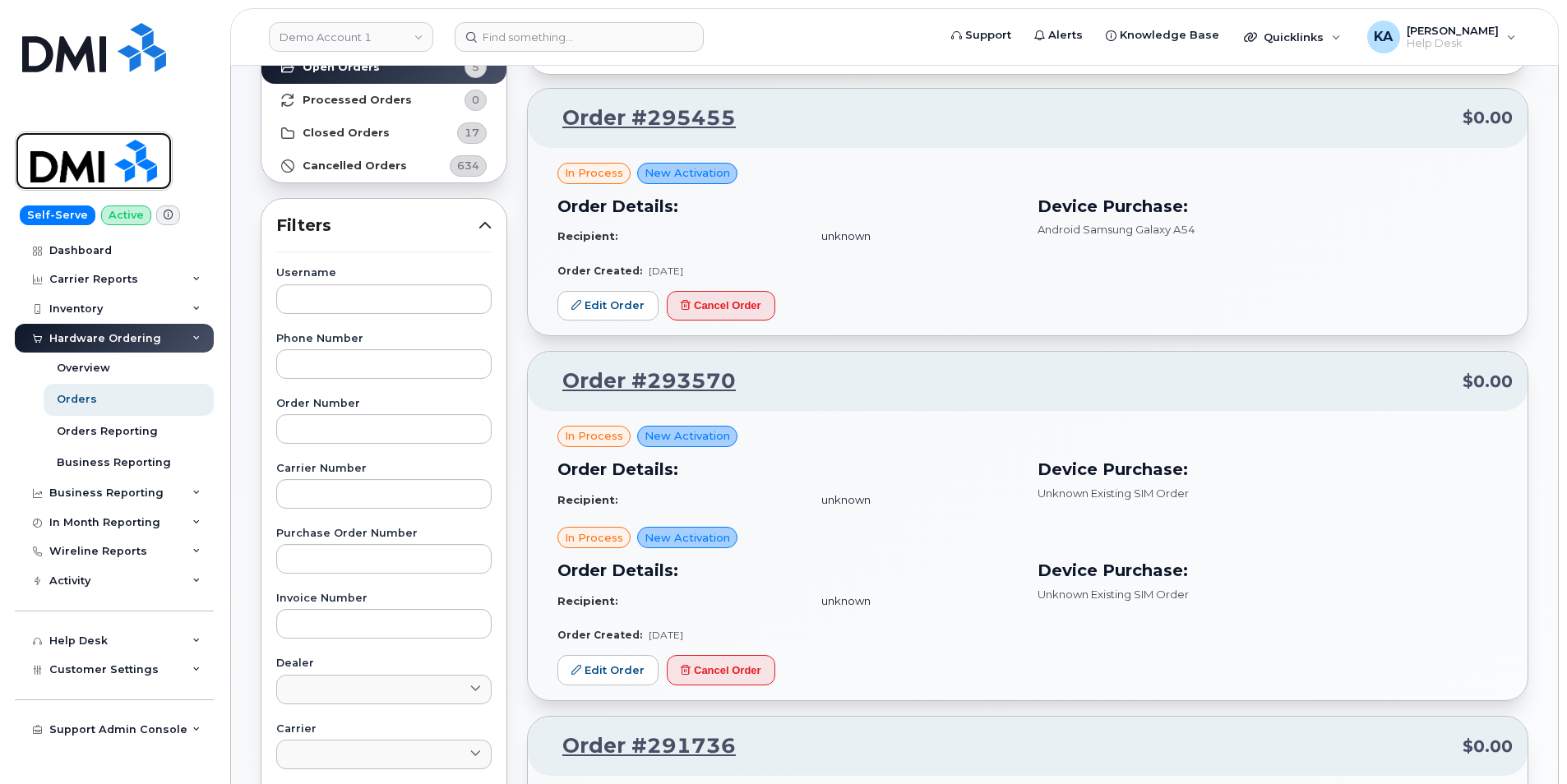 click 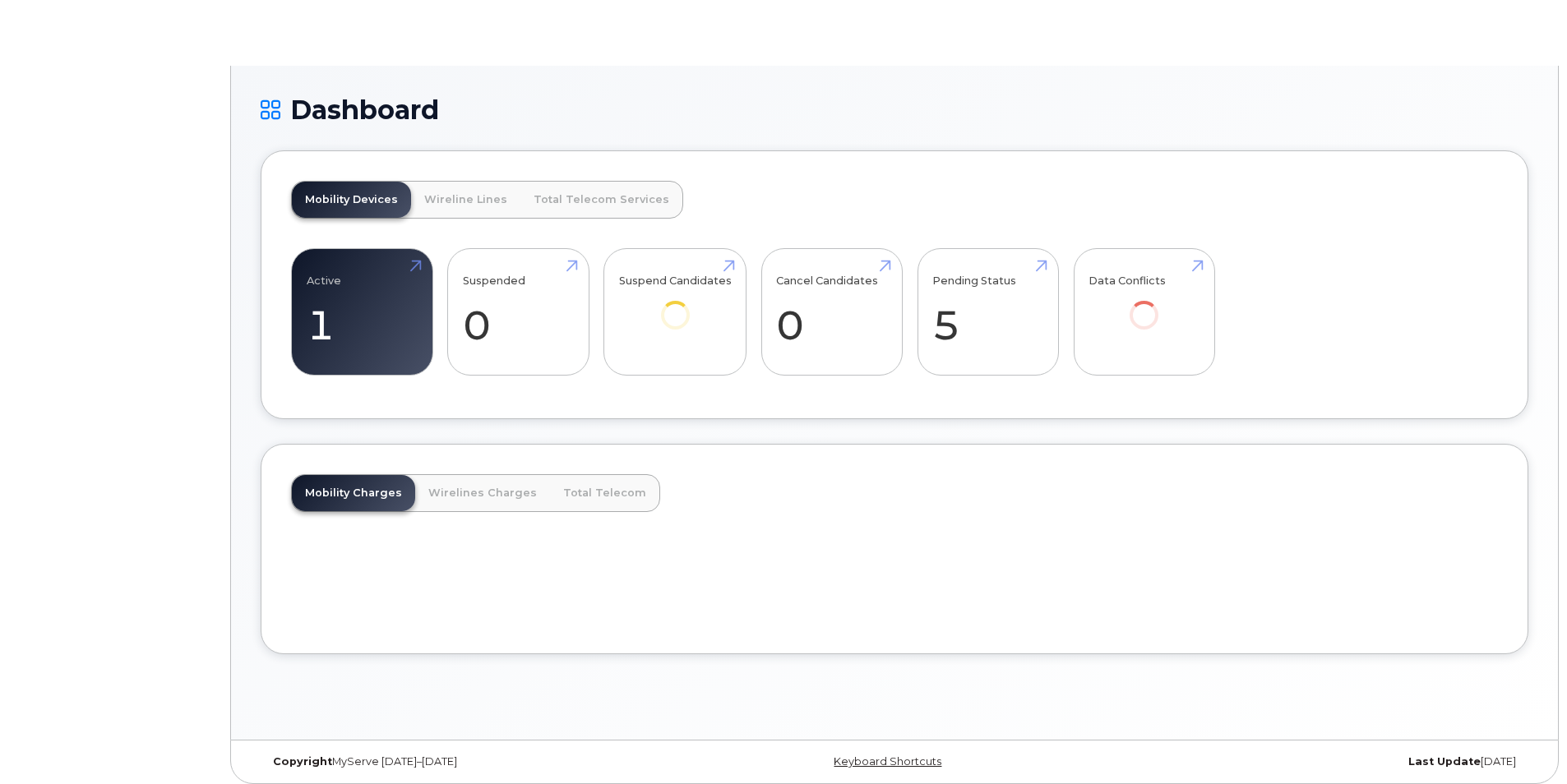 scroll, scrollTop: 0, scrollLeft: 0, axis: both 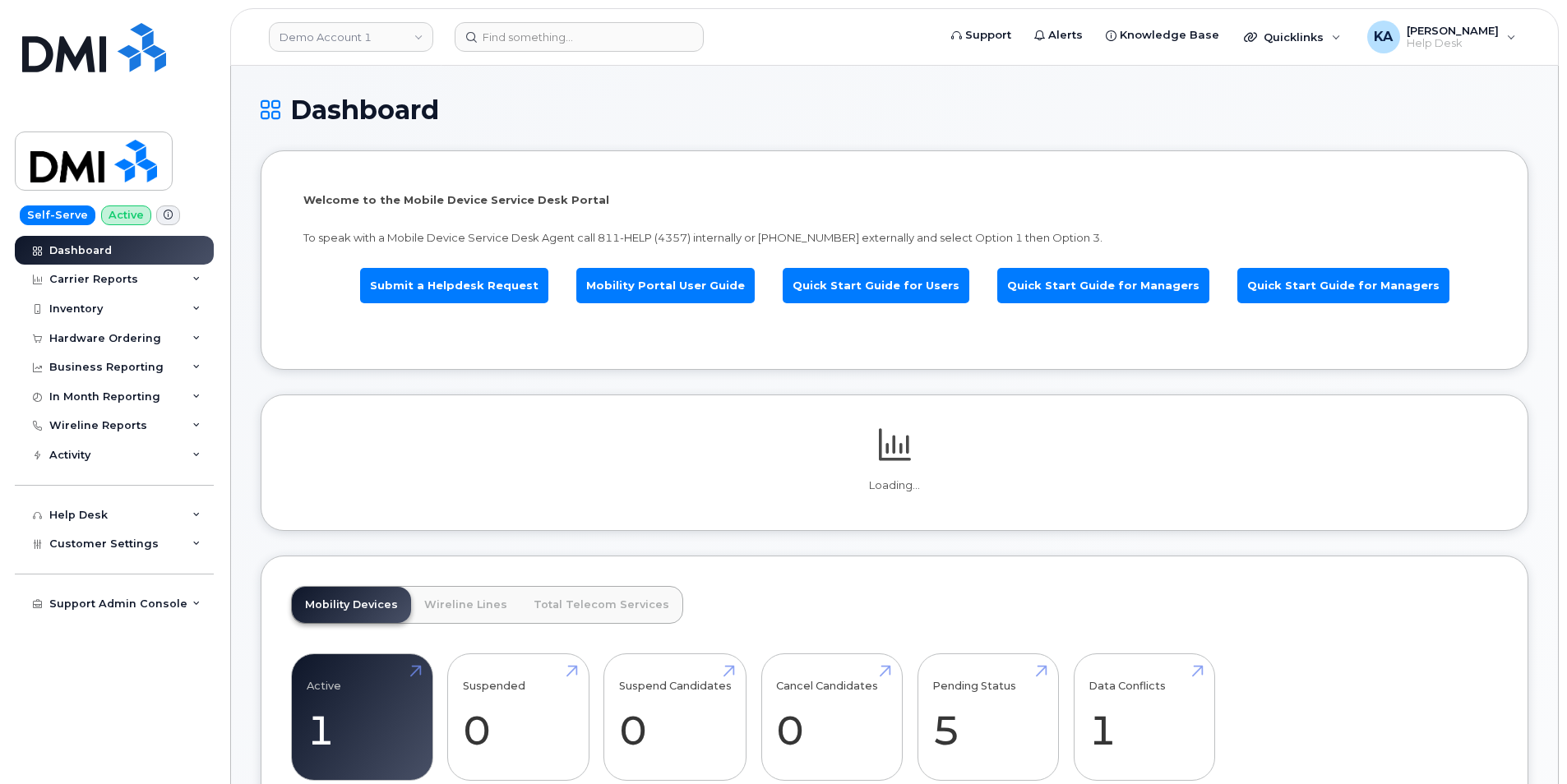 click at bounding box center [168, 214] 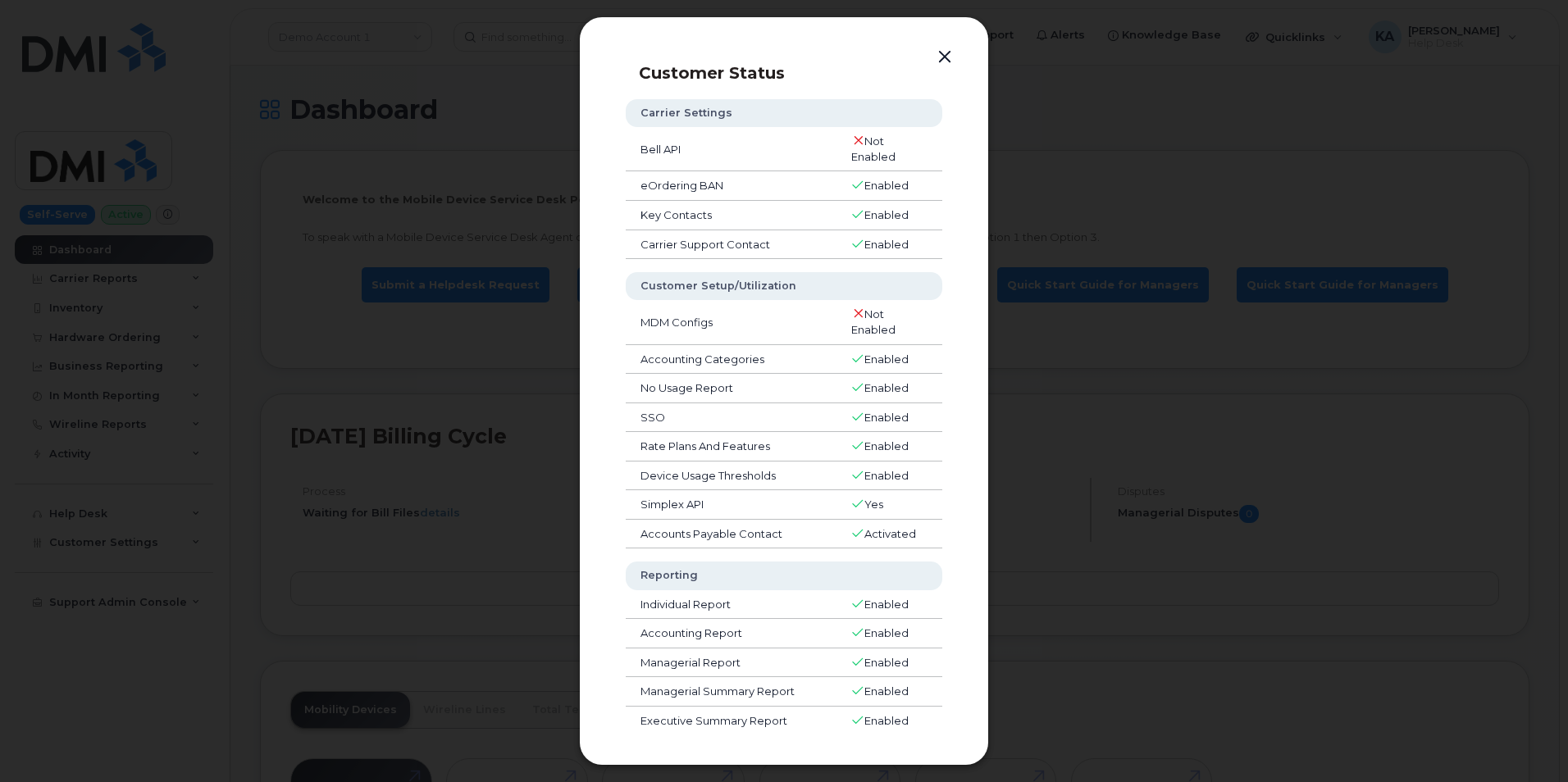 click at bounding box center (784, 391) 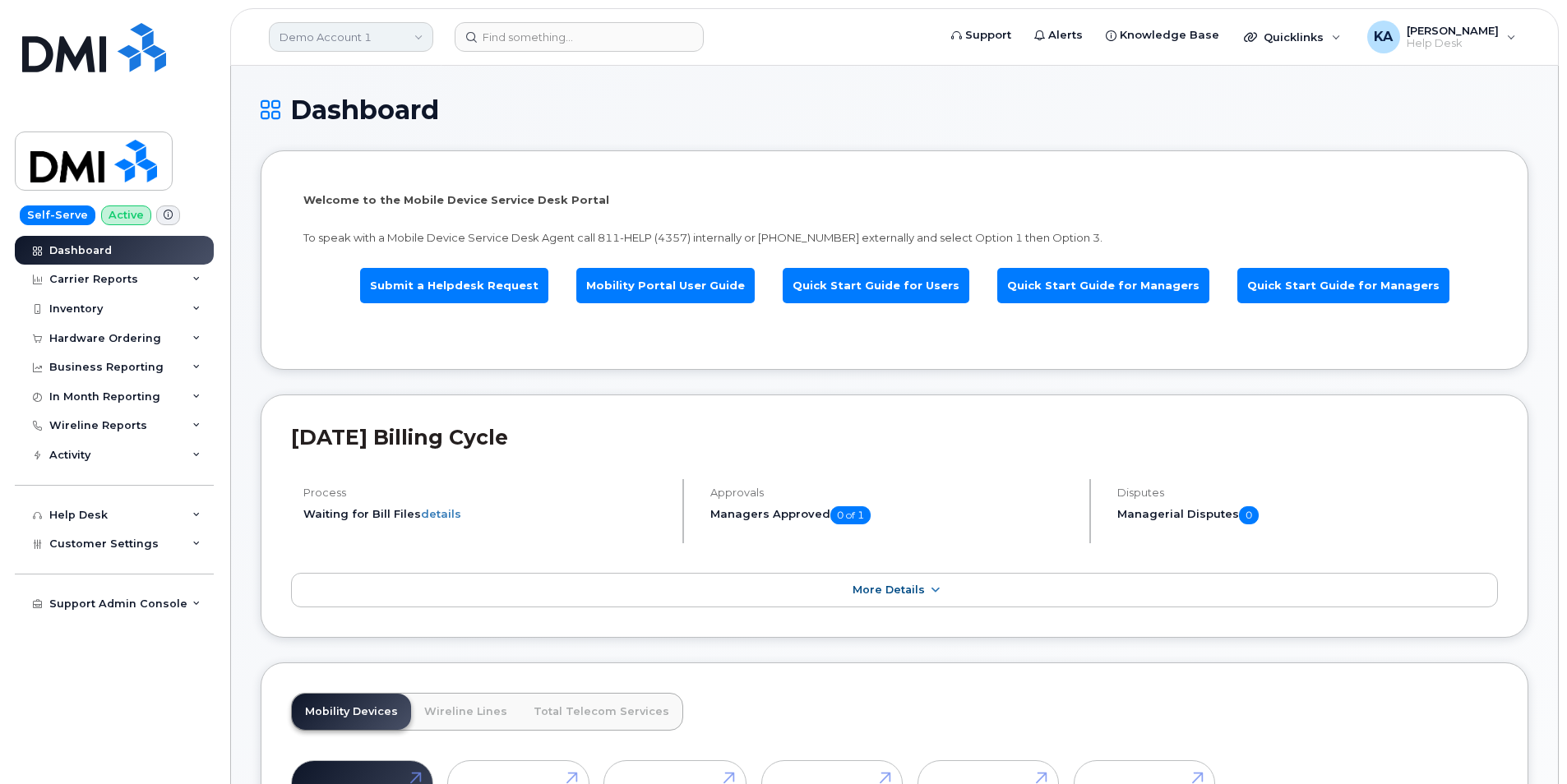 click on "Demo Account 1" at bounding box center [351, 37] 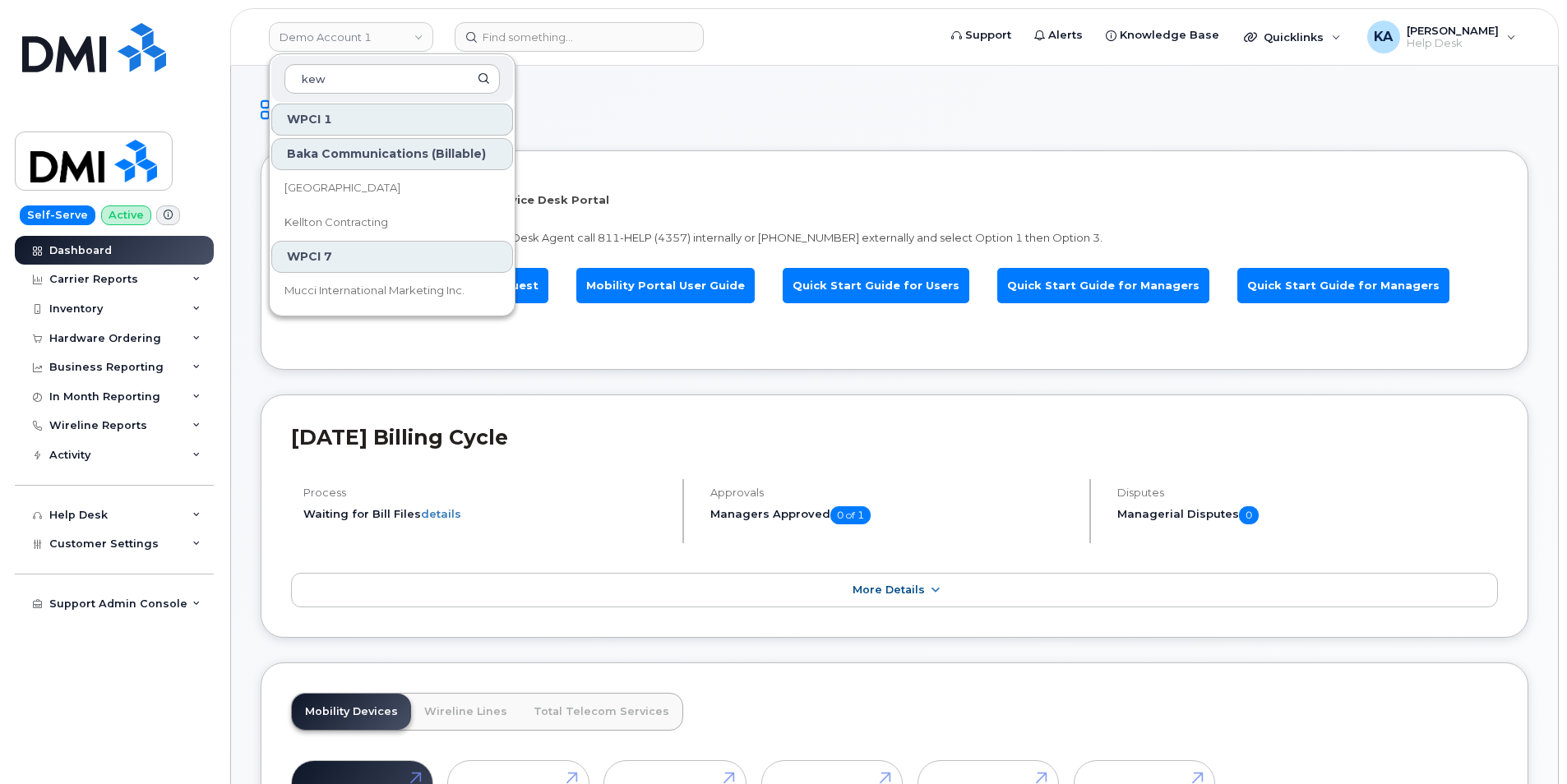 scroll, scrollTop: 0, scrollLeft: 0, axis: both 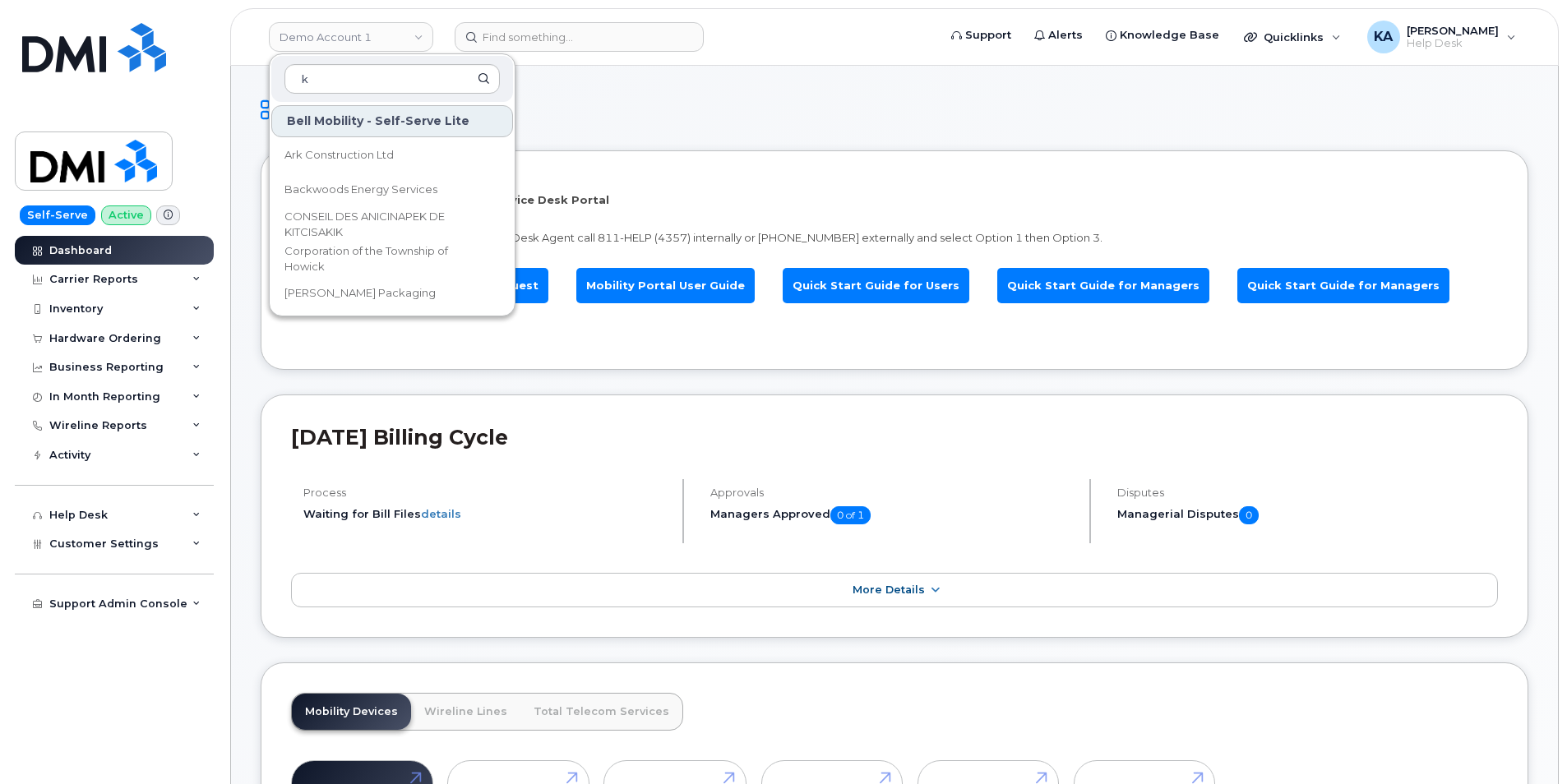 type on "k" 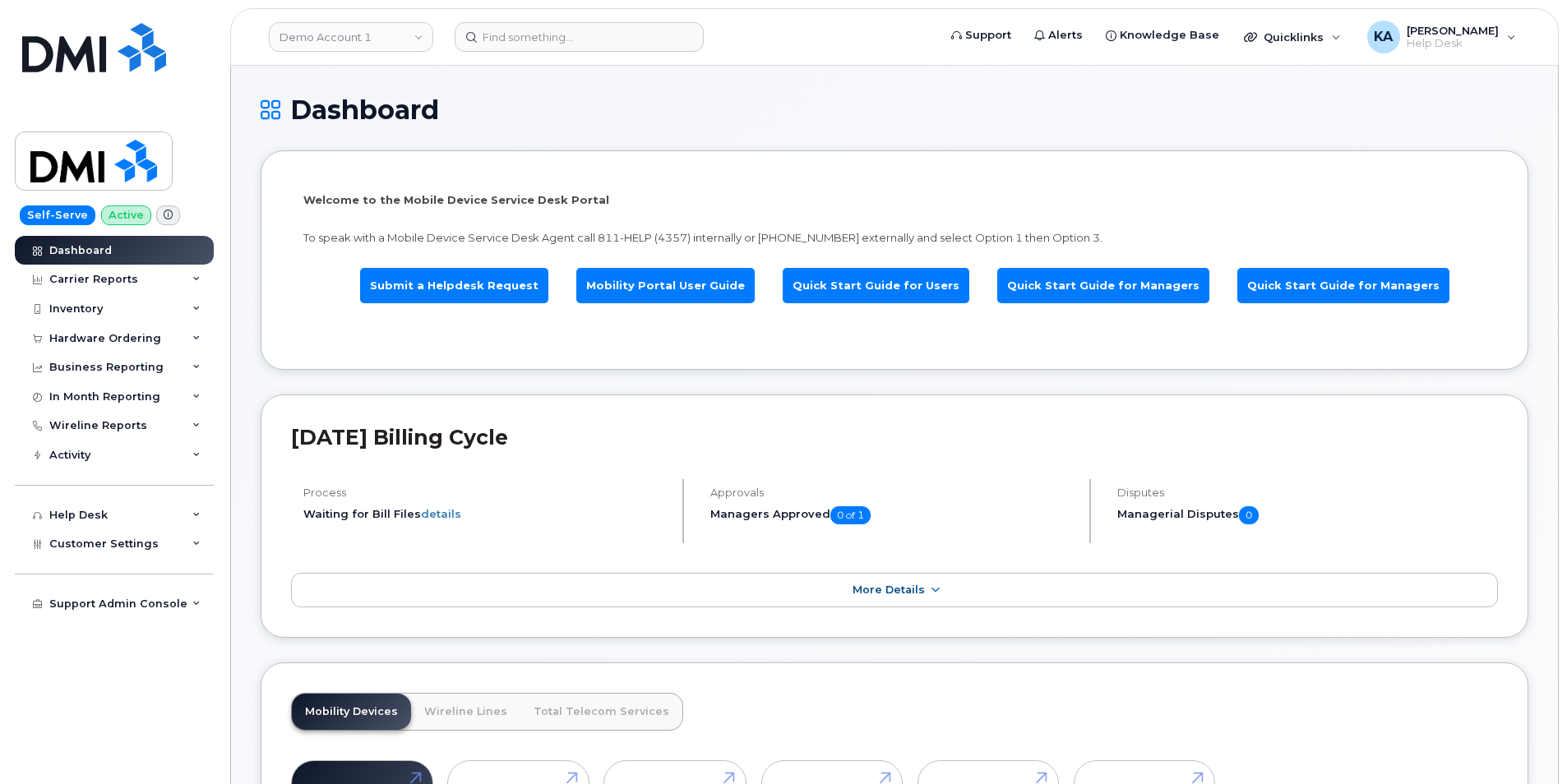 click on "Demo Account 1" at bounding box center [351, 37] 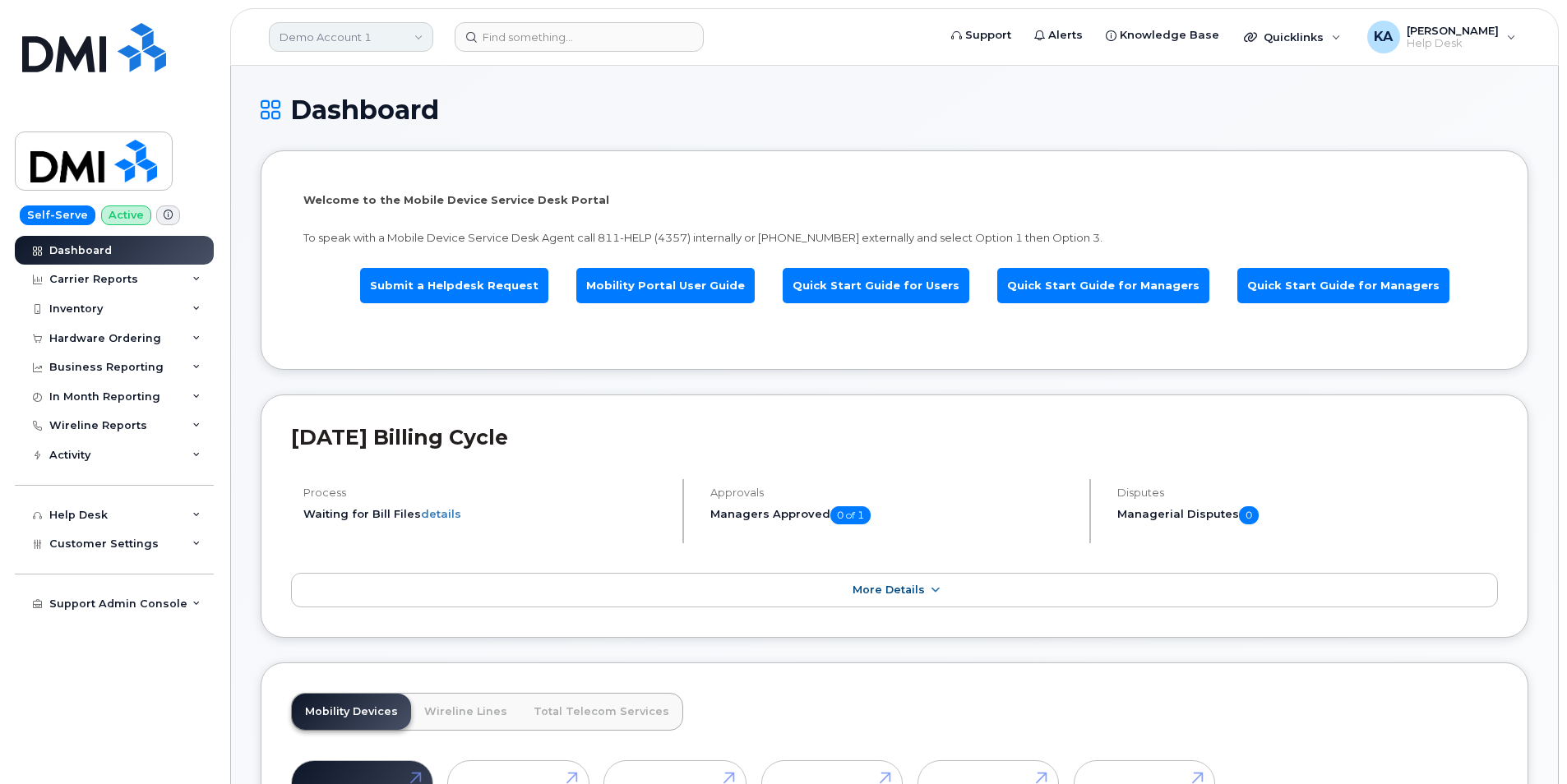 click on "Demo Account 1" at bounding box center [351, 37] 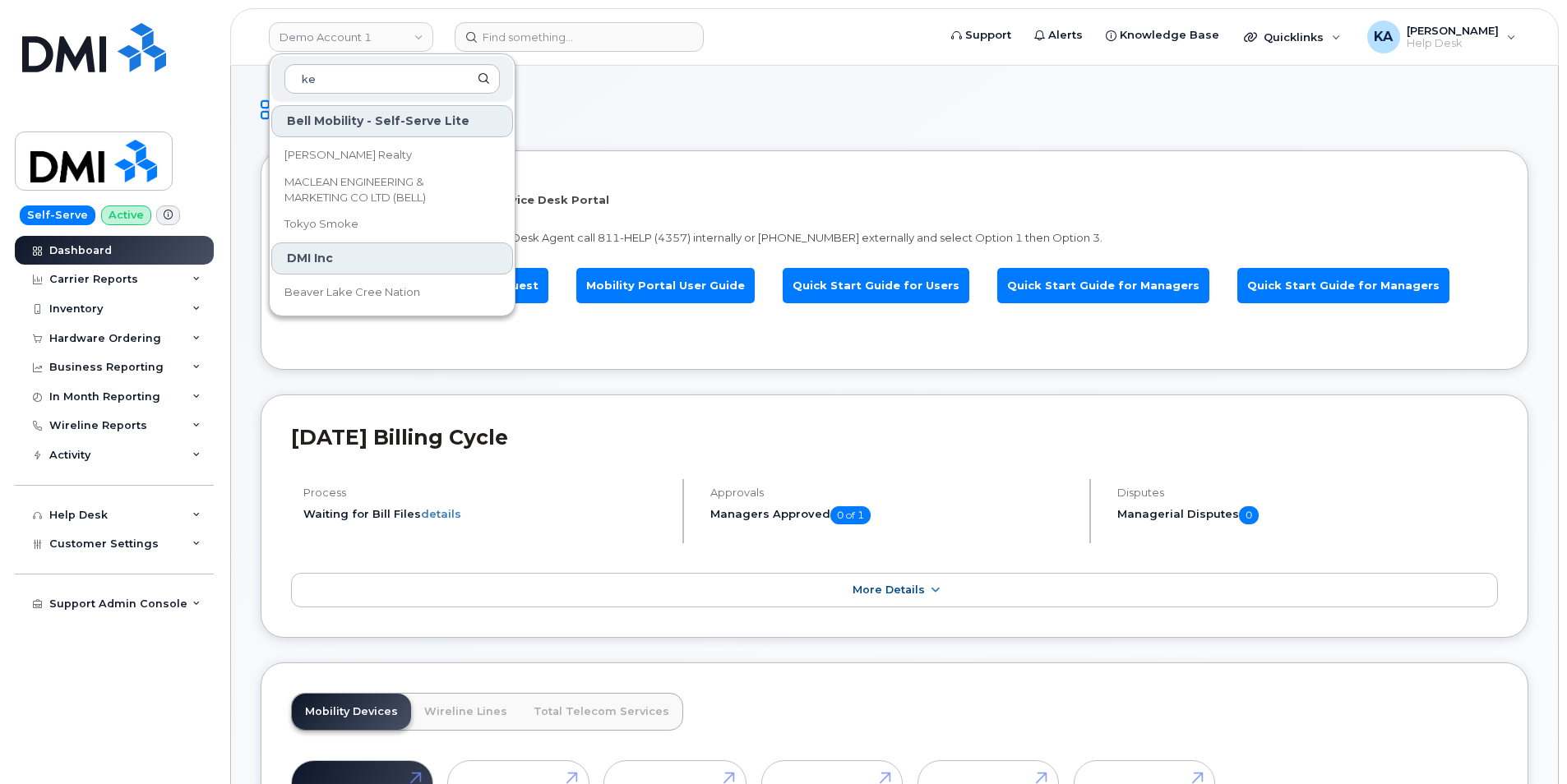 click on "Bell Mobility - Self-Serve Lite" 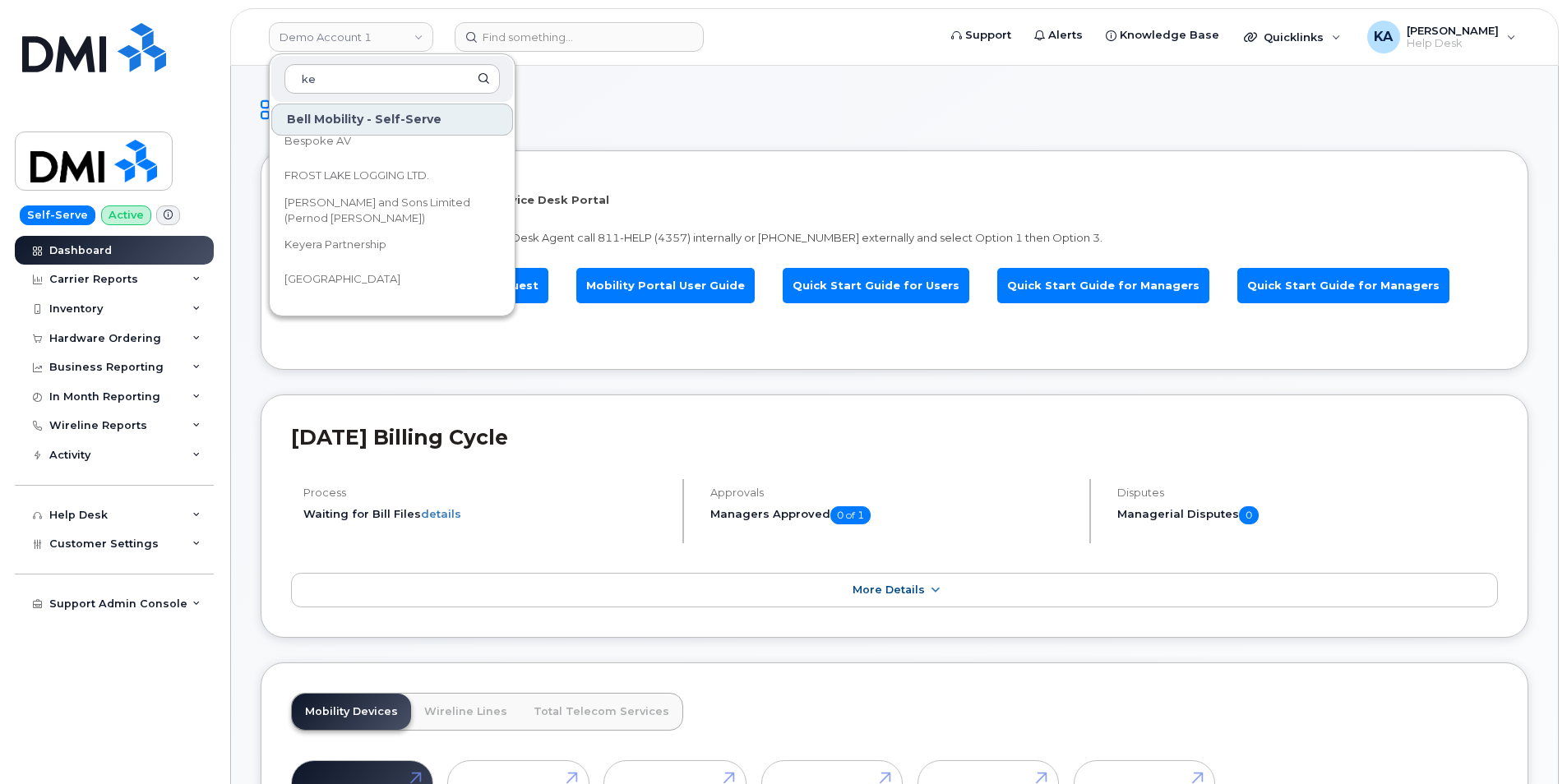 scroll, scrollTop: 287, scrollLeft: 0, axis: vertical 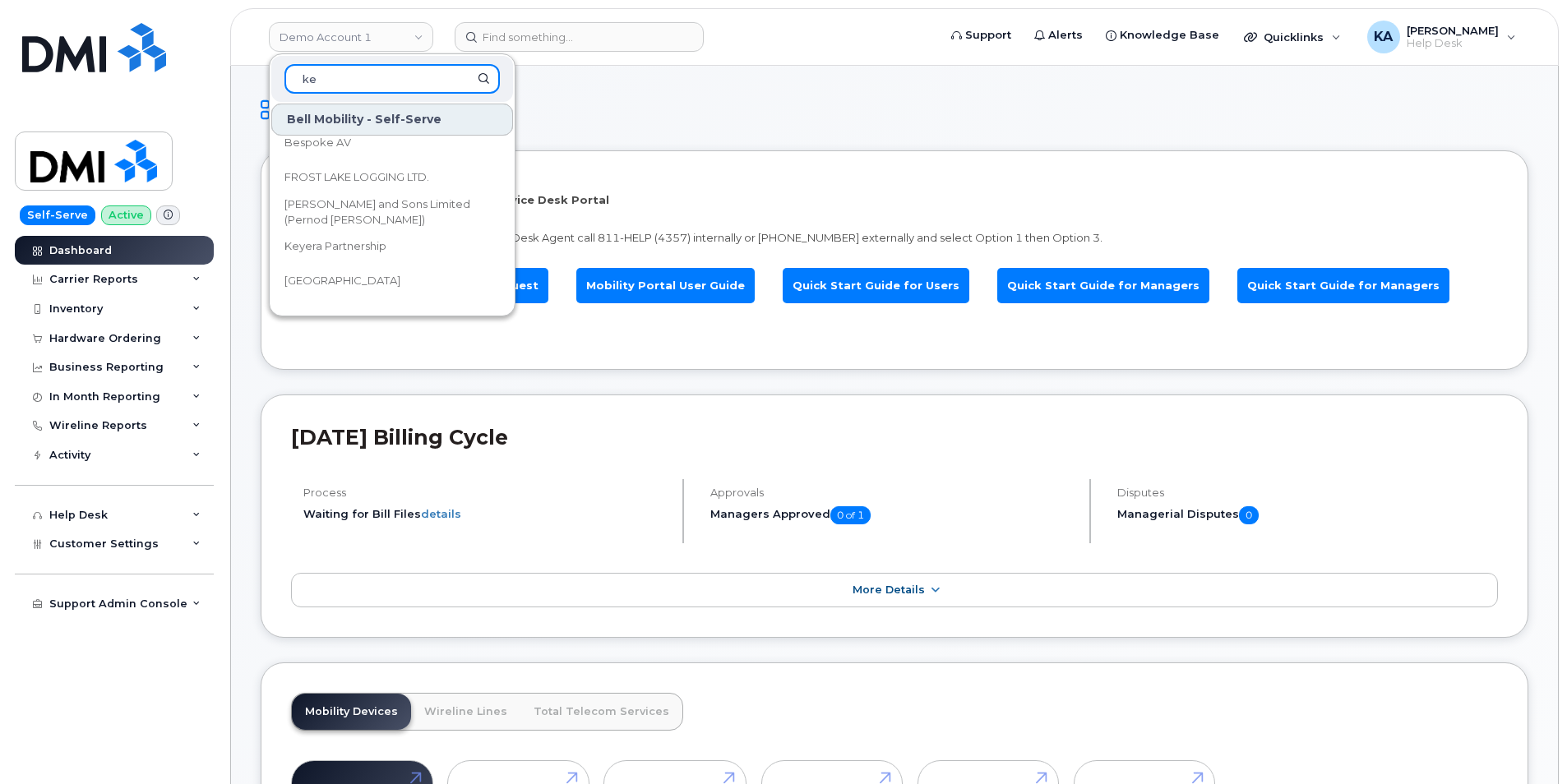 click on "ke" at bounding box center (392, 79) 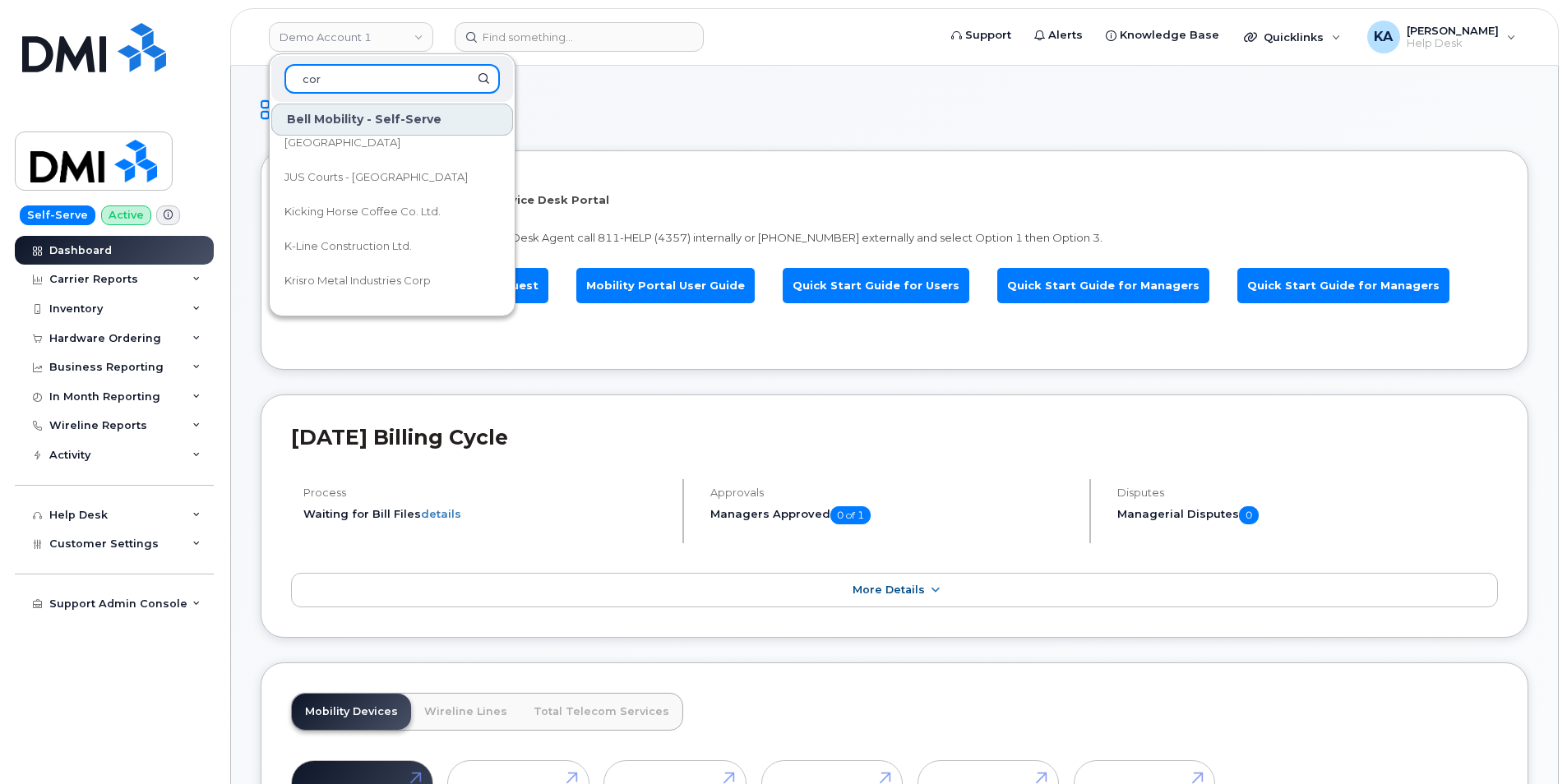 scroll, scrollTop: 494, scrollLeft: 0, axis: vertical 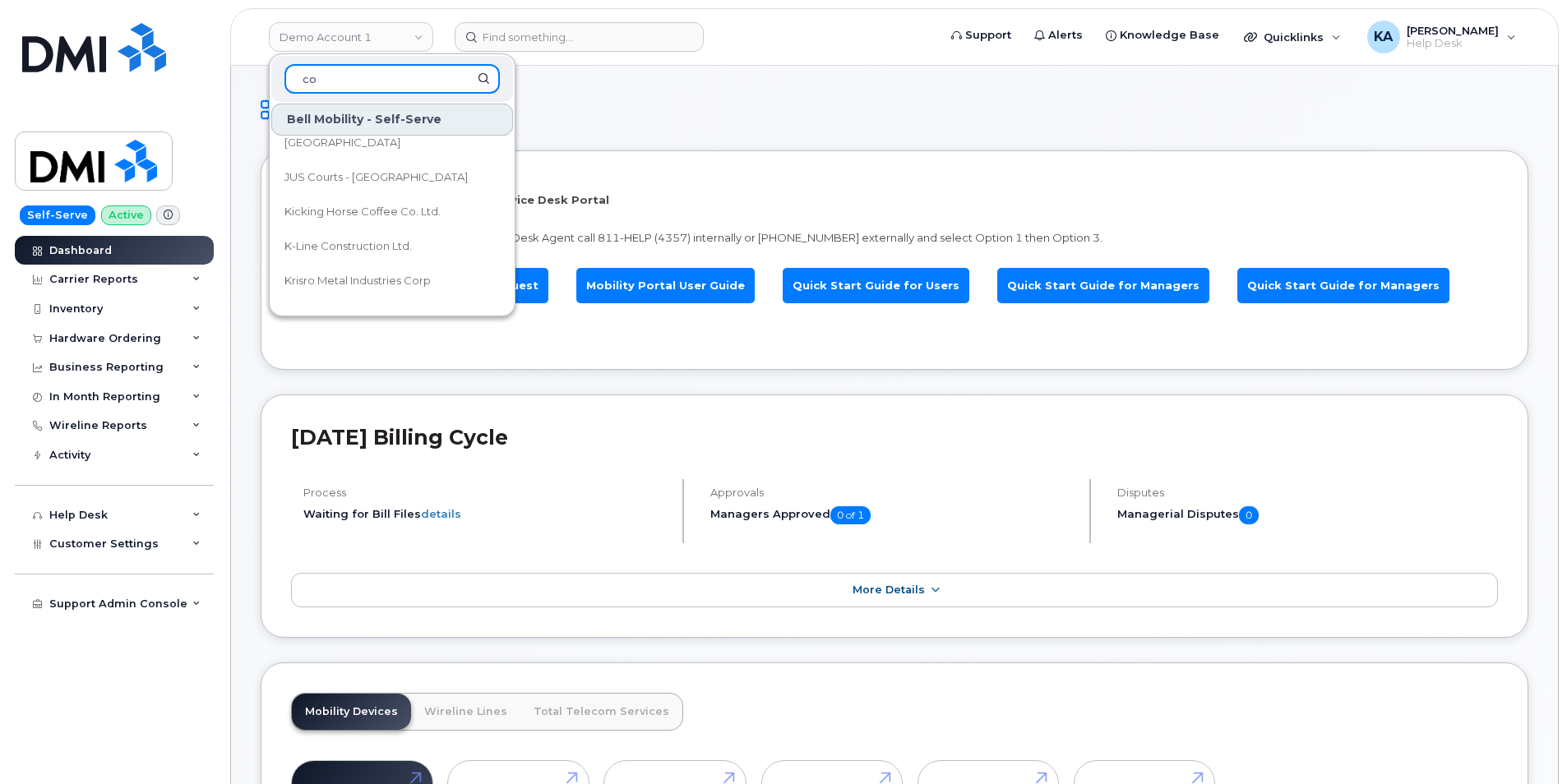 type on "c" 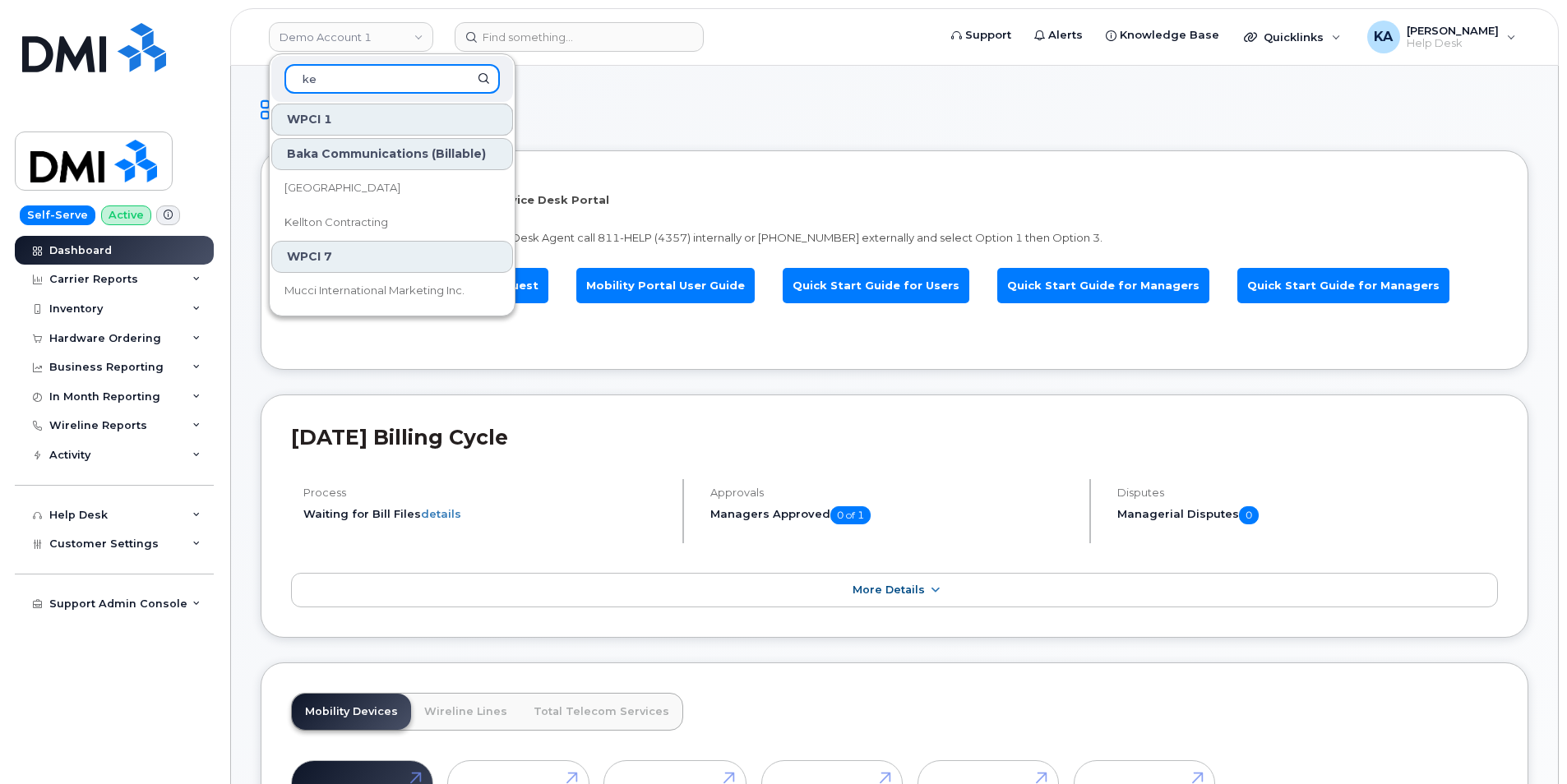 scroll, scrollTop: 0, scrollLeft: 0, axis: both 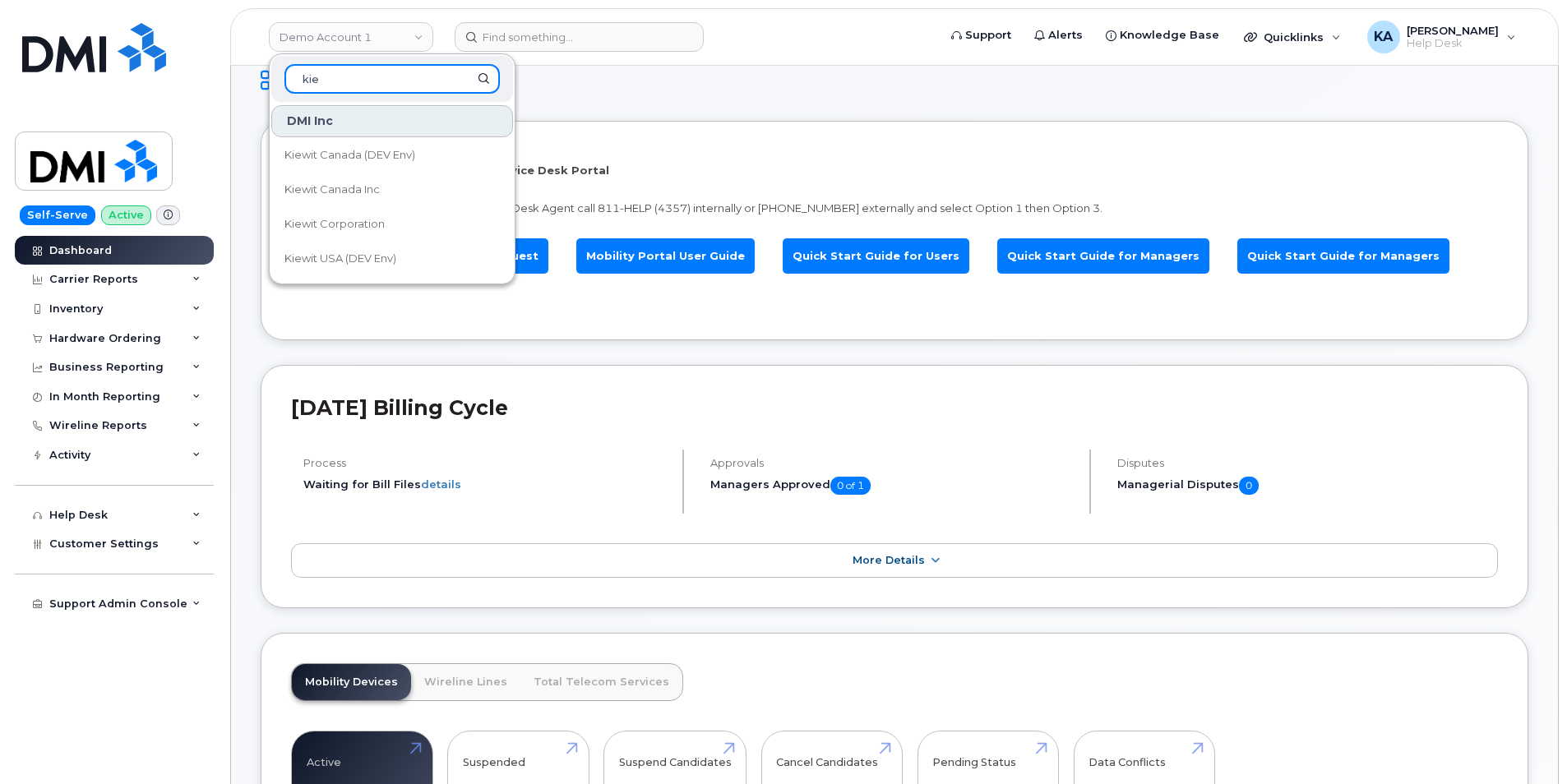 type on "kie" 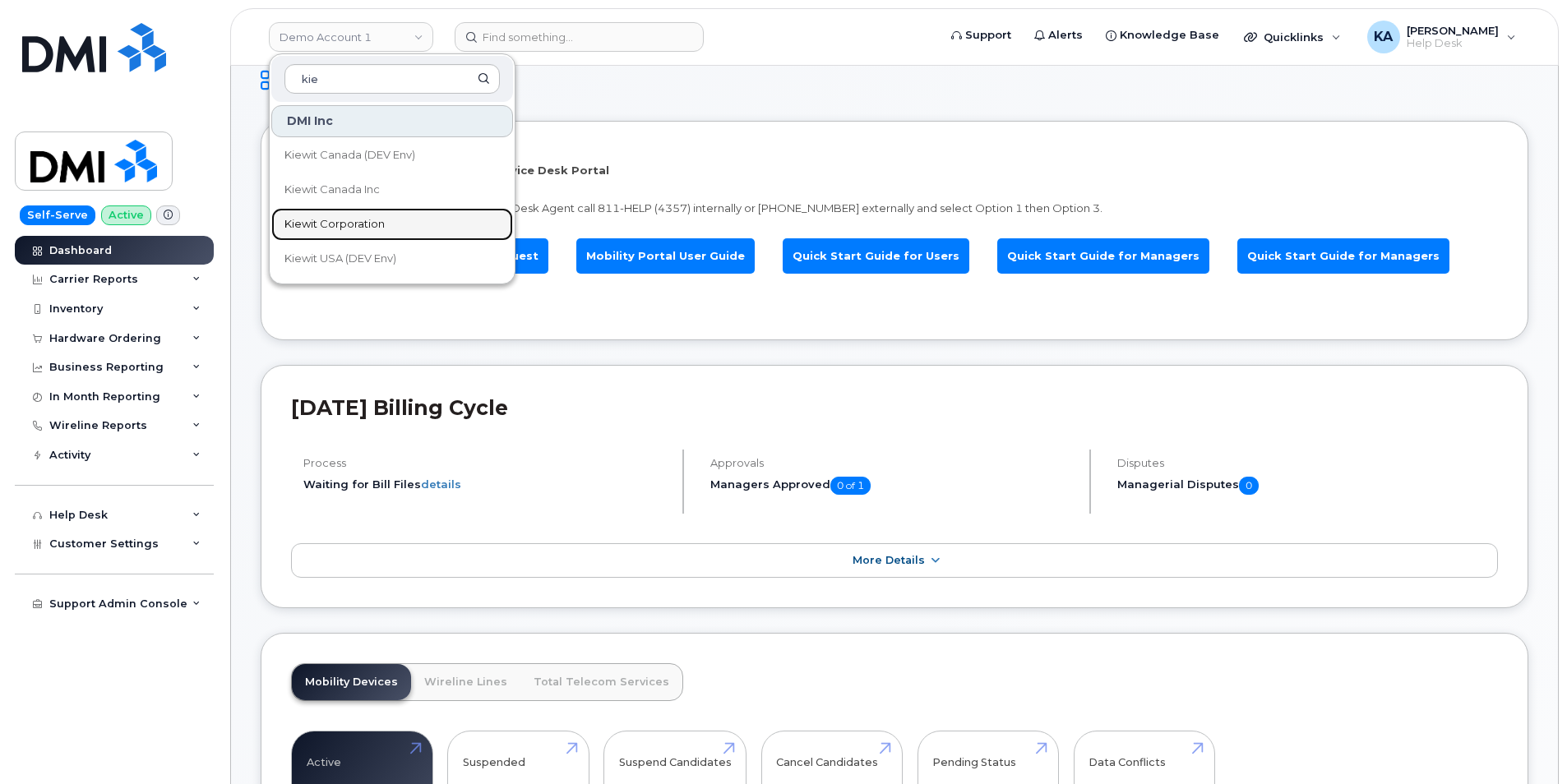 click on "Kiewit Corporation" 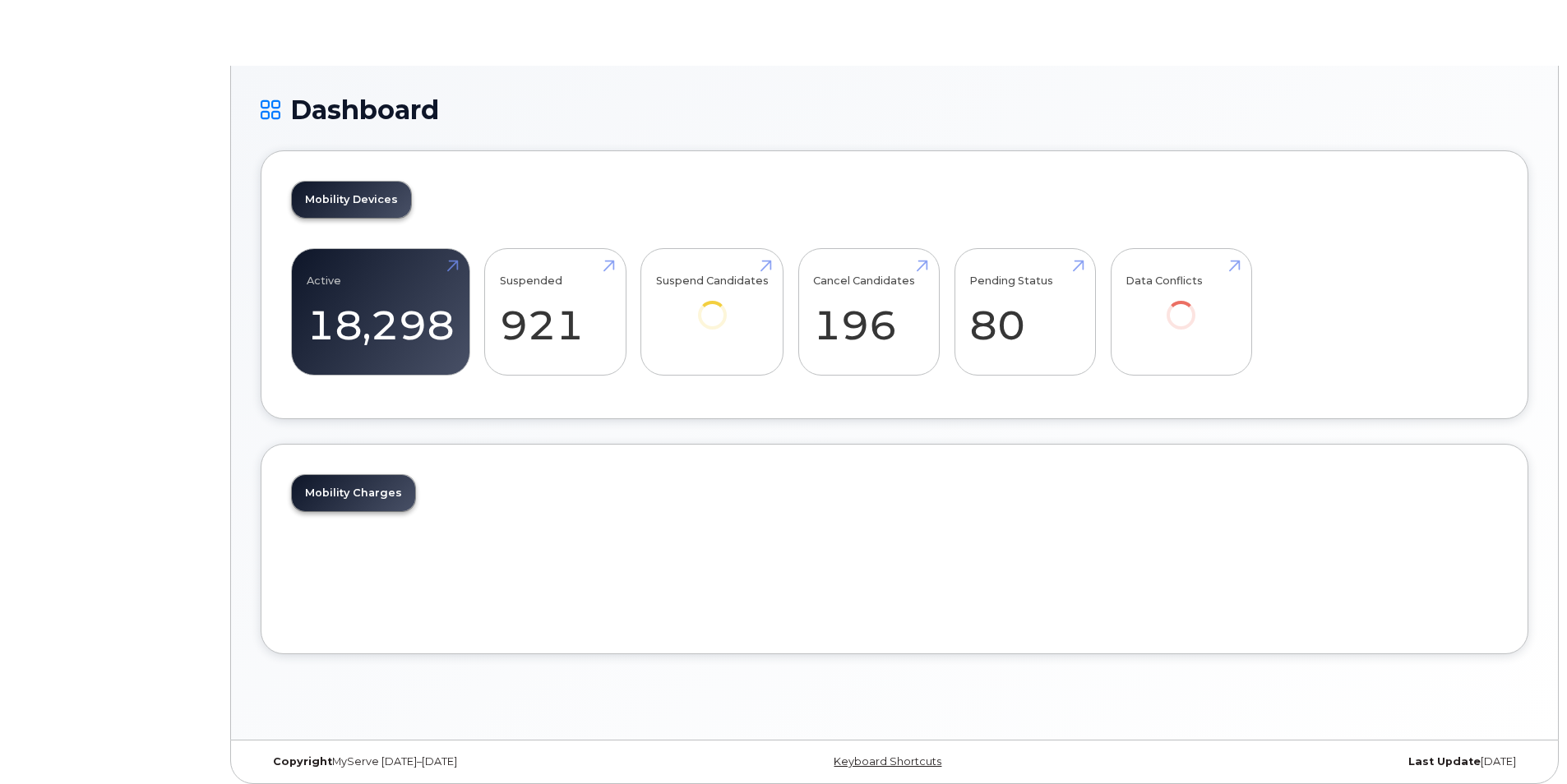 scroll, scrollTop: 0, scrollLeft: 0, axis: both 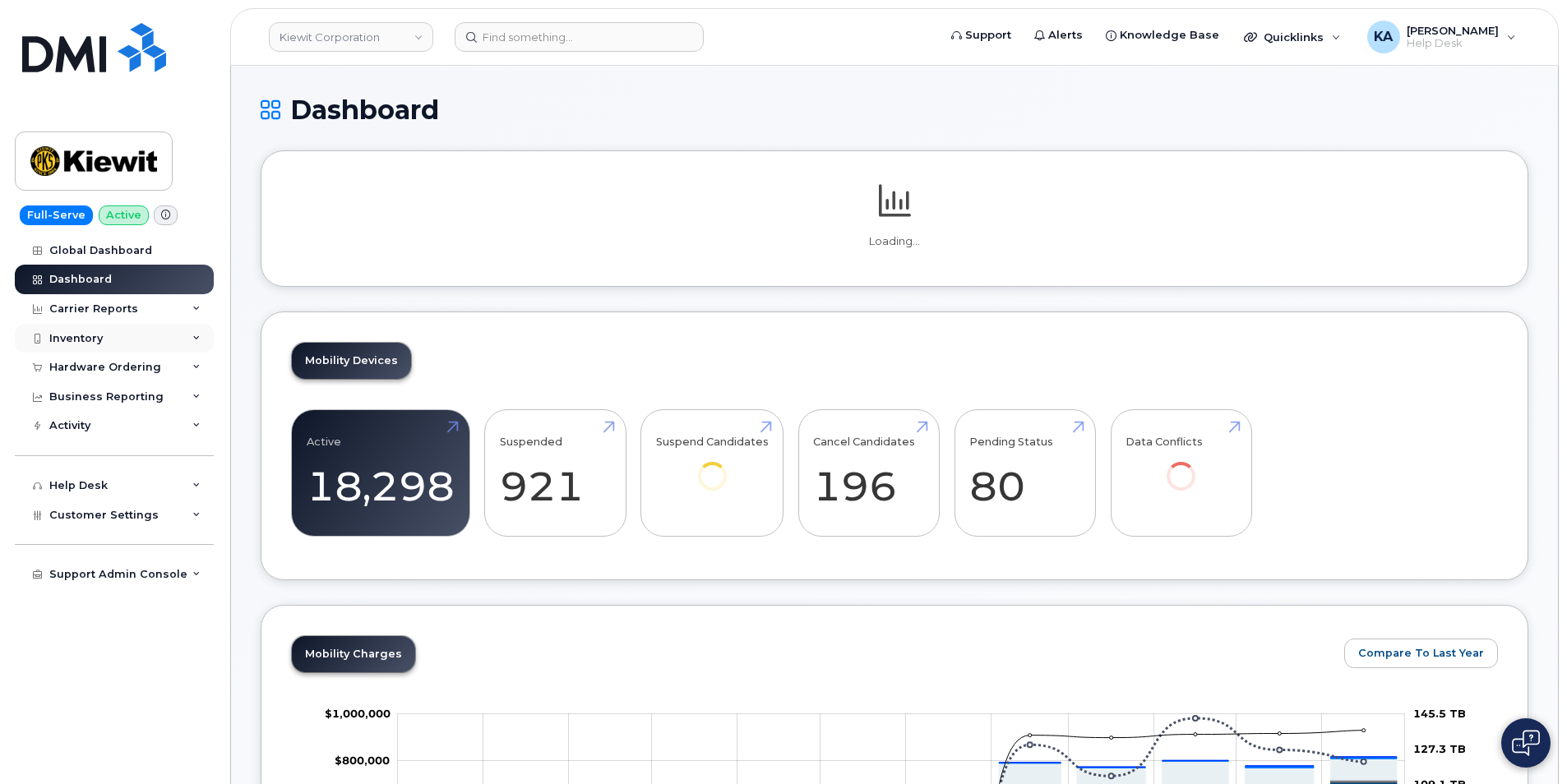 click on "Inventory" at bounding box center [114, 339] 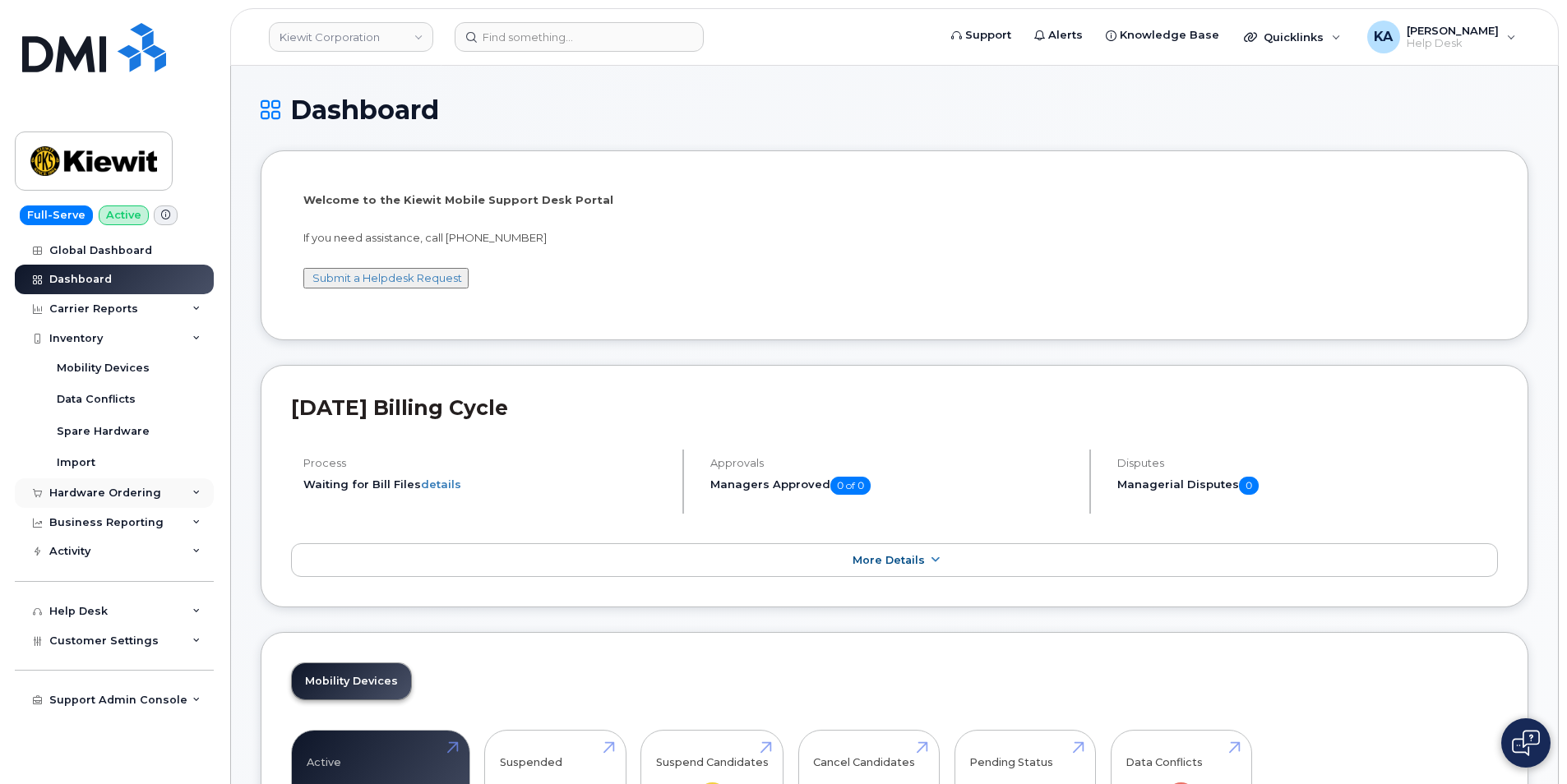 click on "Hardware Ordering" at bounding box center (105, 493) 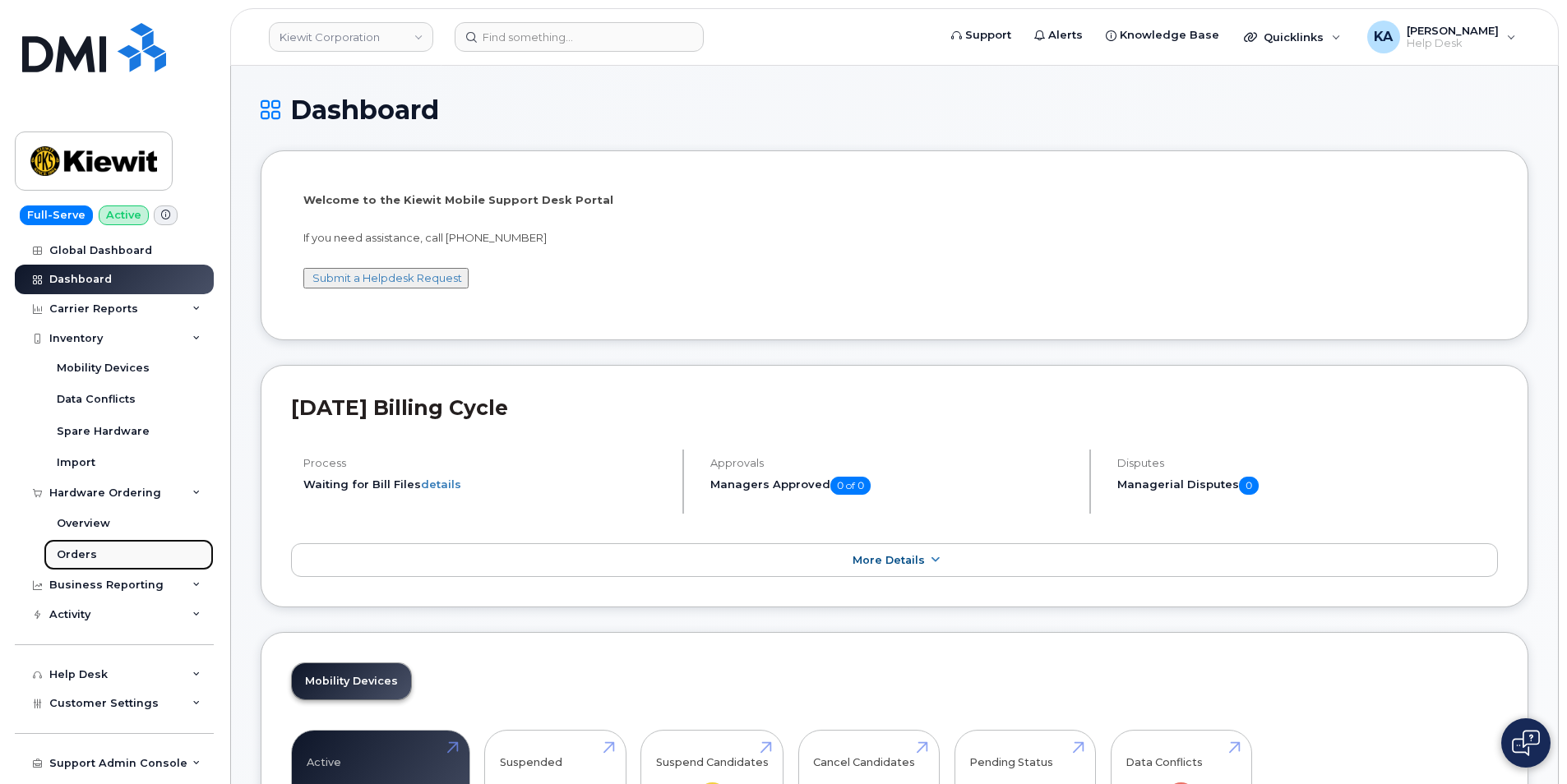 click on "Orders" at bounding box center [76, 555] 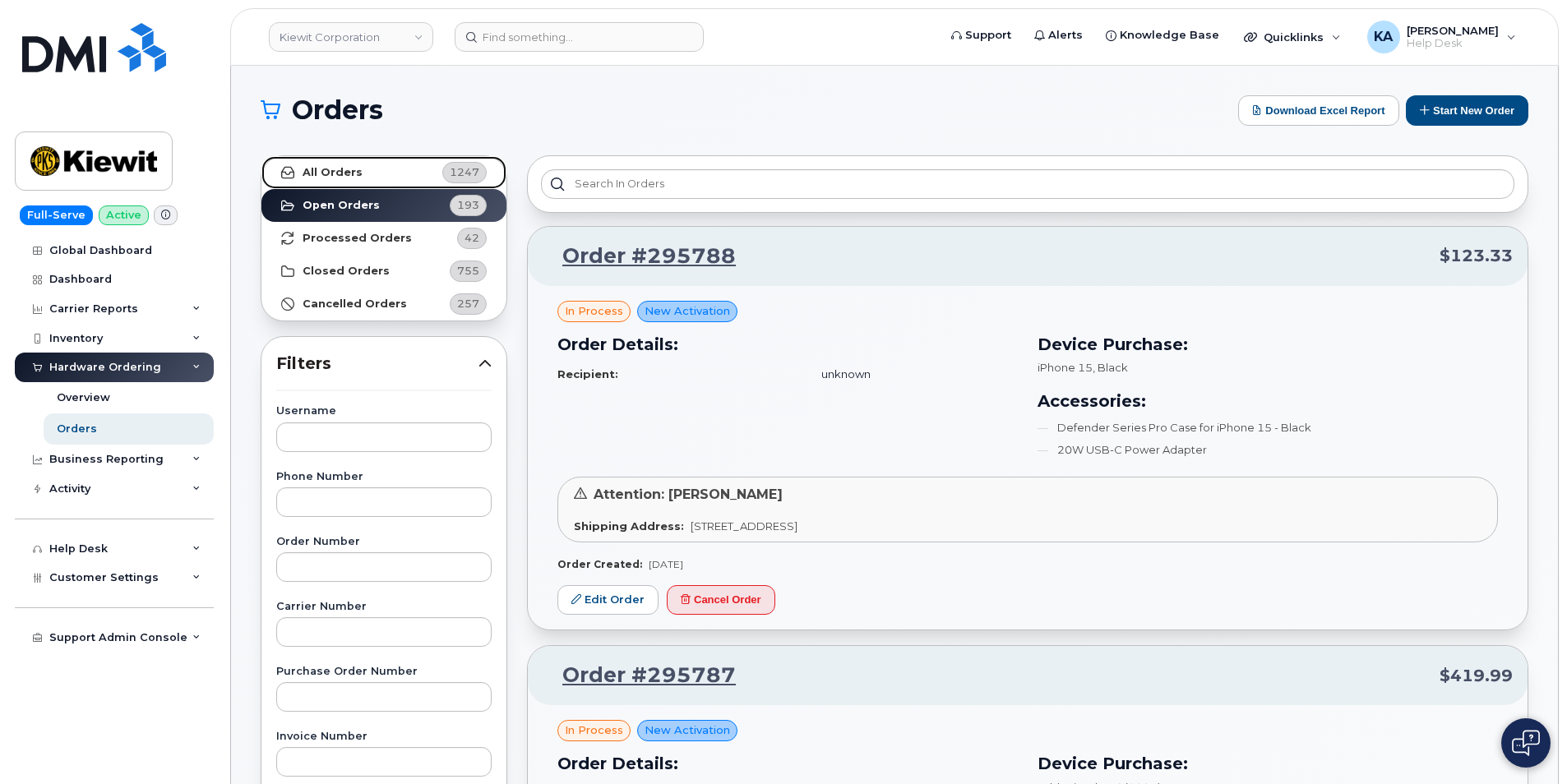 click on "All Orders 1247" at bounding box center [384, 173] 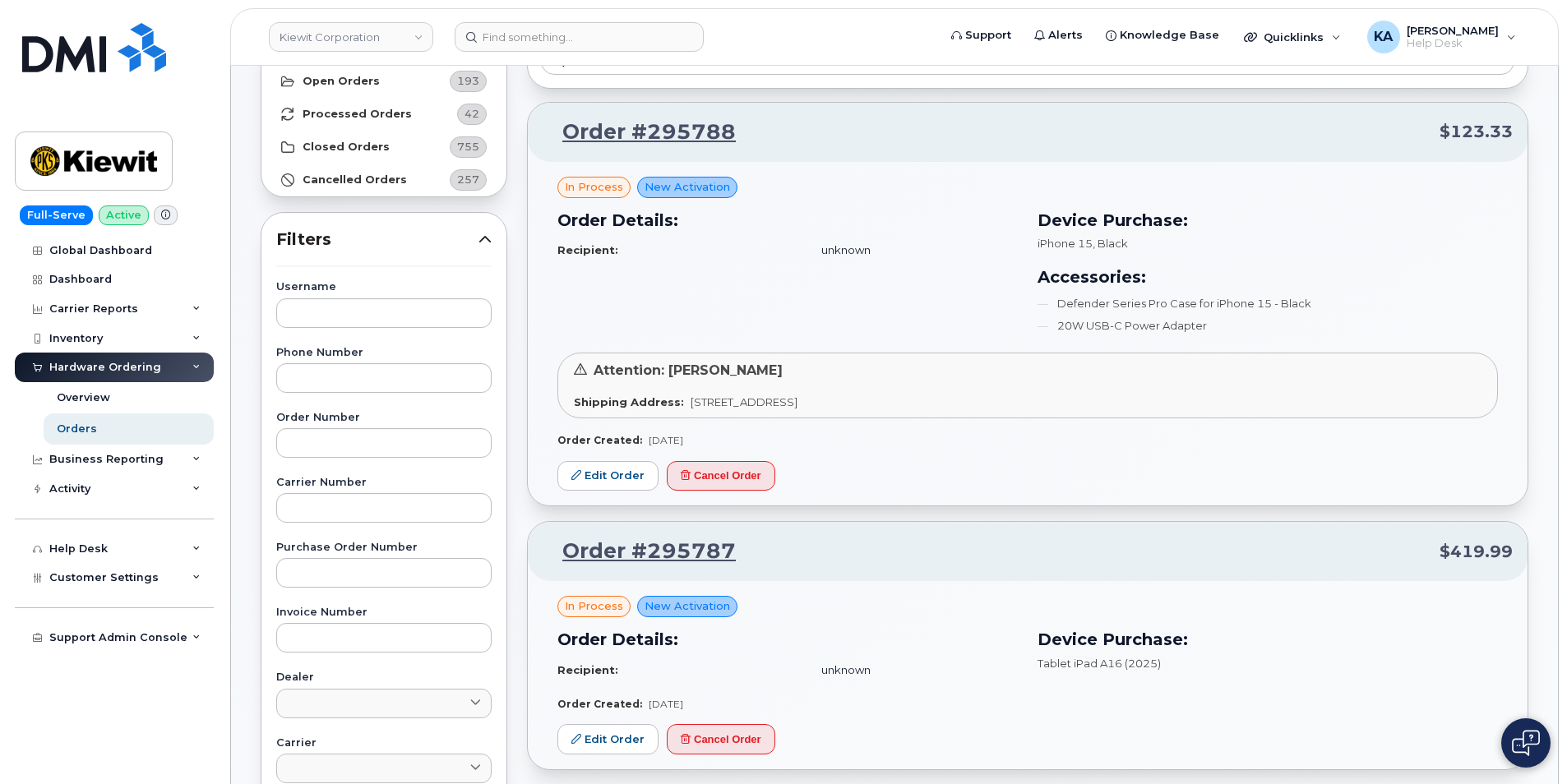 scroll, scrollTop: 125, scrollLeft: 0, axis: vertical 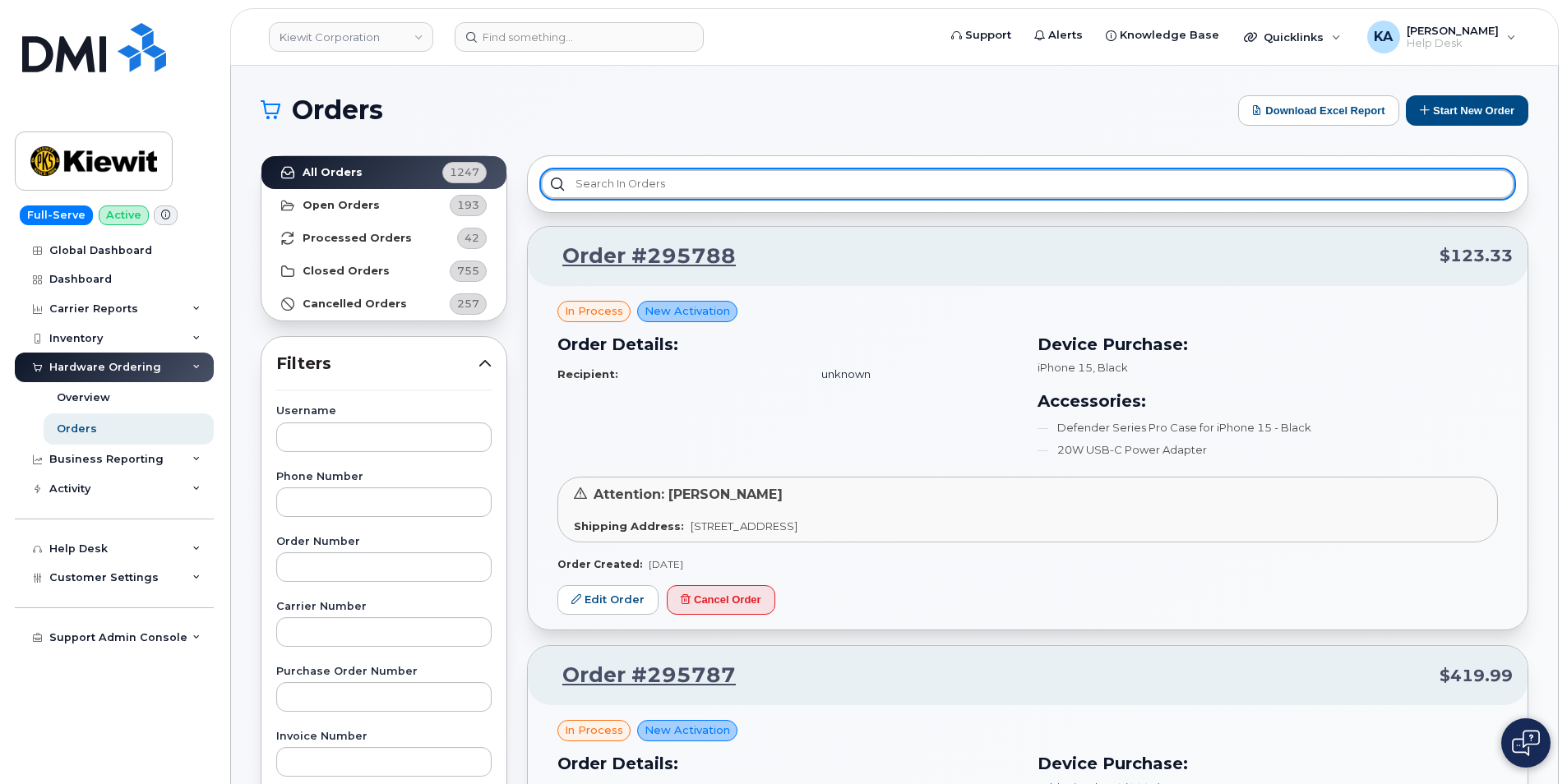 click at bounding box center [1028, 184] 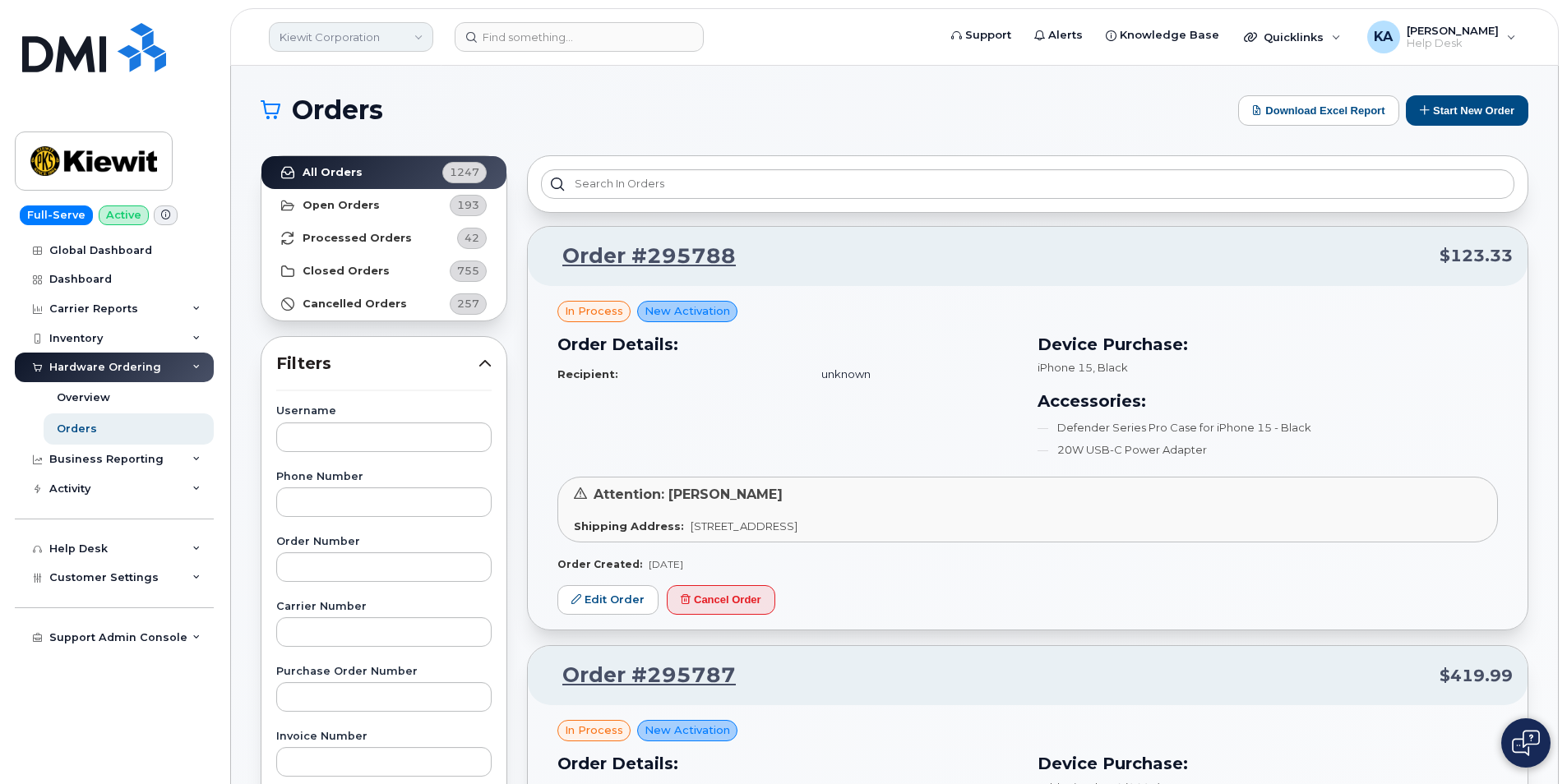click on "Kiewit Corporation" at bounding box center [351, 37] 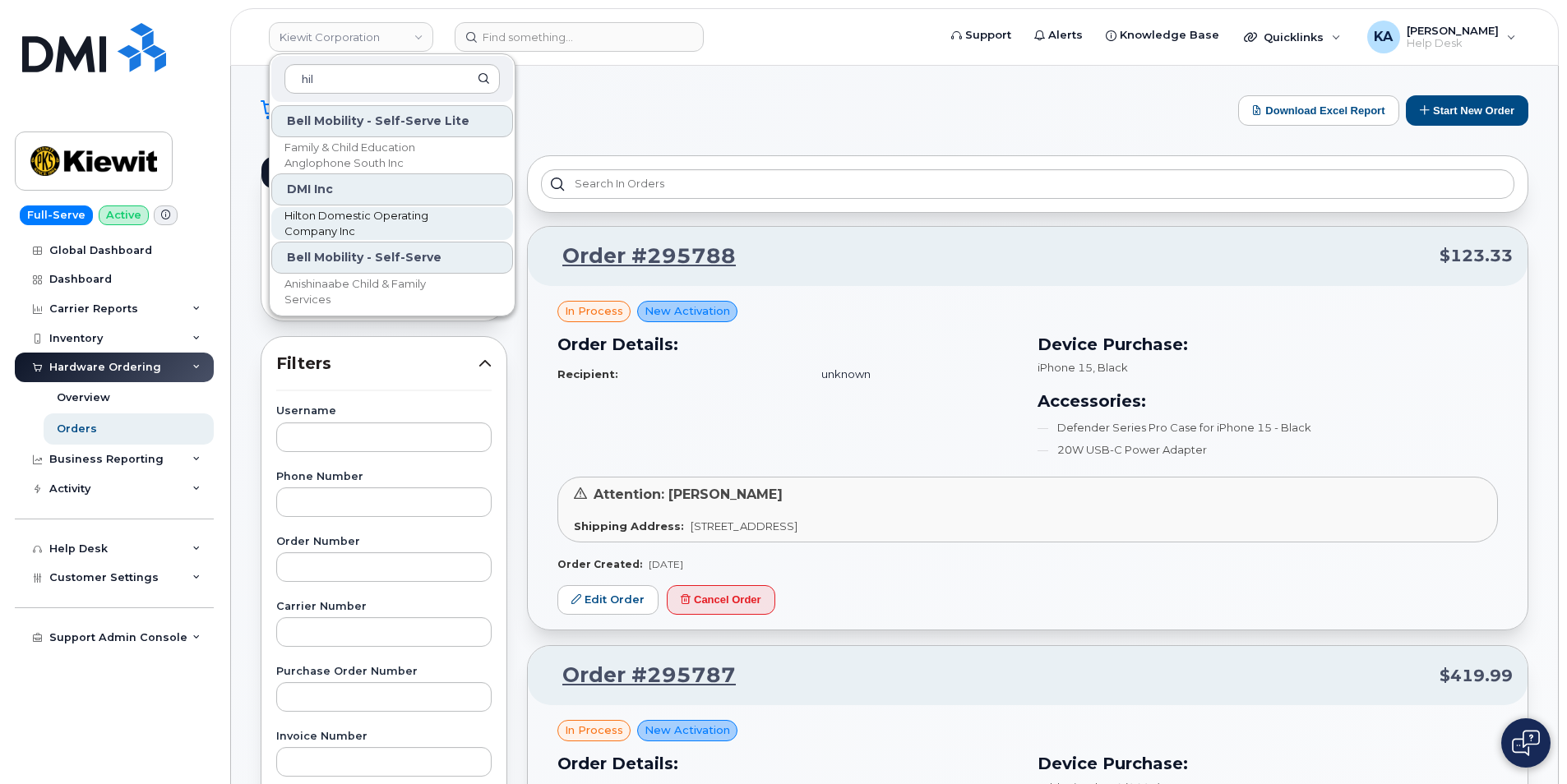 type on "hil" 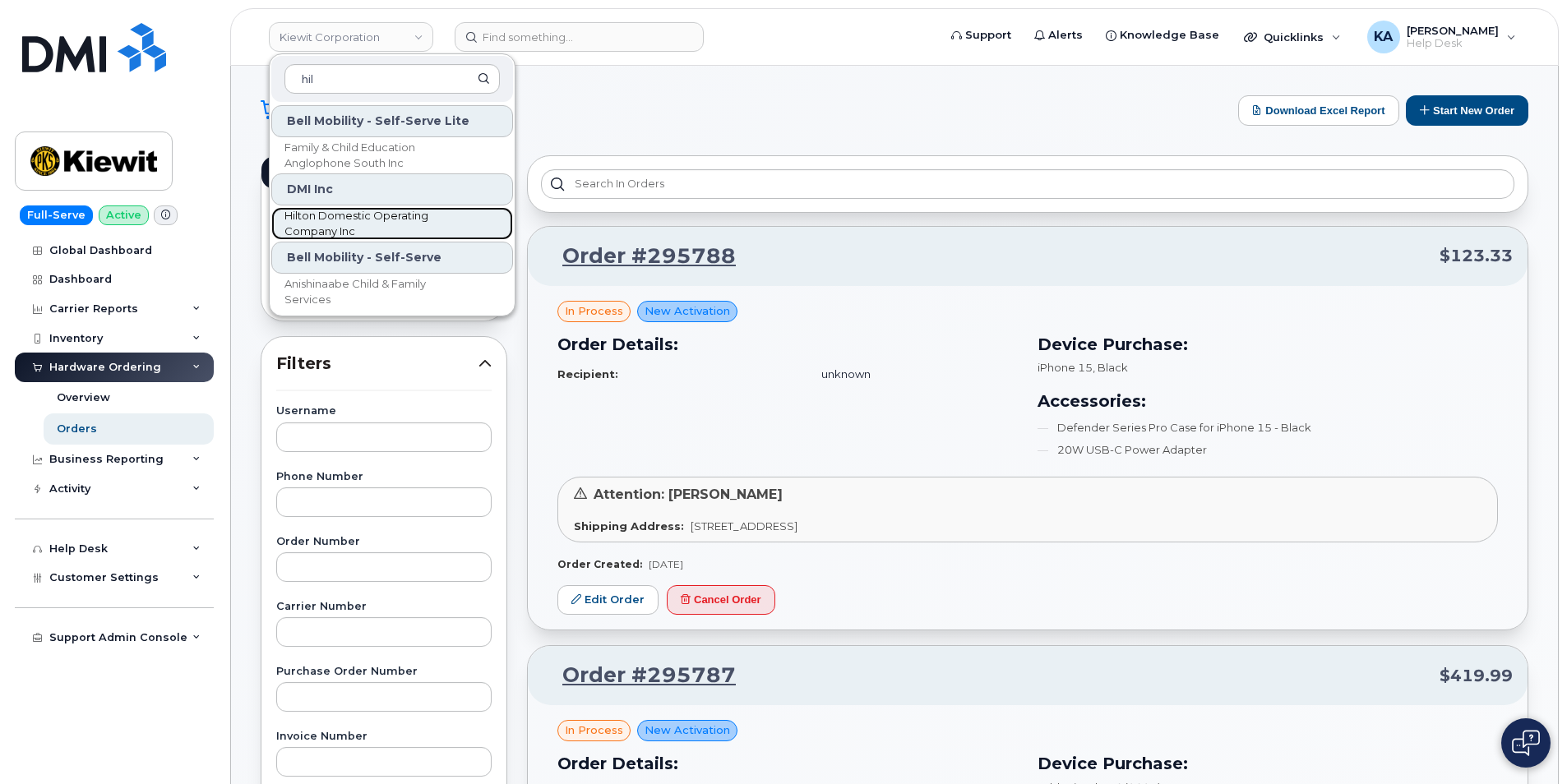 click on "Hilton Domestic Operating Company Inc" at bounding box center [379, 224] 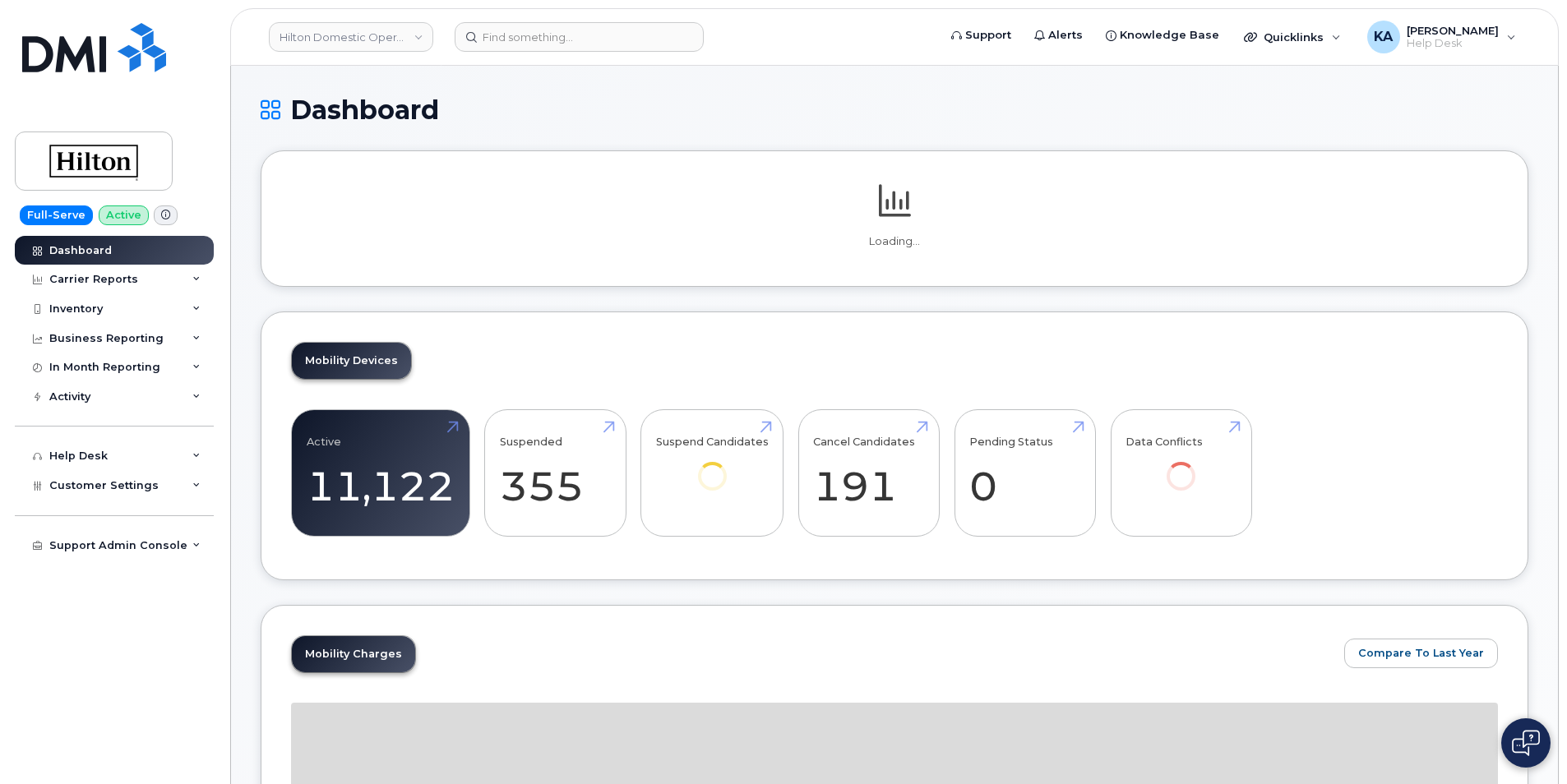 scroll, scrollTop: 0, scrollLeft: 0, axis: both 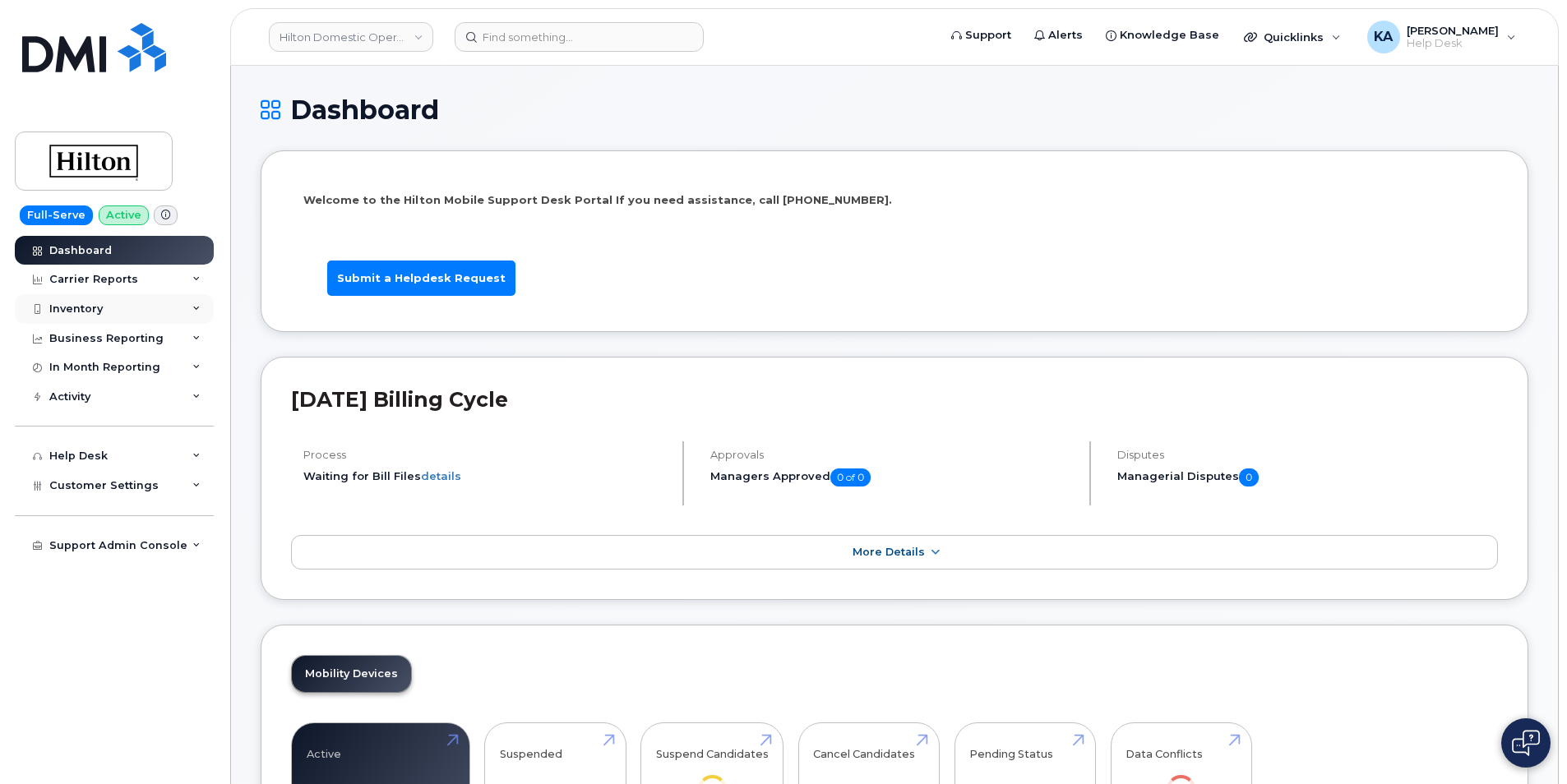 click on "Inventory" at bounding box center [114, 309] 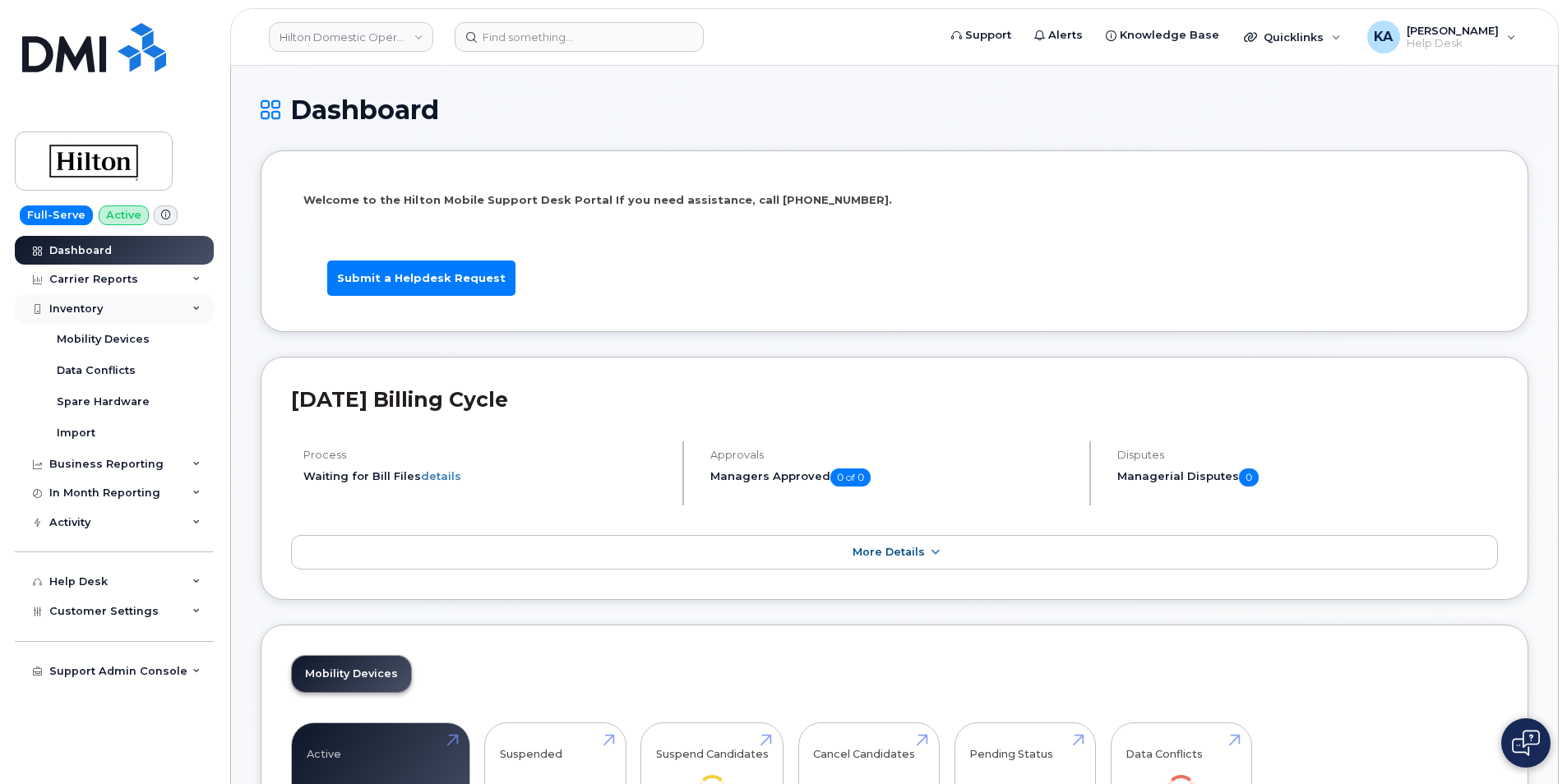 click on "Inventory" at bounding box center [114, 309] 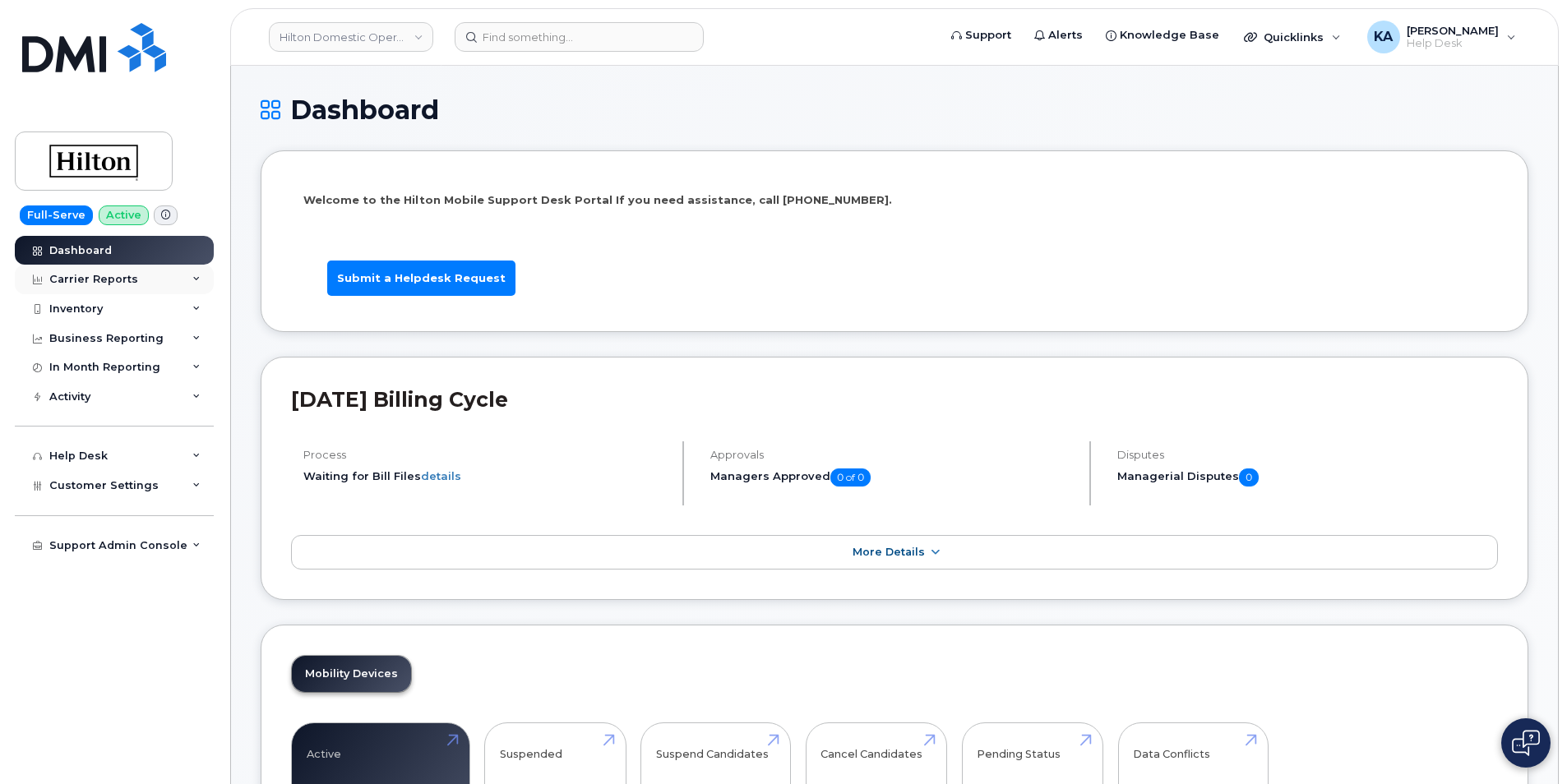 click on "Carrier Reports" at bounding box center [114, 279] 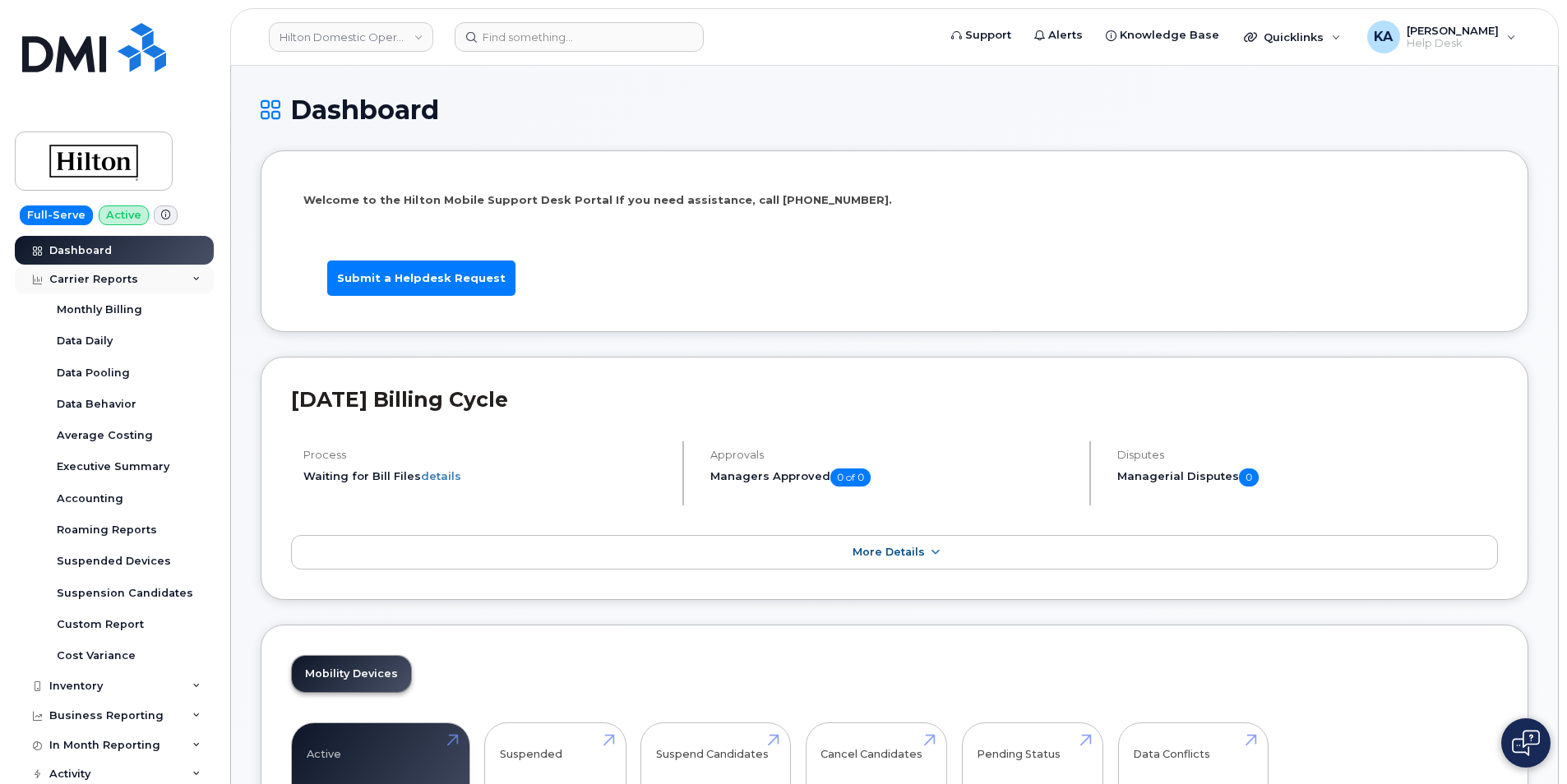click on "Carrier Reports" at bounding box center (114, 279) 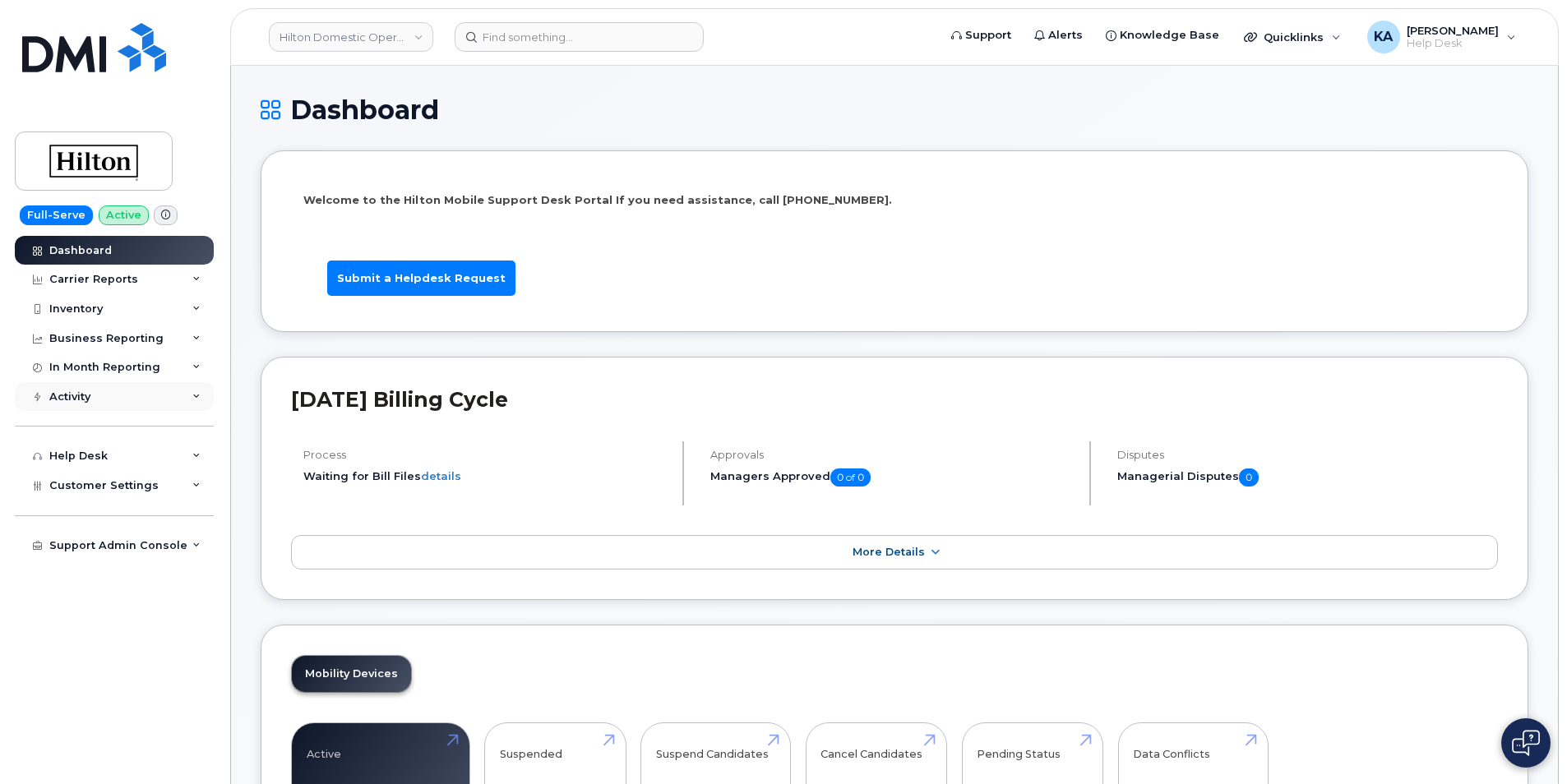 click on "Activity" at bounding box center (114, 397) 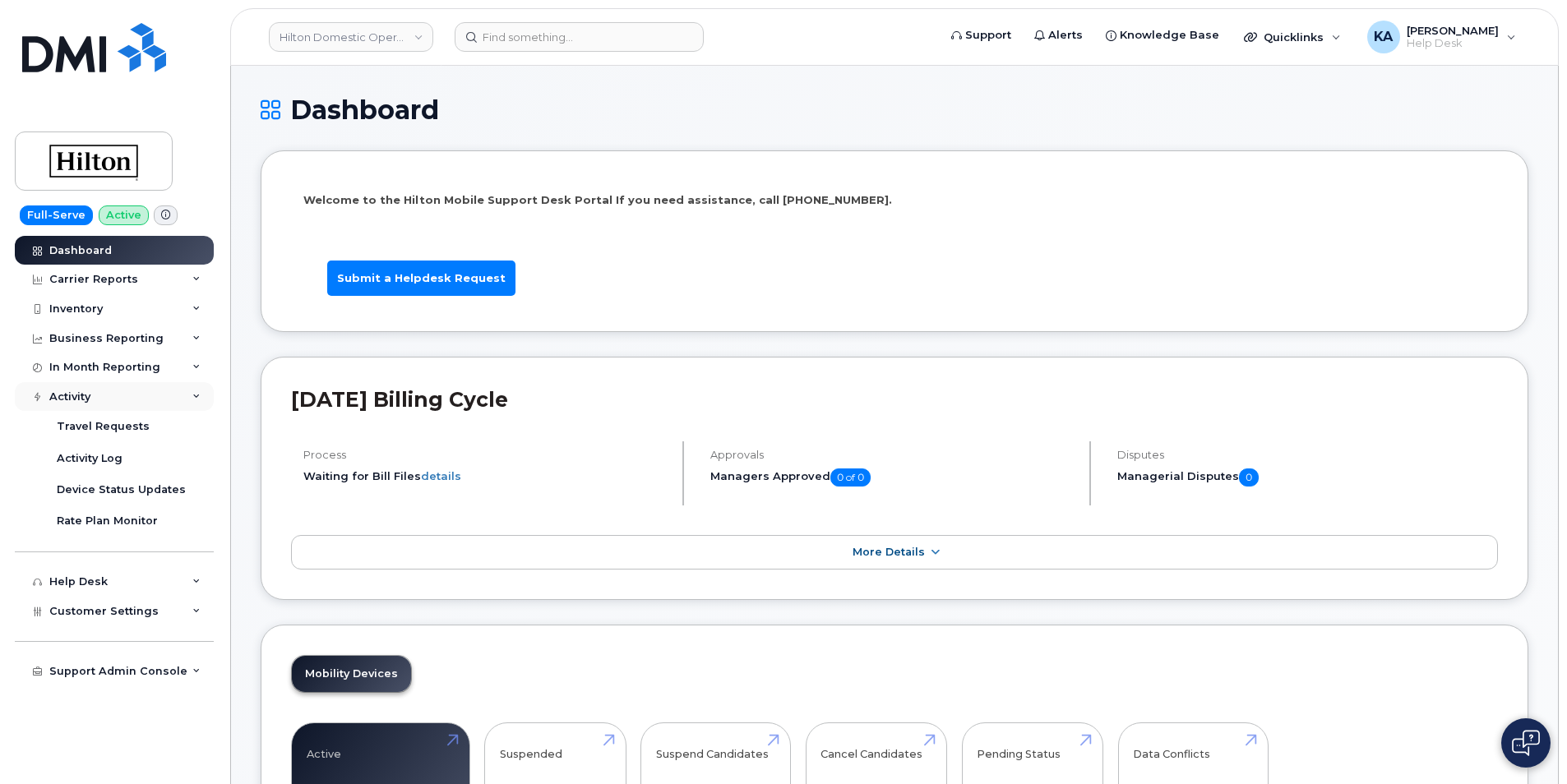 click on "Activity" at bounding box center (114, 397) 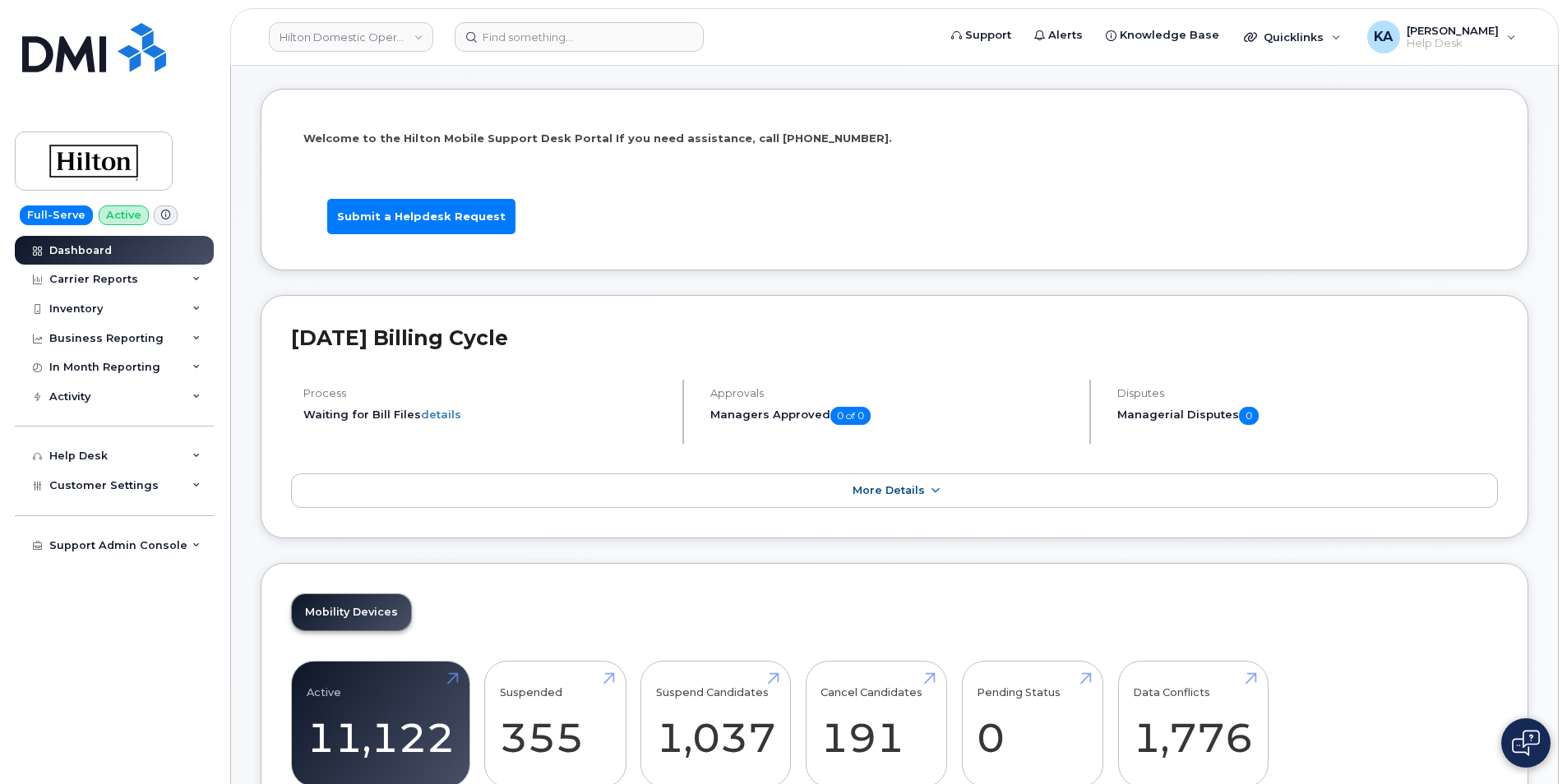 scroll, scrollTop: 0, scrollLeft: 0, axis: both 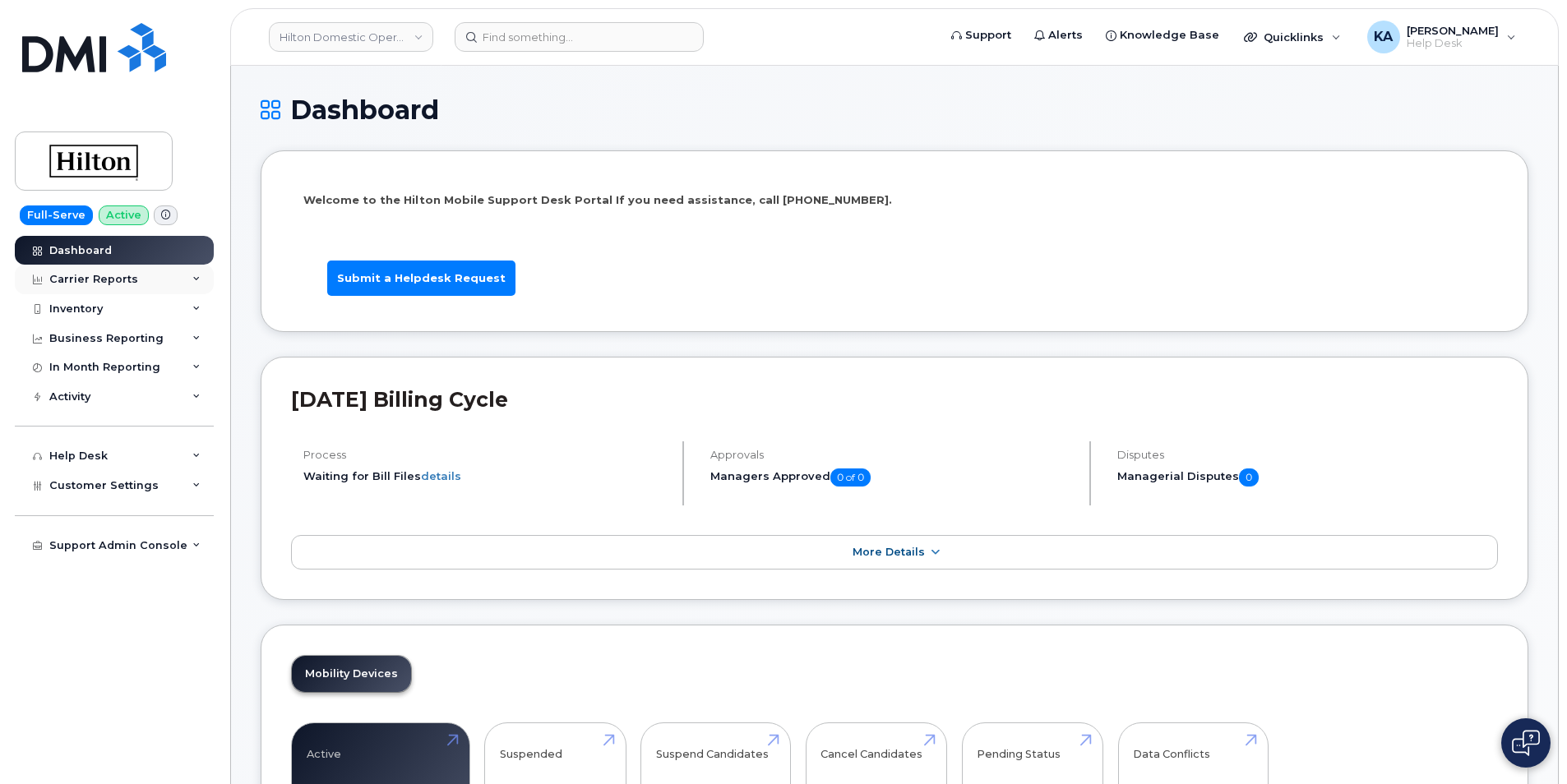 click on "Carrier Reports" at bounding box center (114, 279) 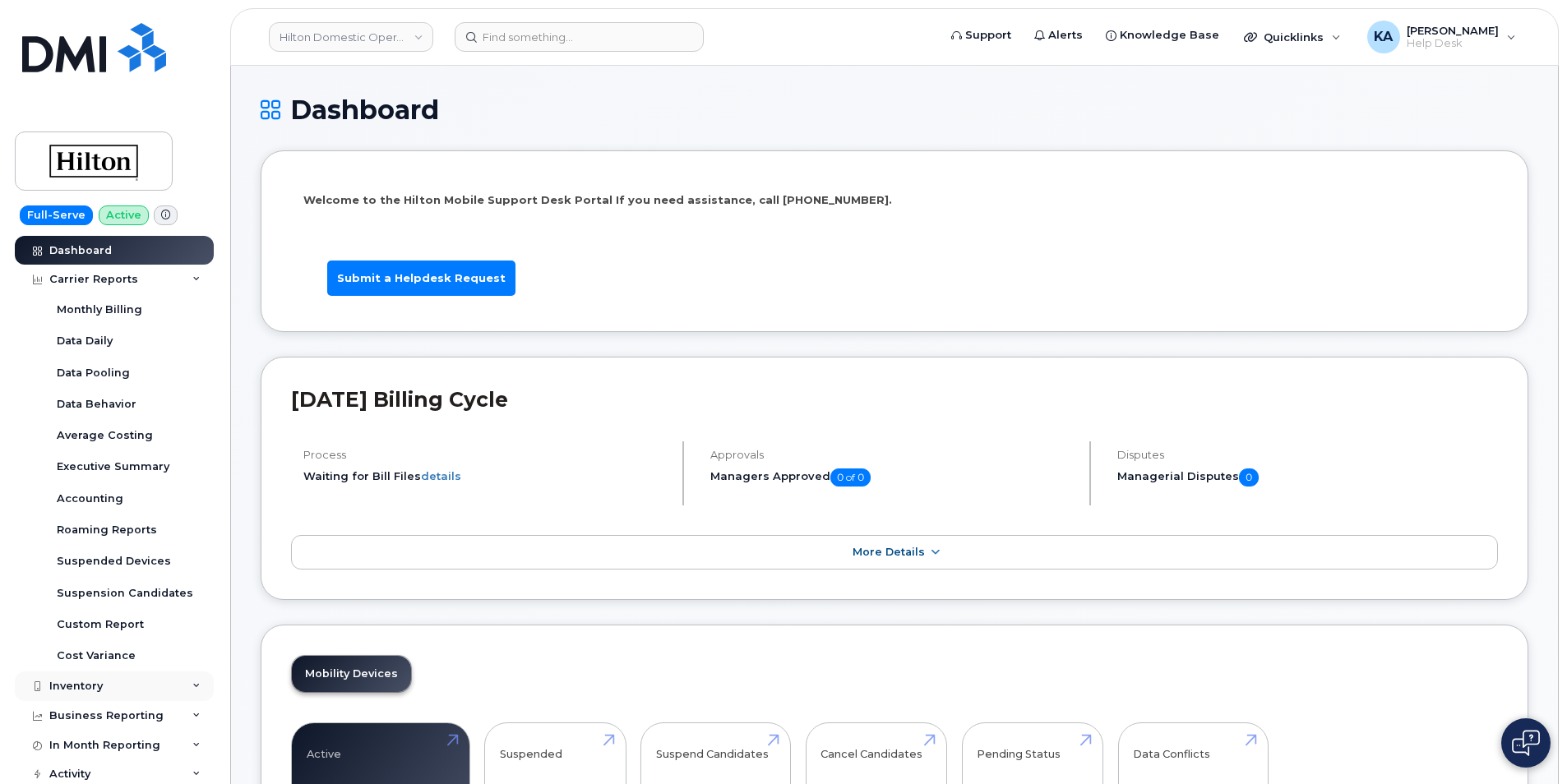 click at bounding box center (196, 686) 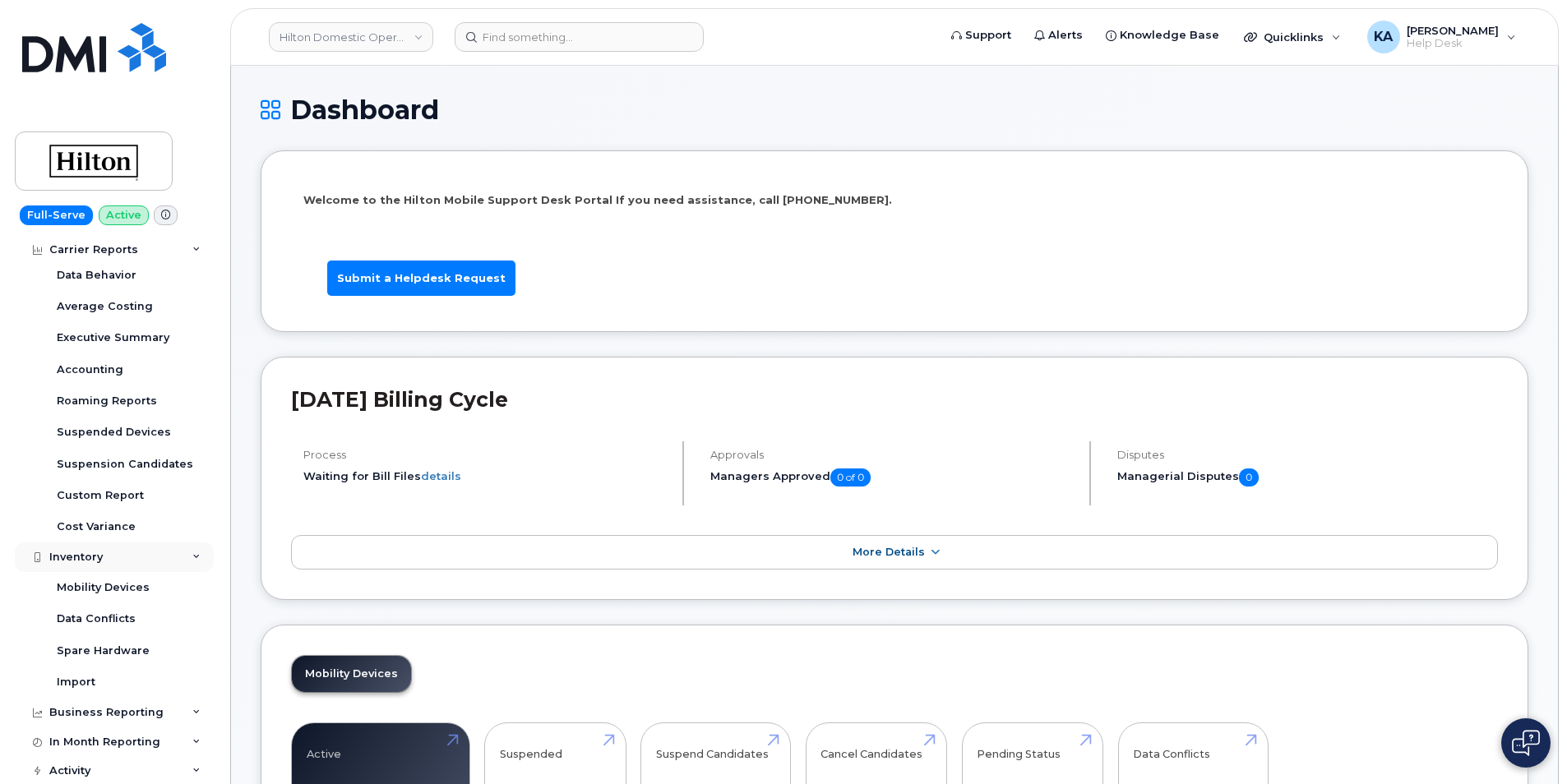 scroll, scrollTop: 129, scrollLeft: 0, axis: vertical 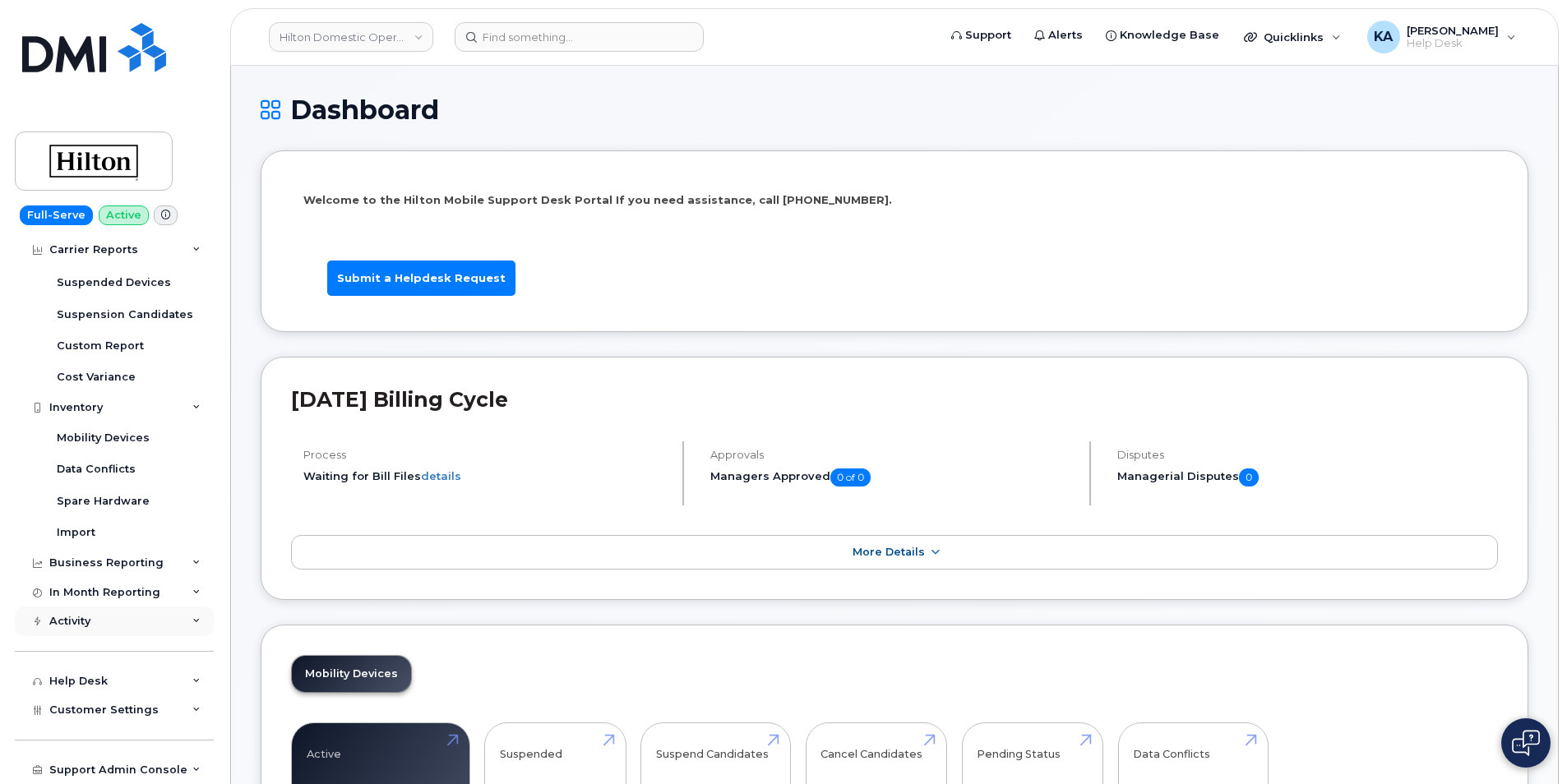 click on "Activity" at bounding box center (114, 621) 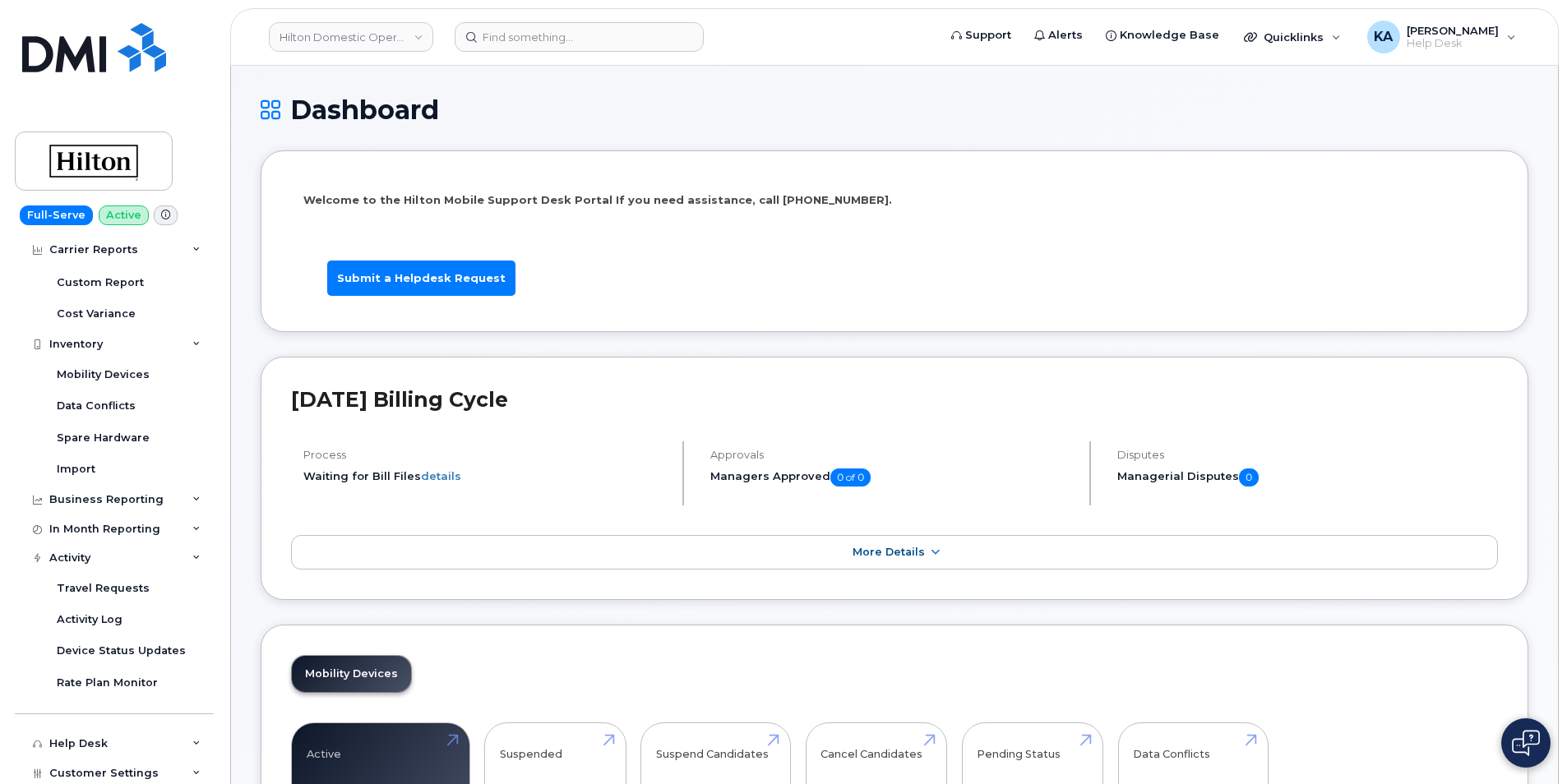 scroll, scrollTop: 346, scrollLeft: 0, axis: vertical 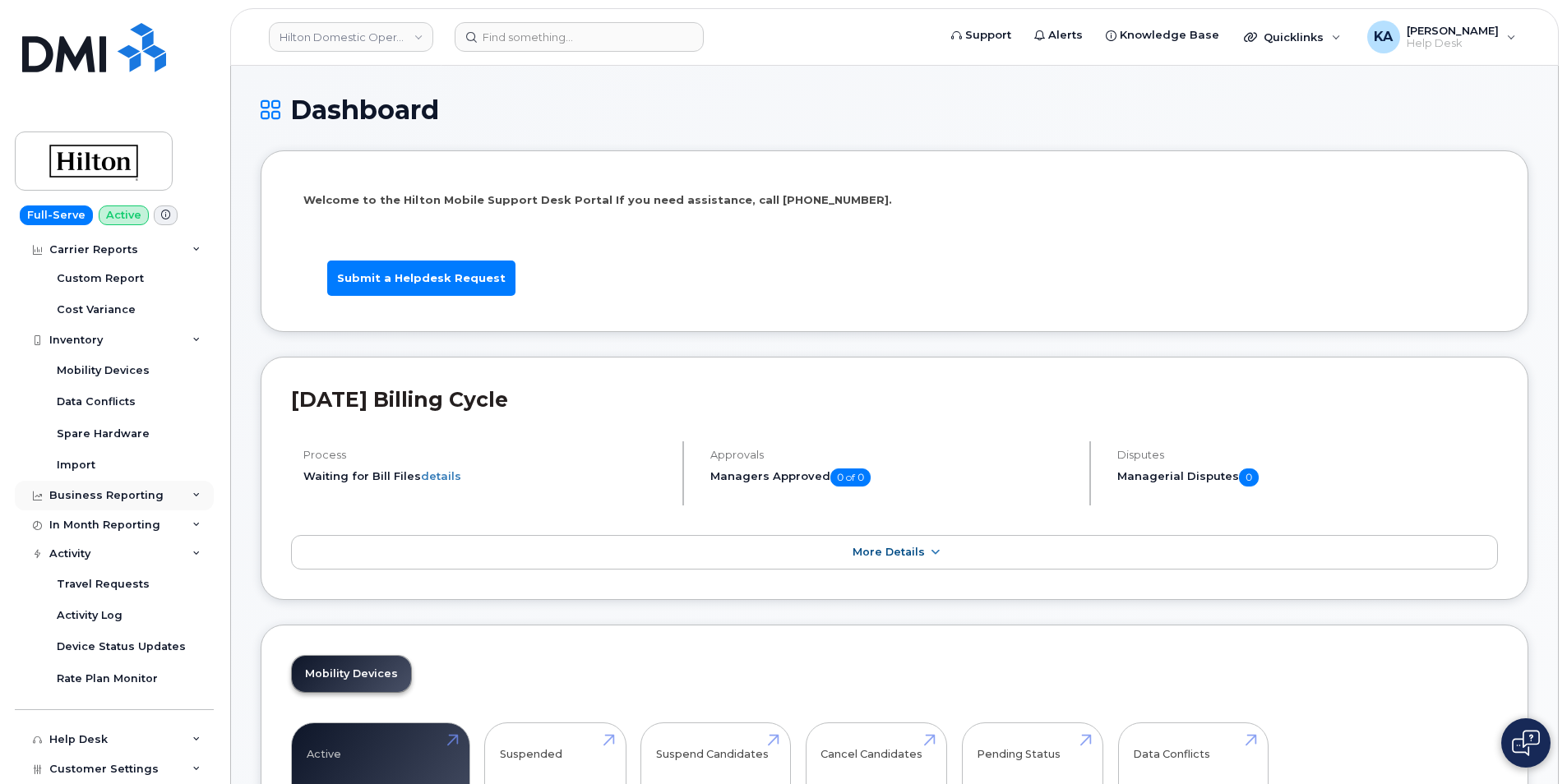 click on "Business Reporting" at bounding box center (106, 496) 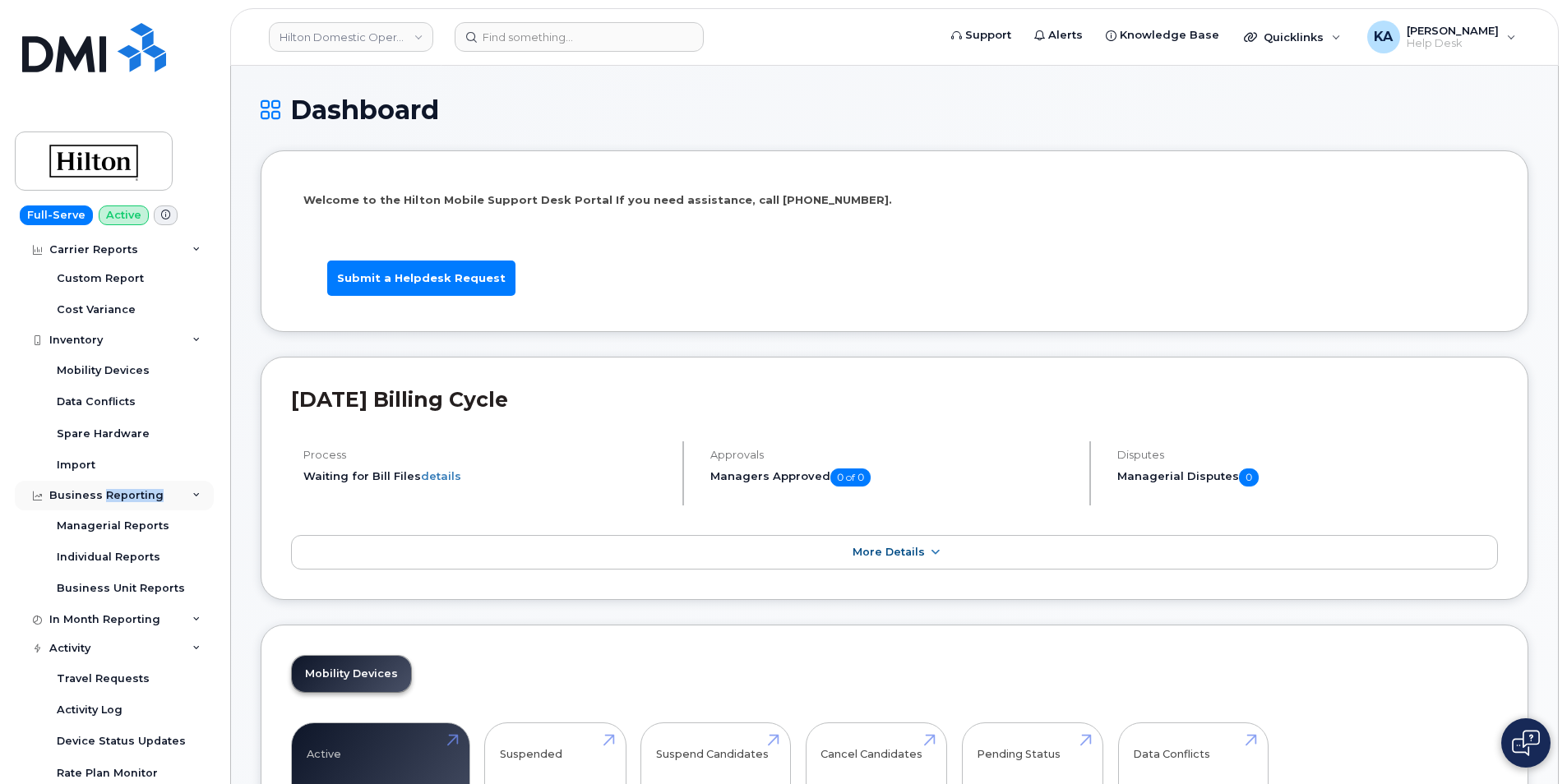 click on "Business Reporting" at bounding box center (106, 496) 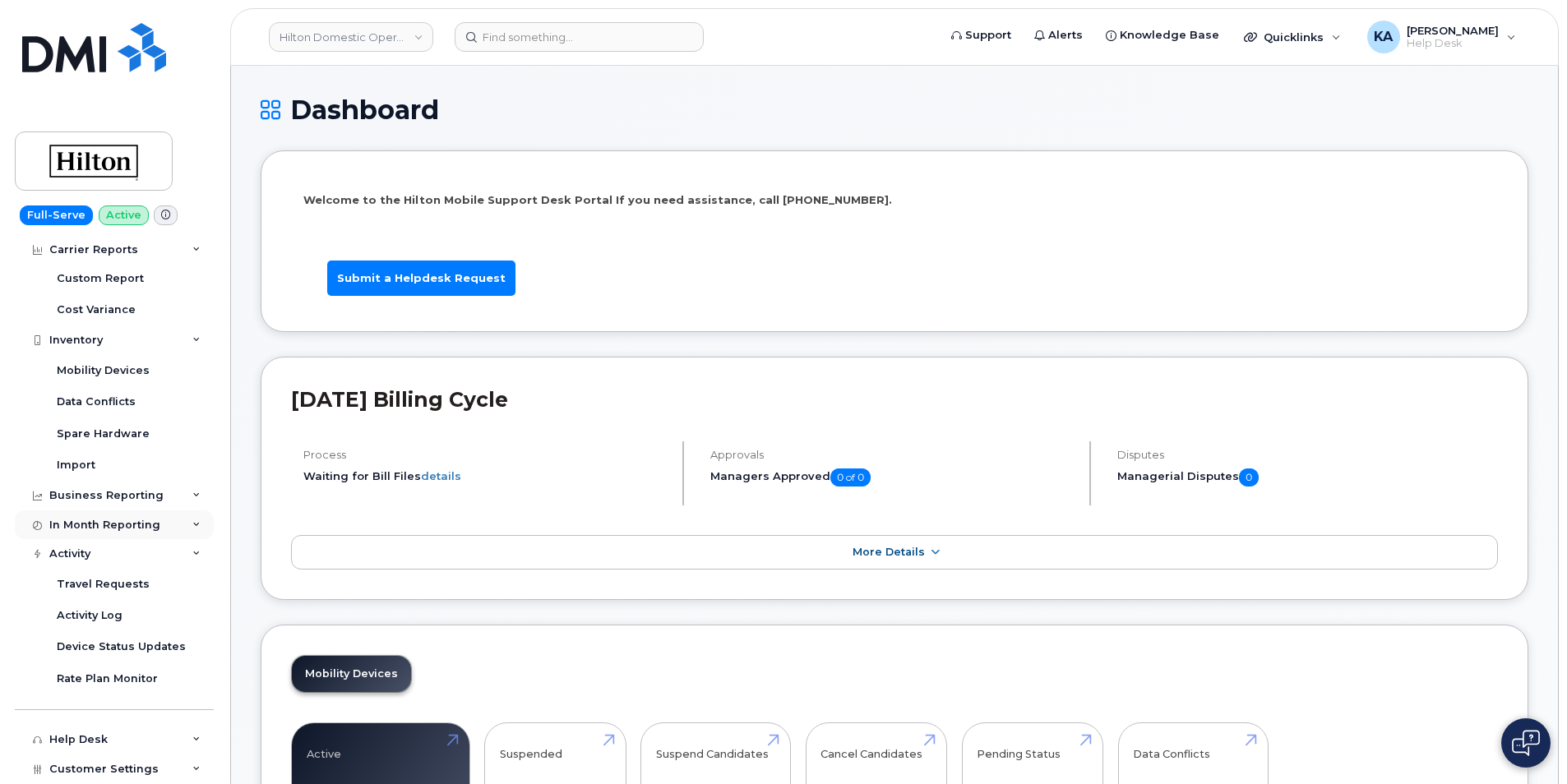 drag, startPoint x: 146, startPoint y: 492, endPoint x: 166, endPoint y: 522, distance: 36.055513 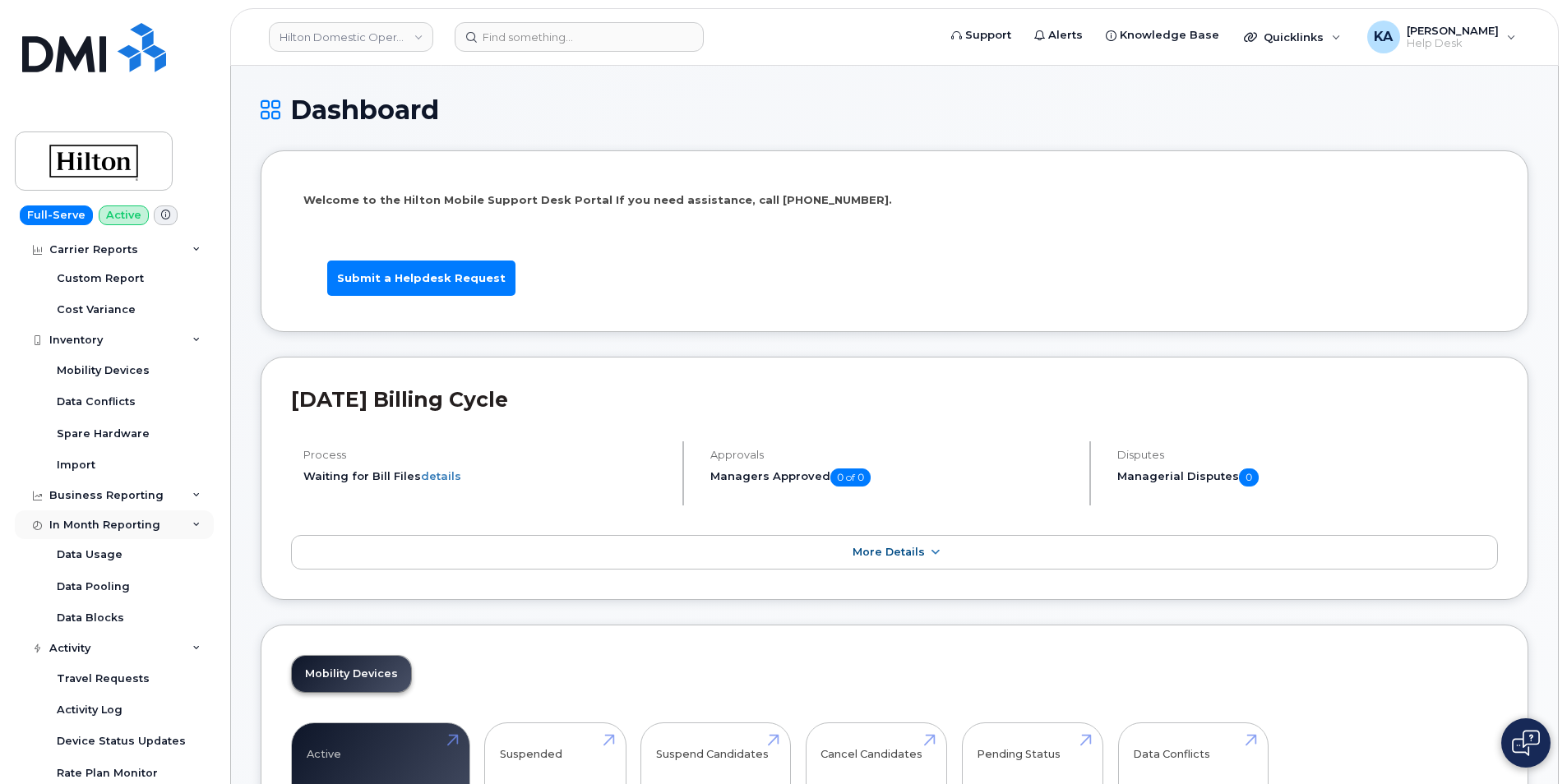 click on "In Month Reporting" at bounding box center [114, 525] 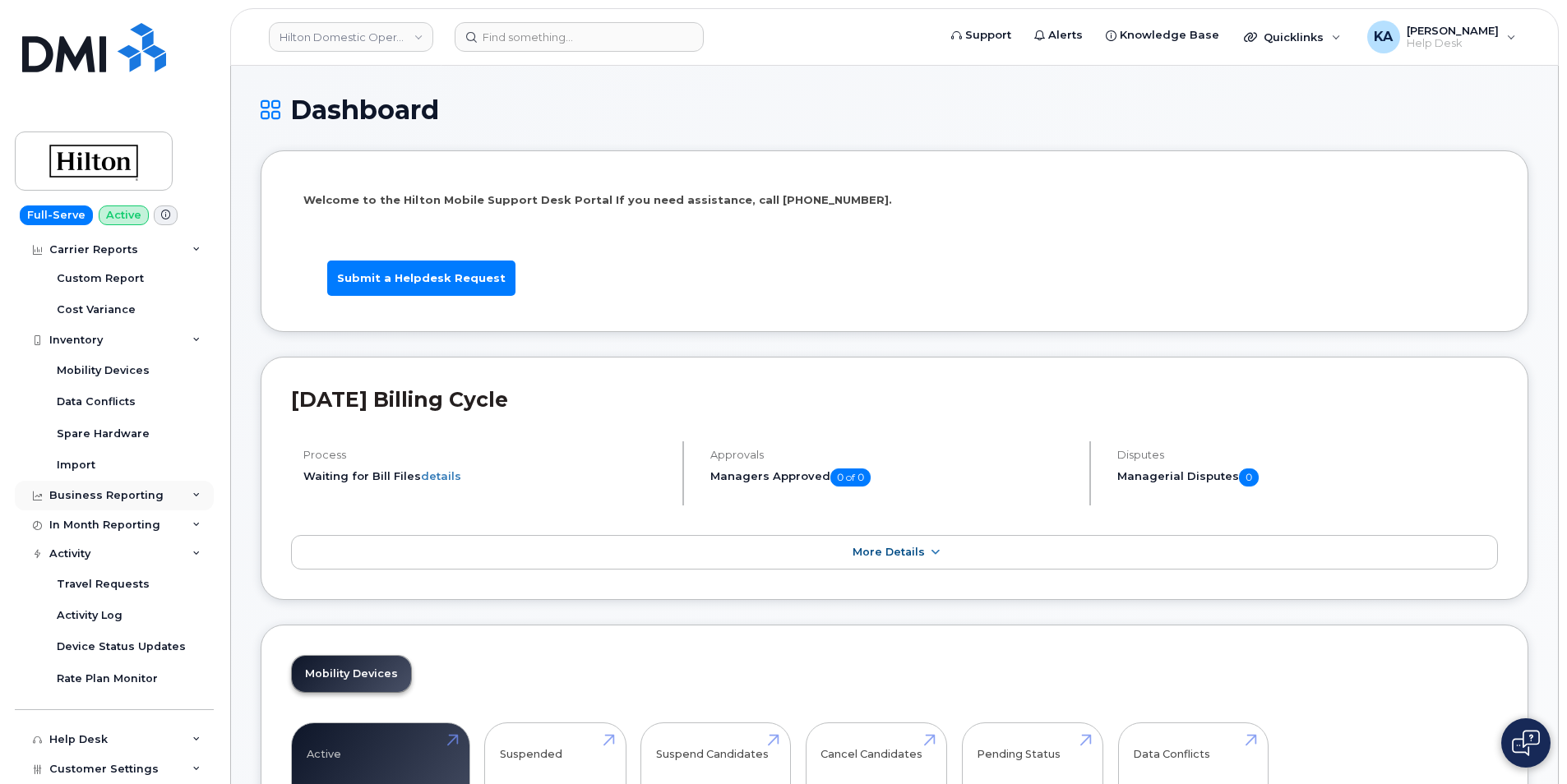 click on "Business Reporting" at bounding box center (106, 496) 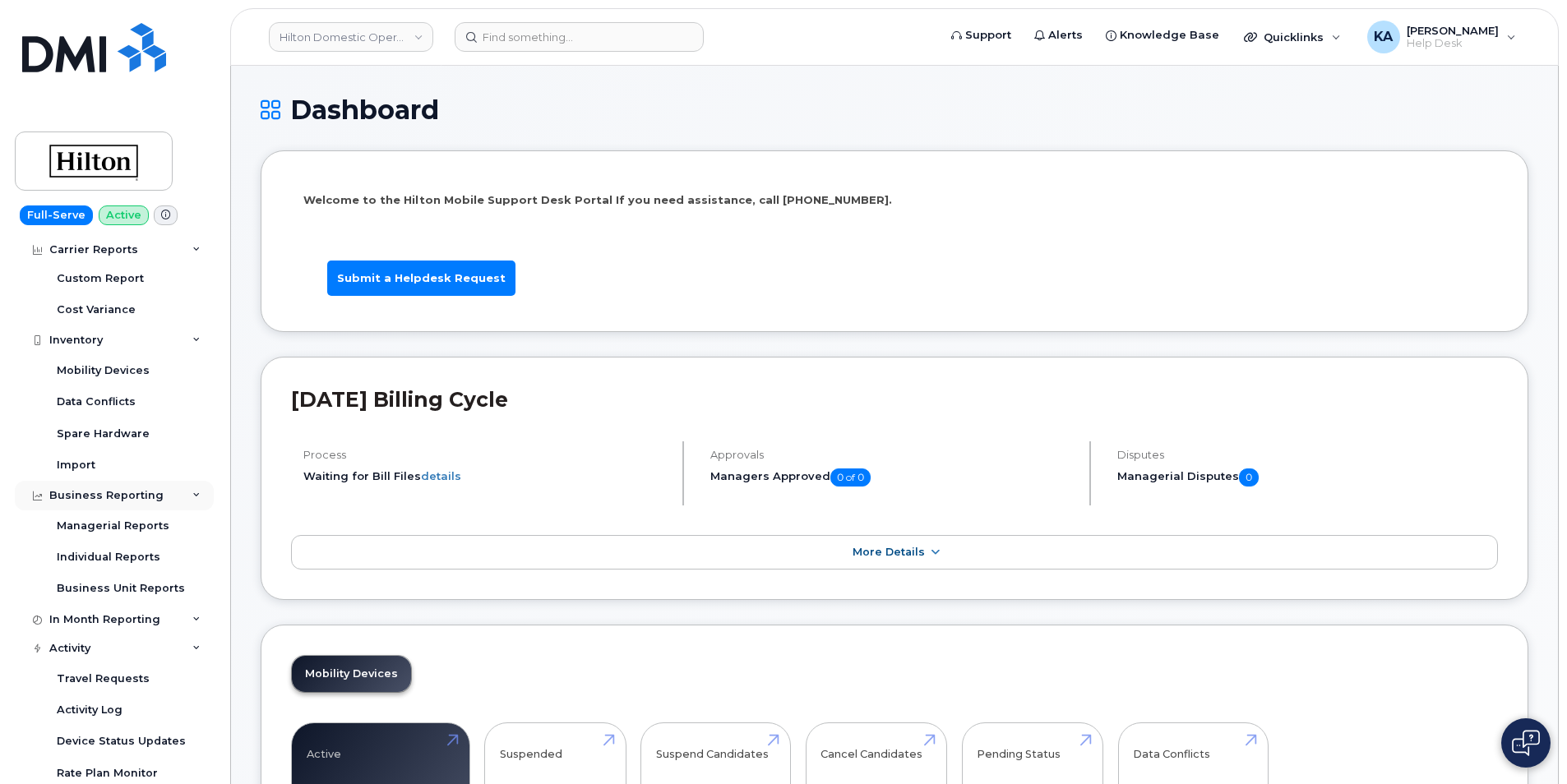 click on "Business Reporting" at bounding box center (106, 496) 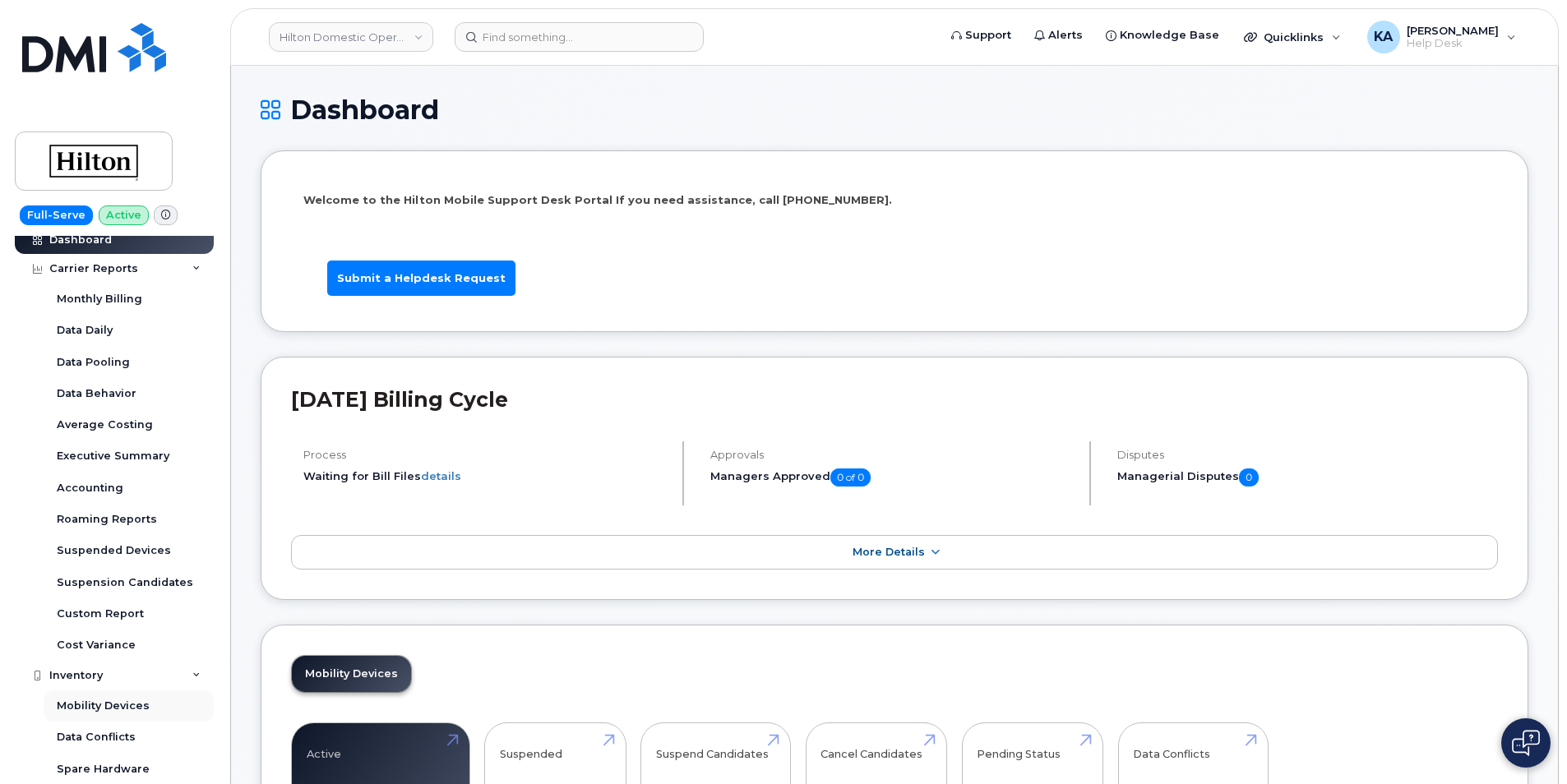 scroll, scrollTop: 2, scrollLeft: 0, axis: vertical 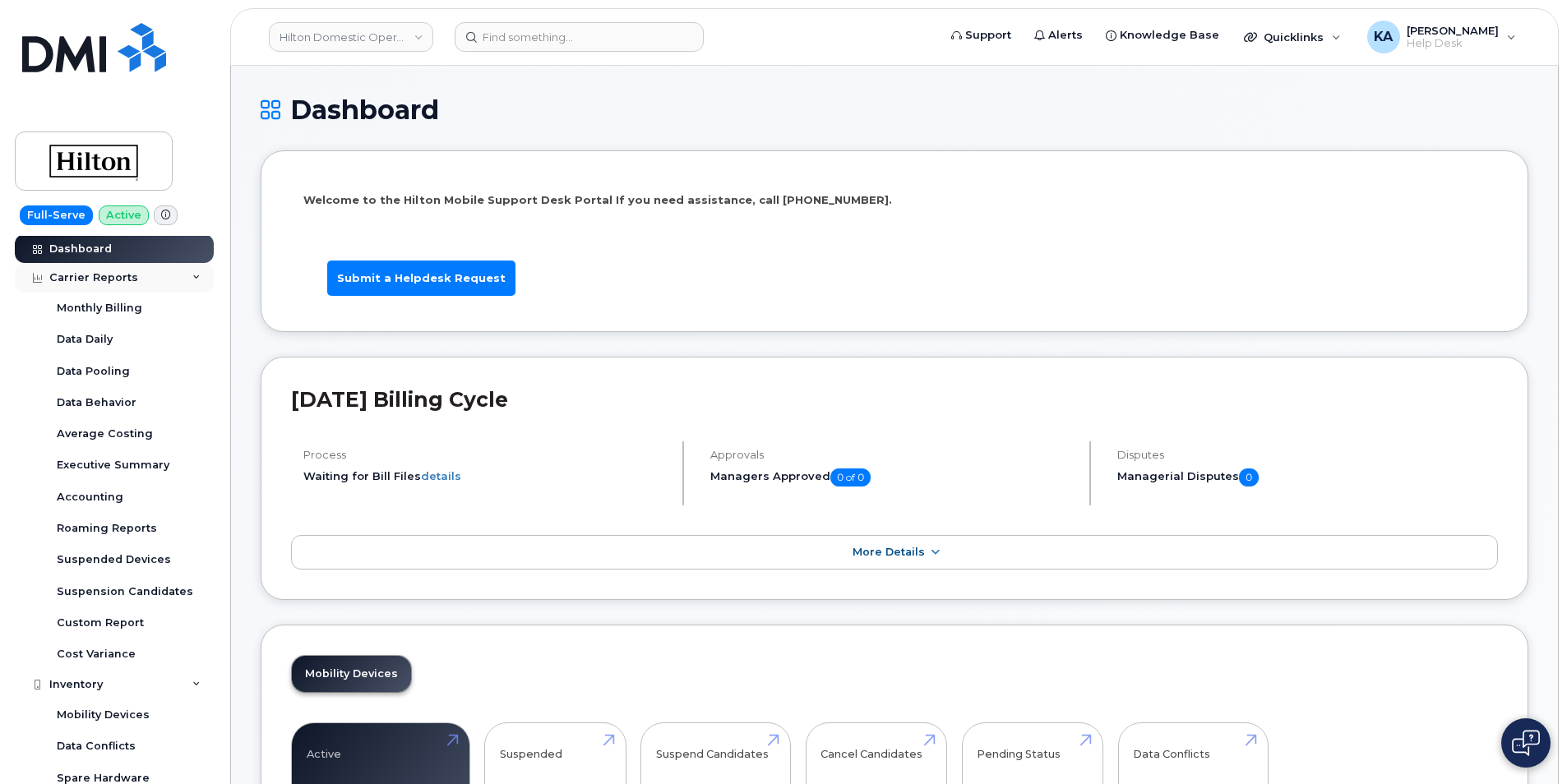 click on "Carrier Reports" at bounding box center (114, 278) 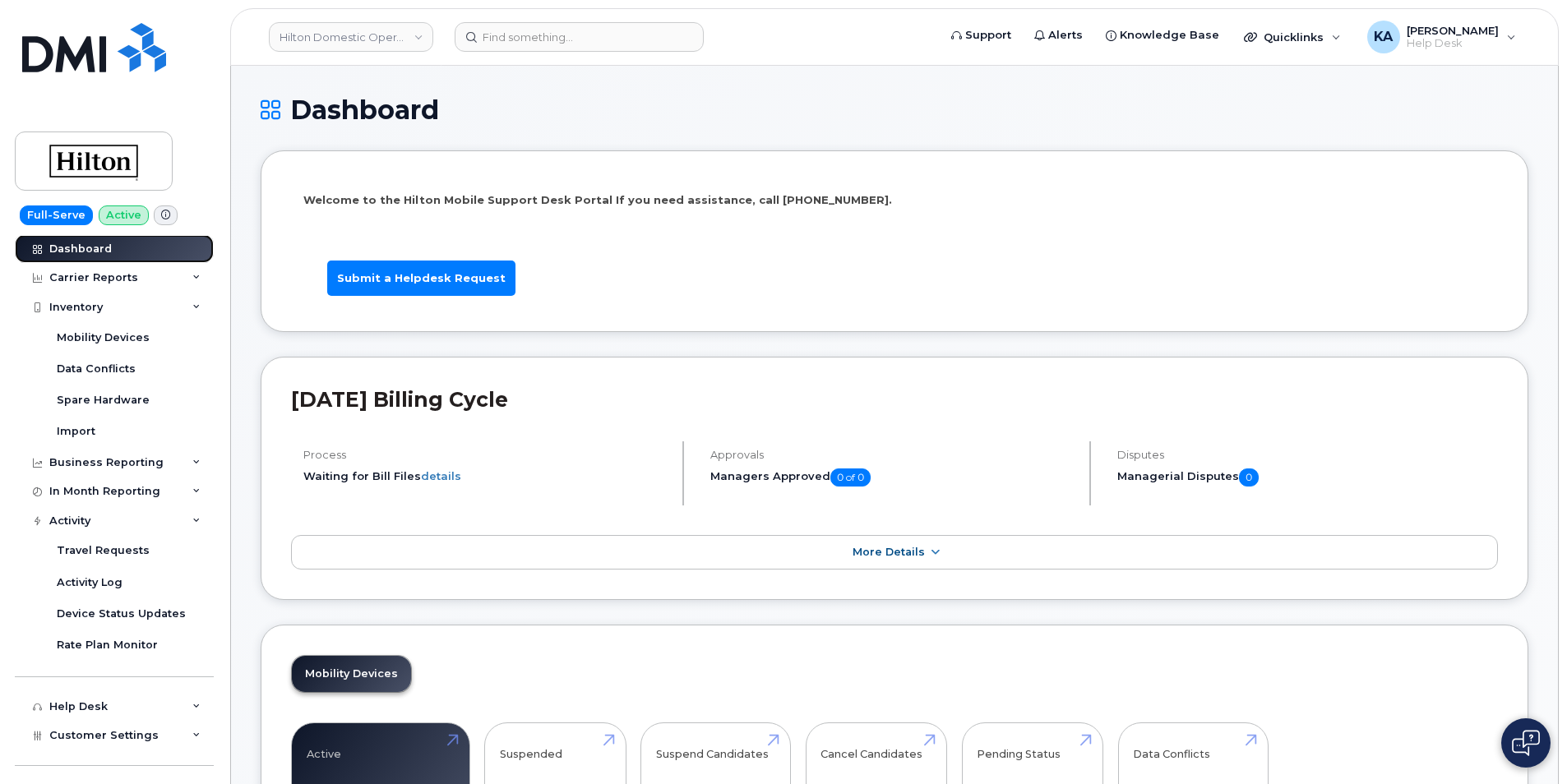 click on "Dashboard" at bounding box center (114, 249) 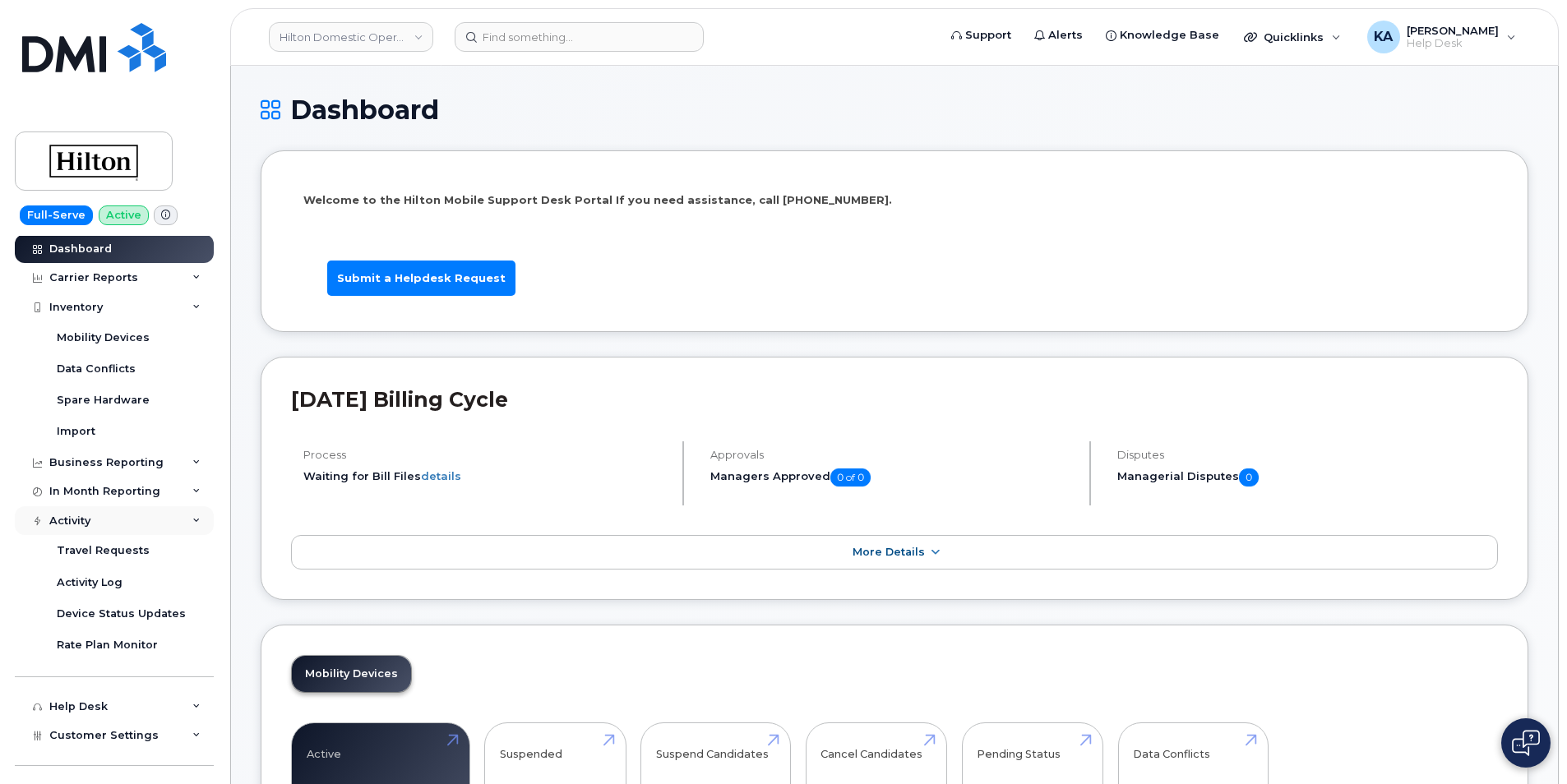 click on "Activity" at bounding box center [114, 521] 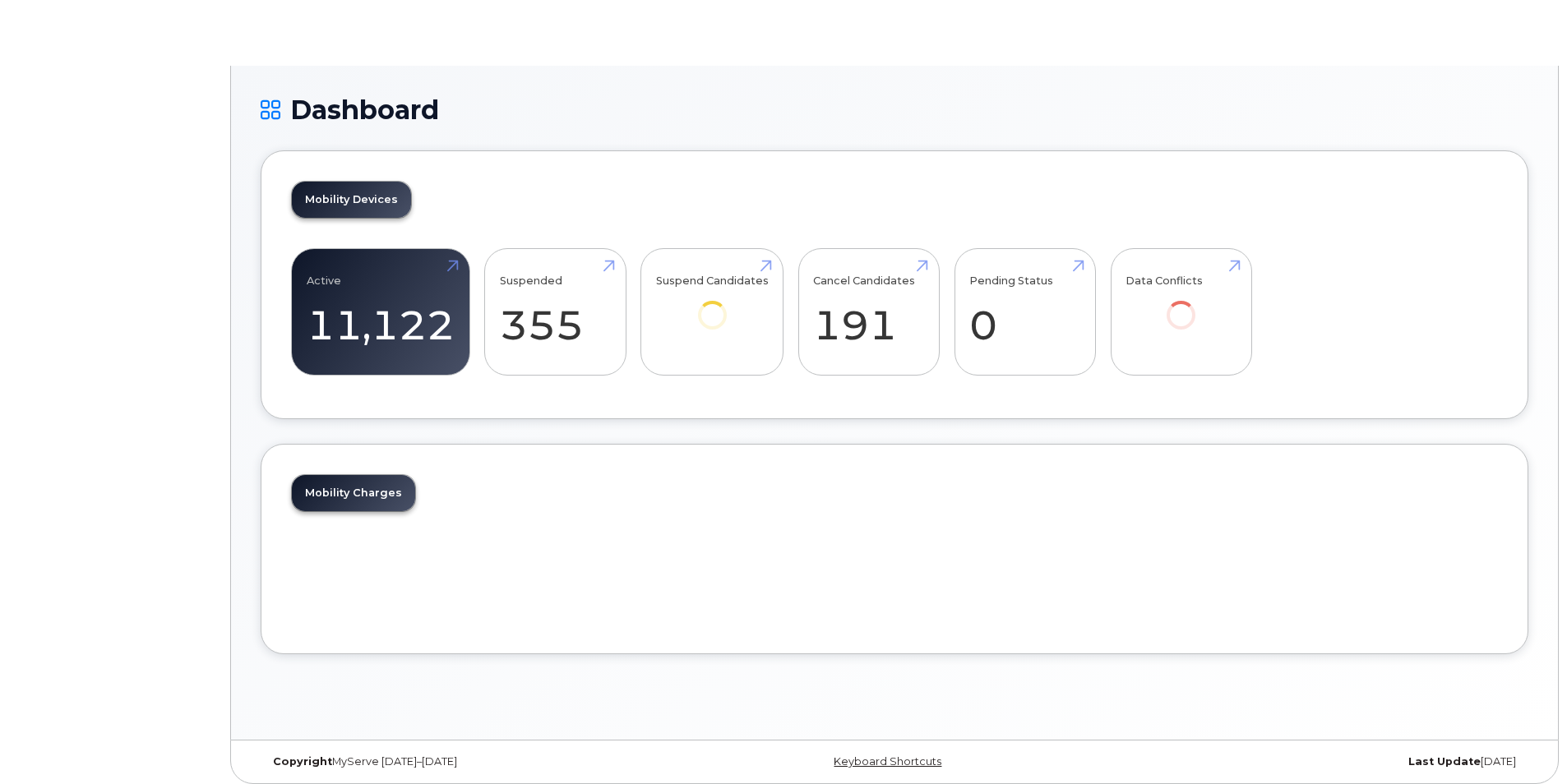 scroll, scrollTop: 0, scrollLeft: 0, axis: both 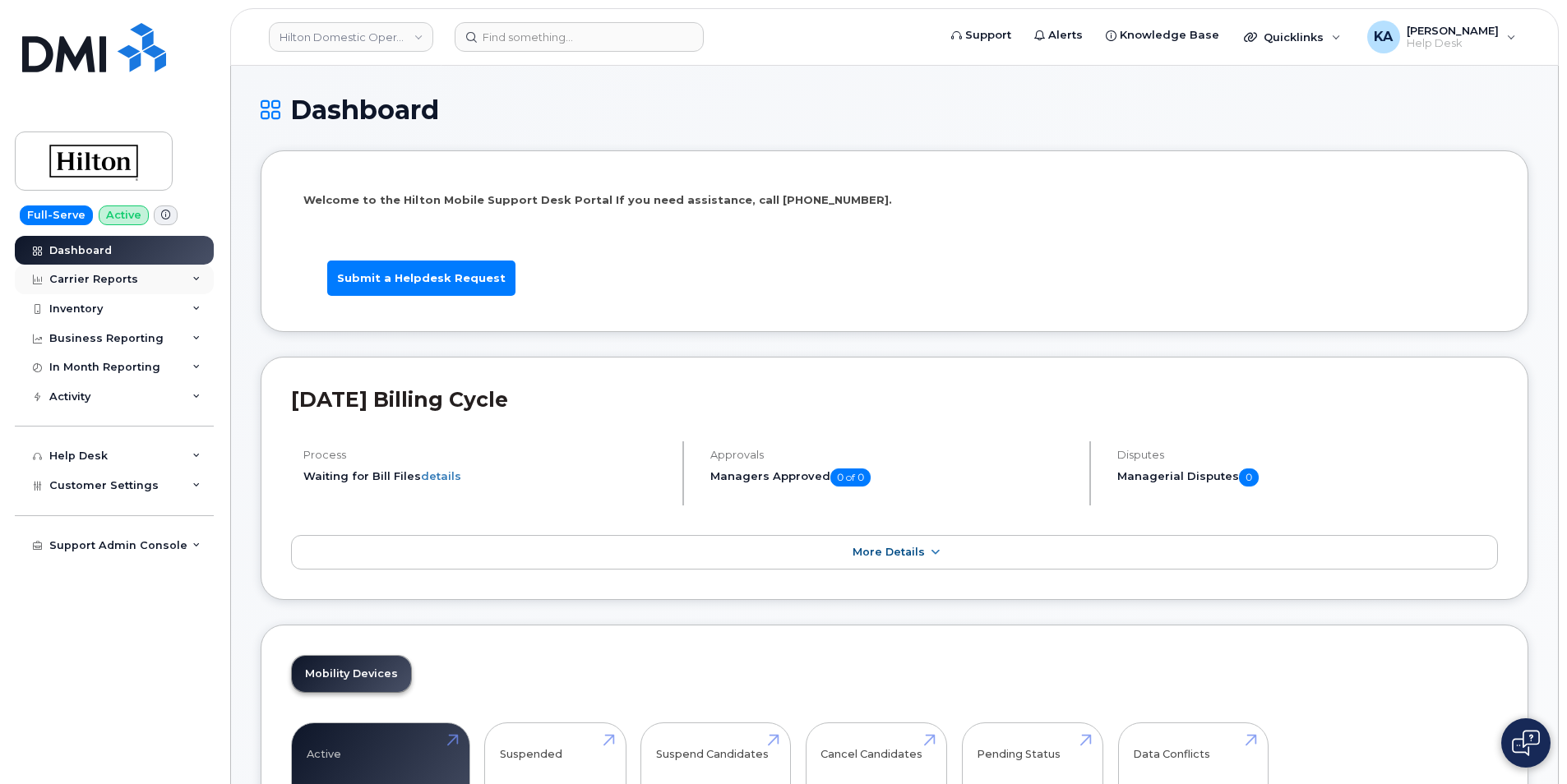 click on "Carrier Reports" at bounding box center [114, 279] 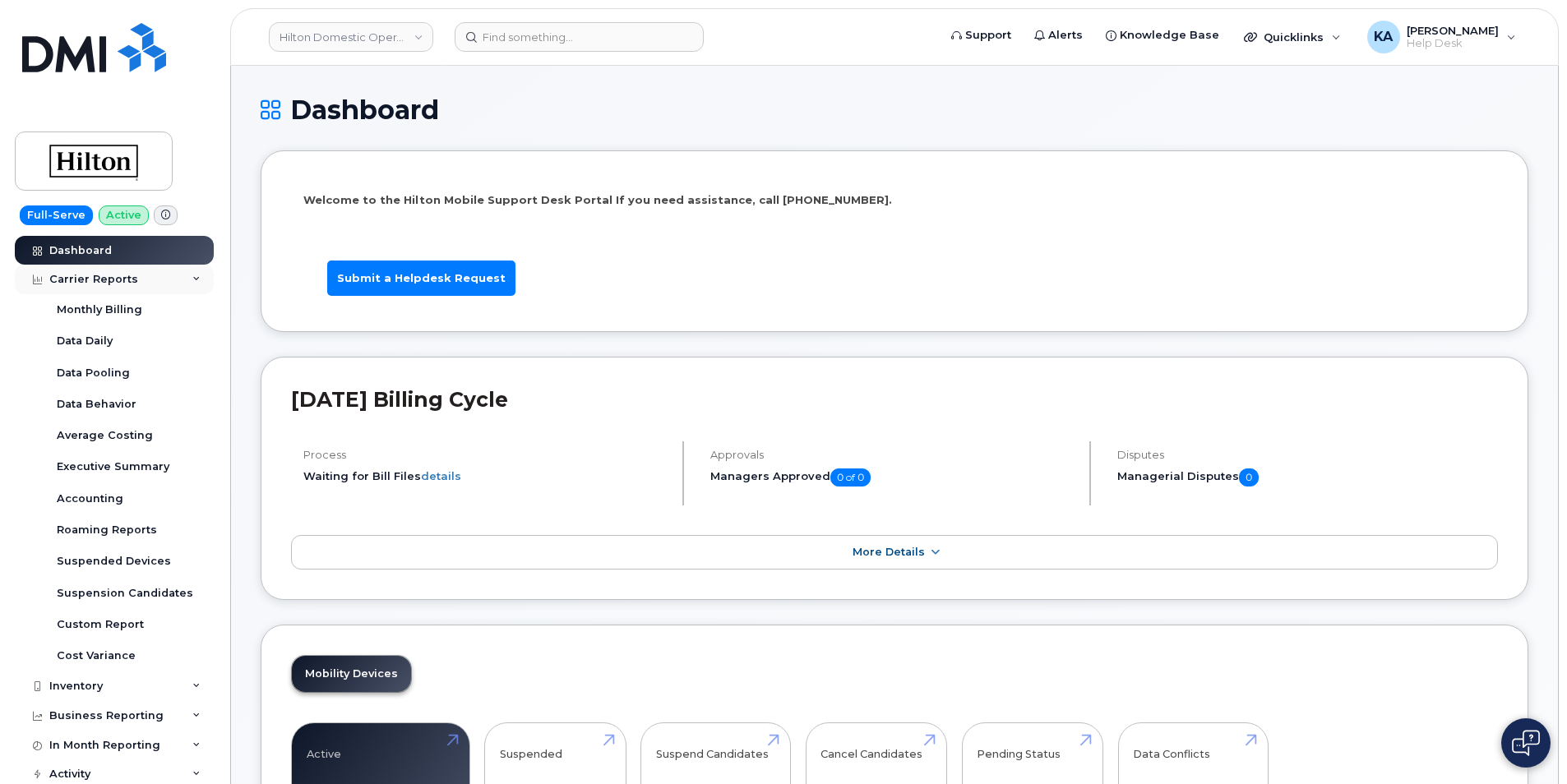 click on "Carrier Reports" at bounding box center (114, 279) 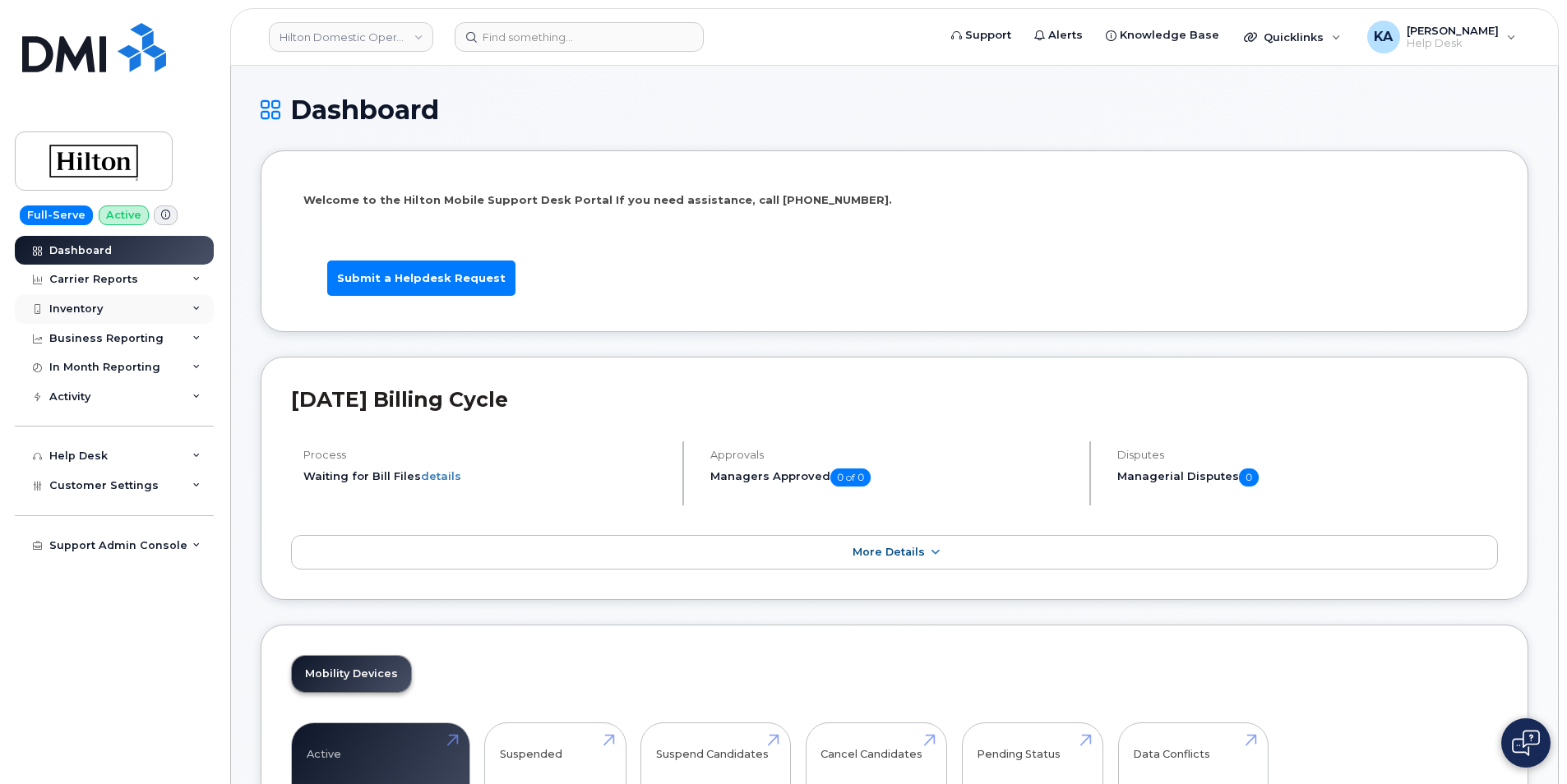 click on "Inventory" at bounding box center (114, 309) 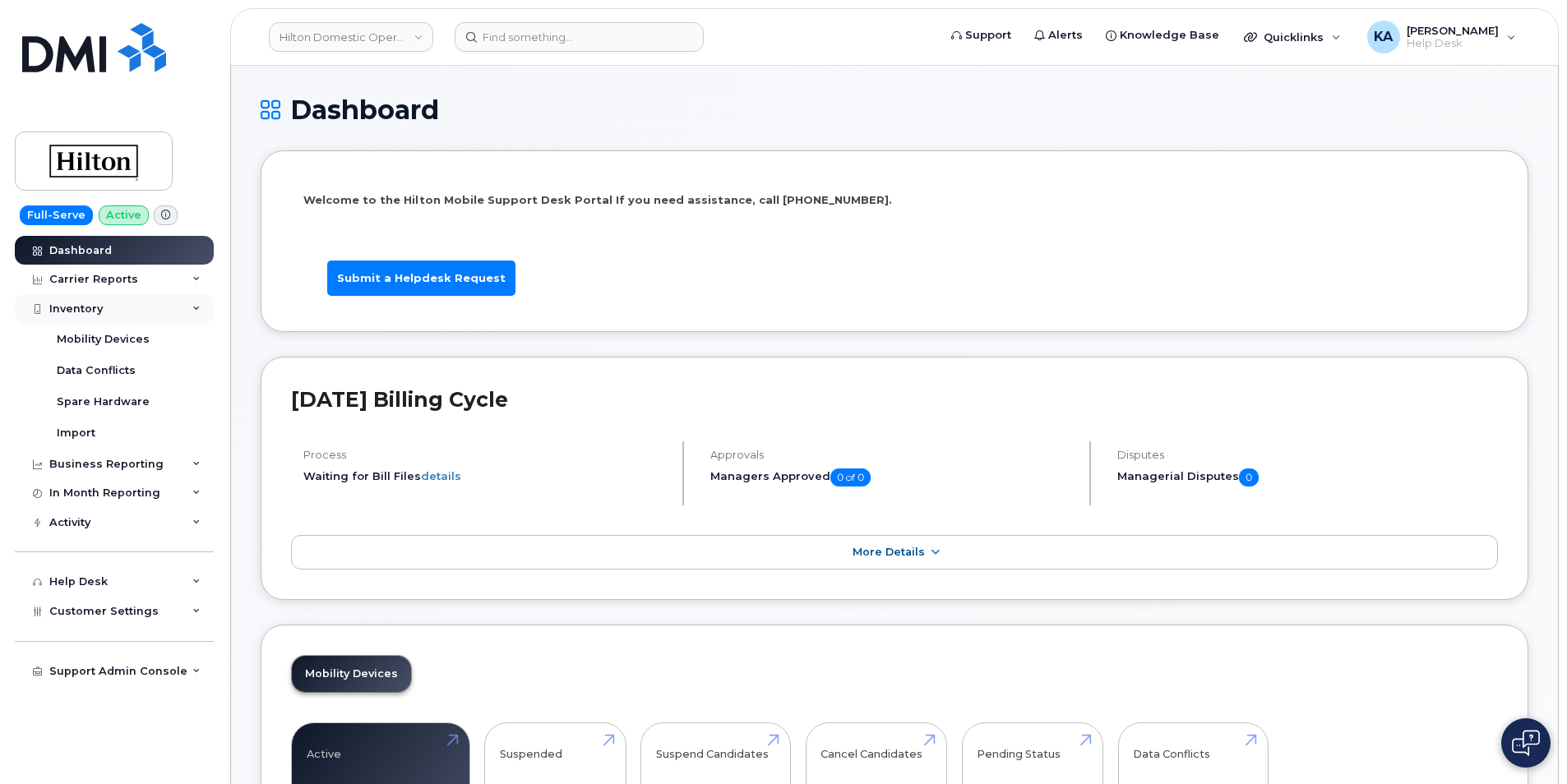 click on "Inventory" at bounding box center (114, 309) 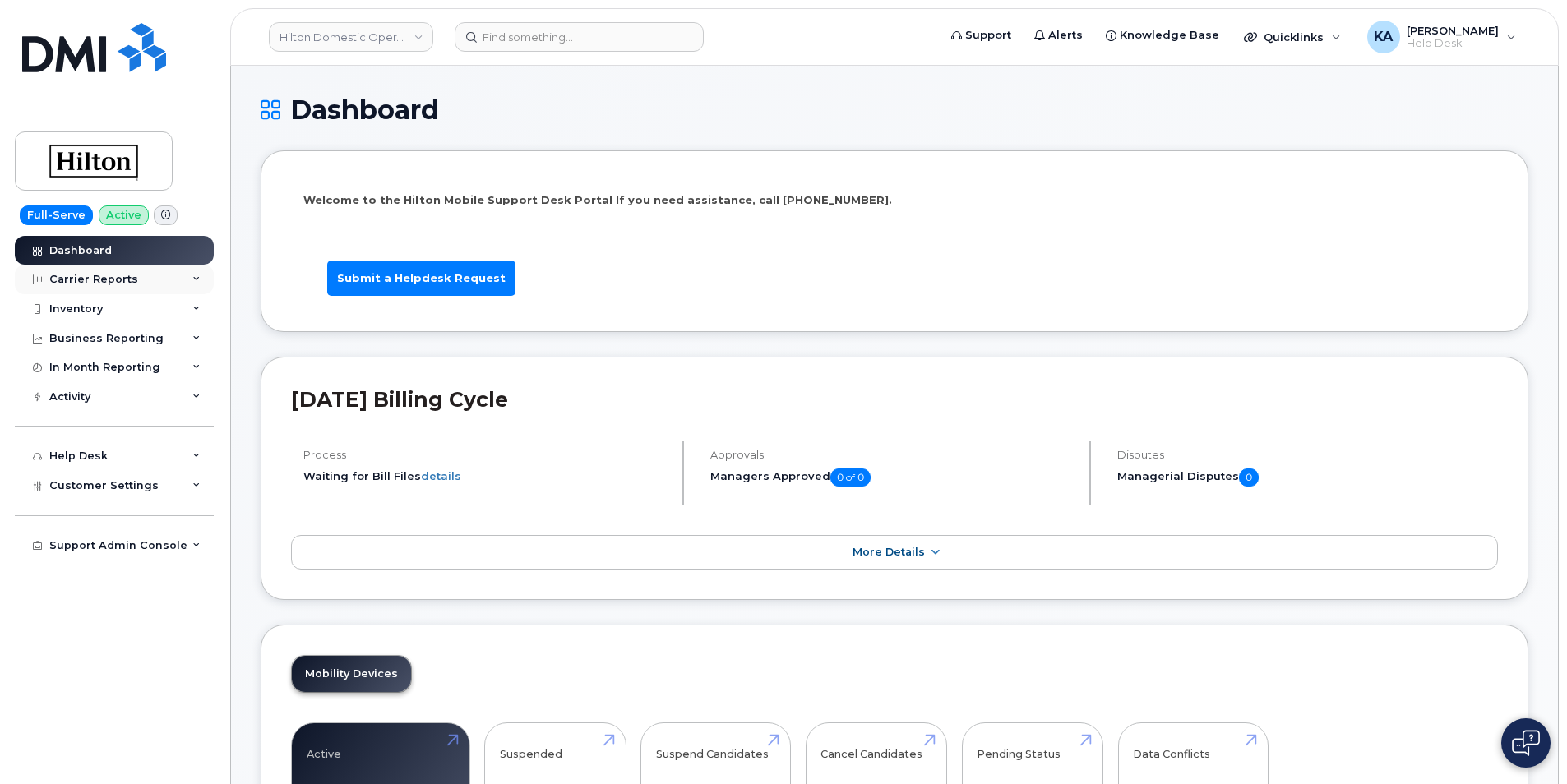 click on "Carrier Reports" at bounding box center (114, 279) 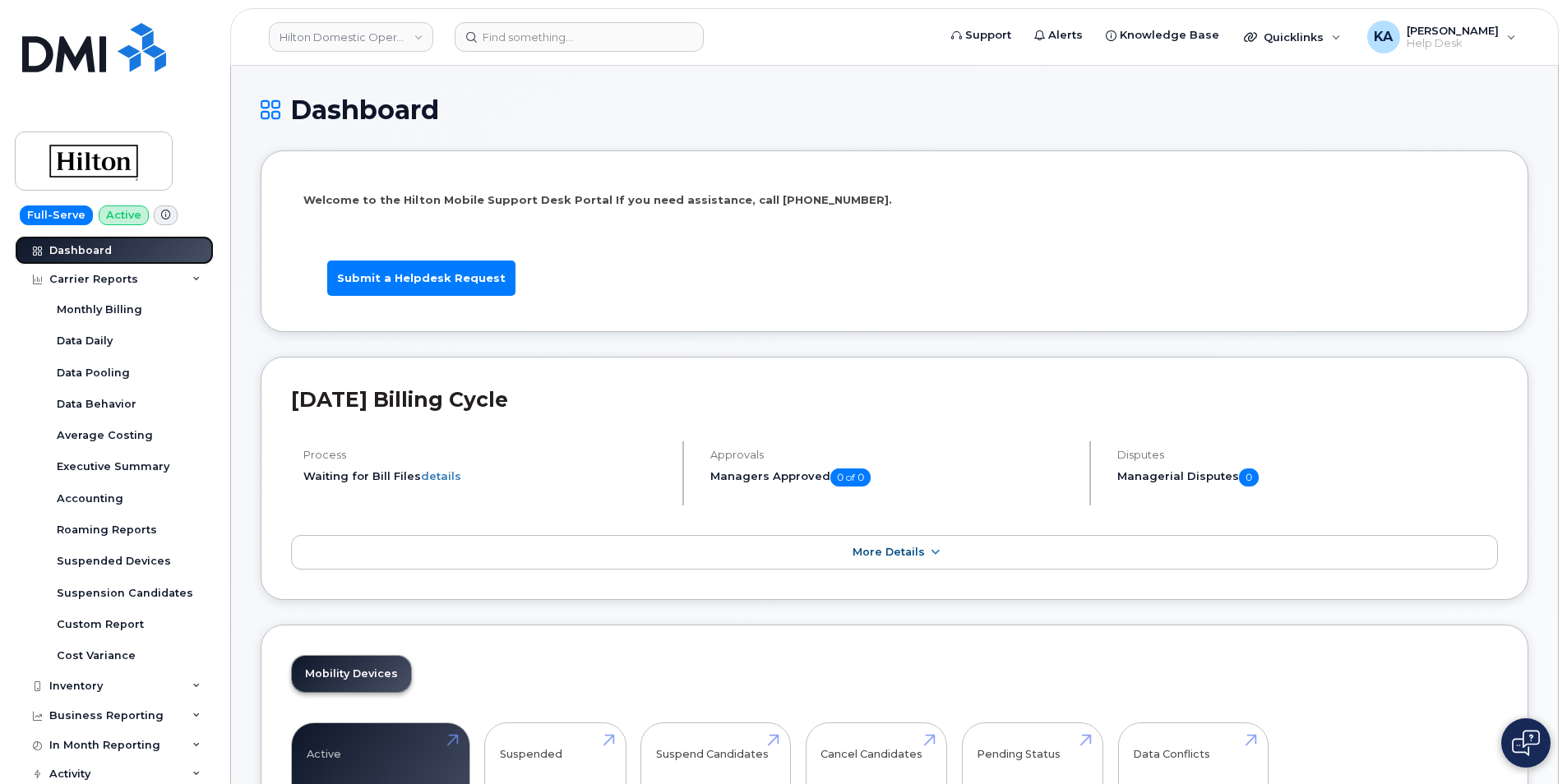 click on "Dashboard" at bounding box center (114, 251) 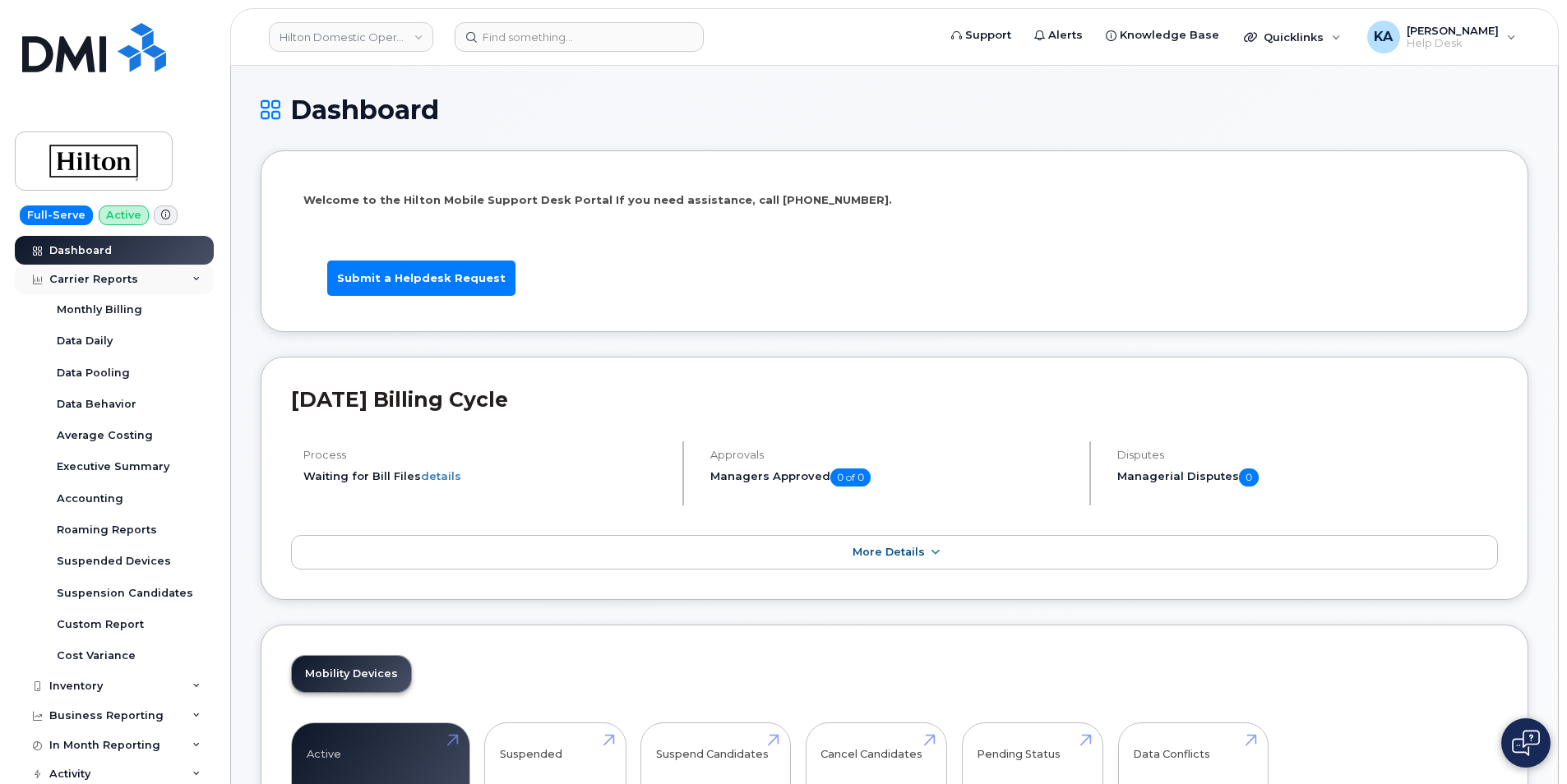 click on "Carrier Reports" at bounding box center [114, 279] 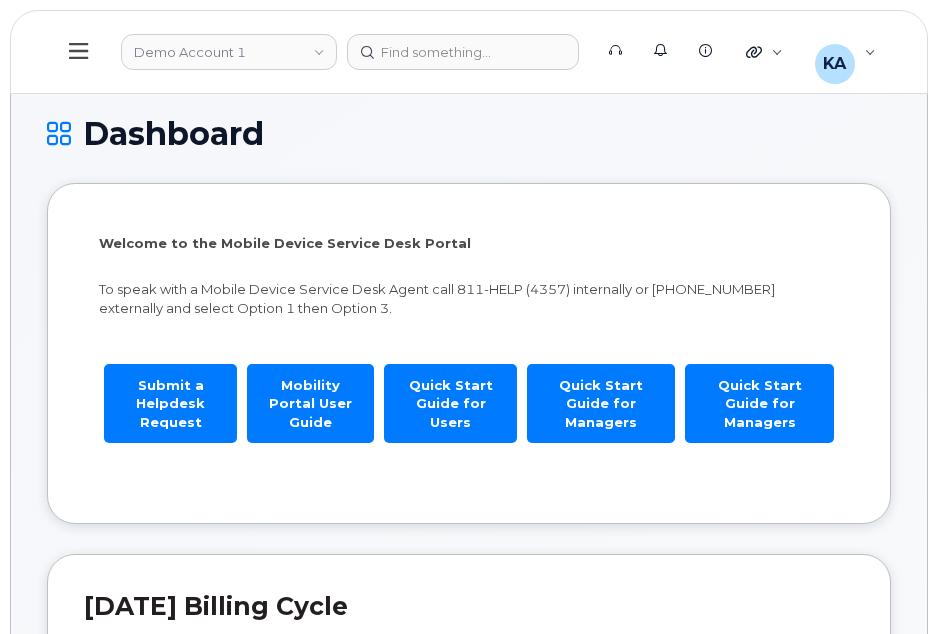 scroll, scrollTop: 1259, scrollLeft: 0, axis: vertical 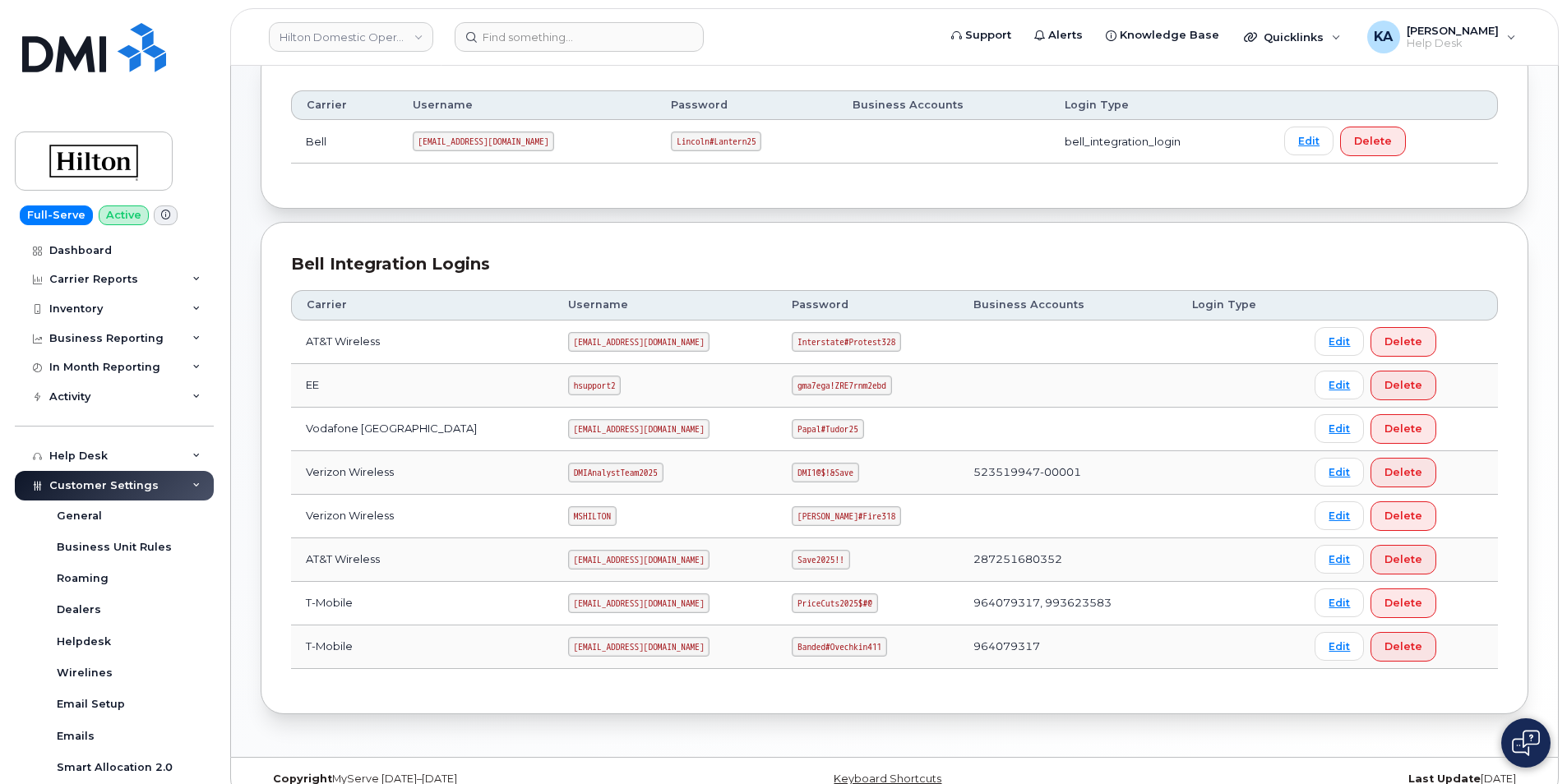 click on "Interstate#Protest328" 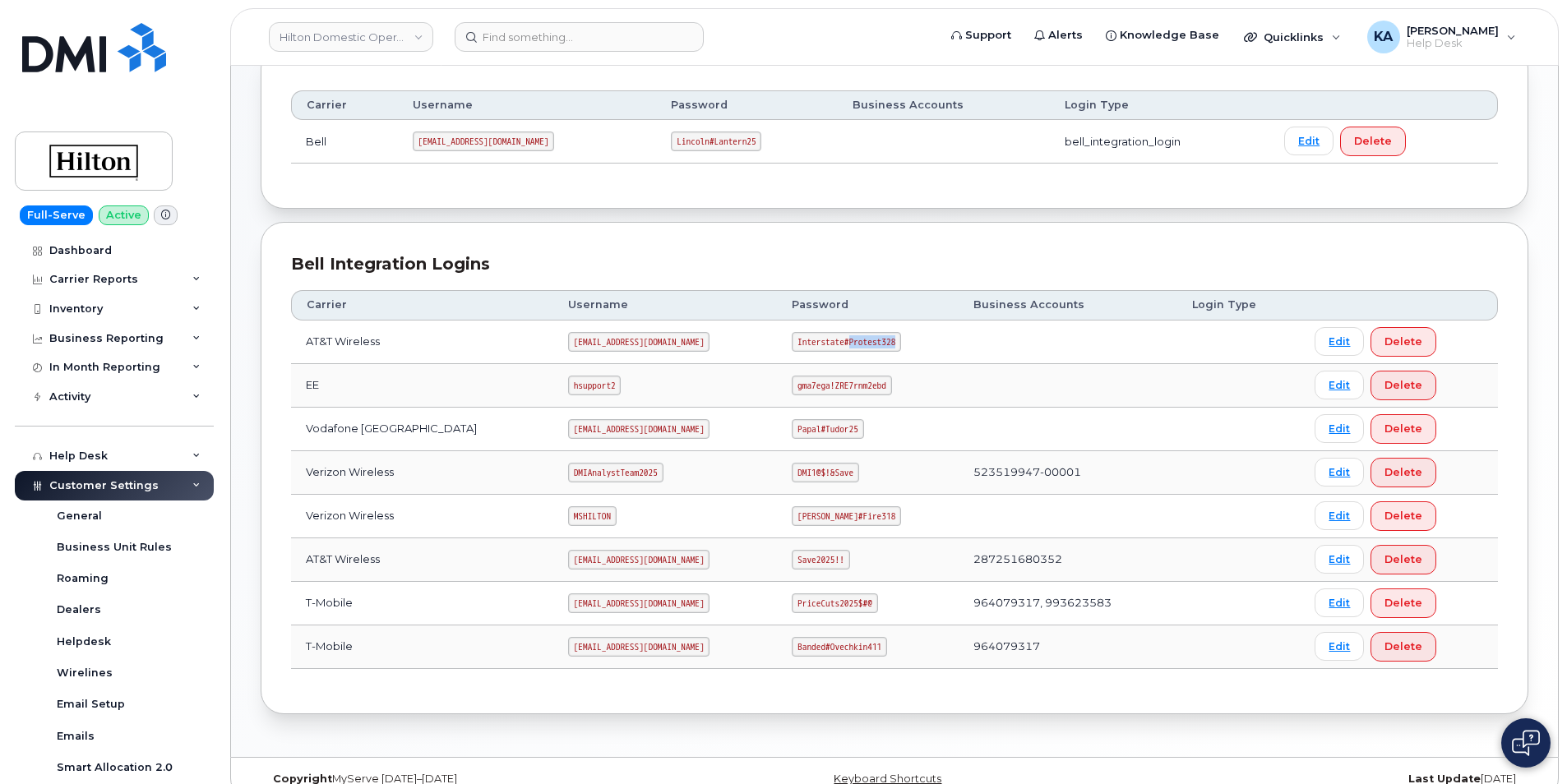 click on "Interstate#Protest328" 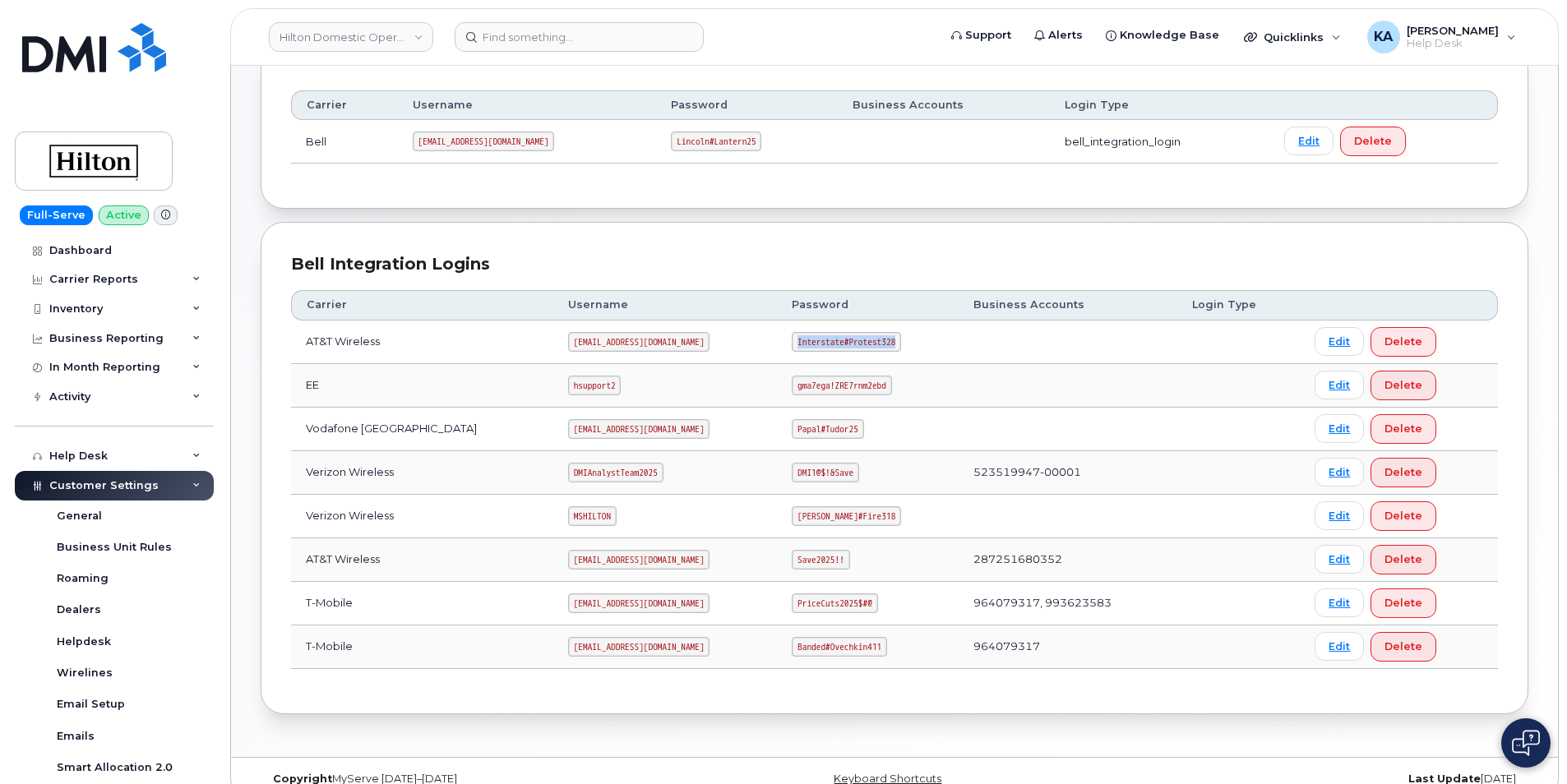 click on "Interstate#Protest328" 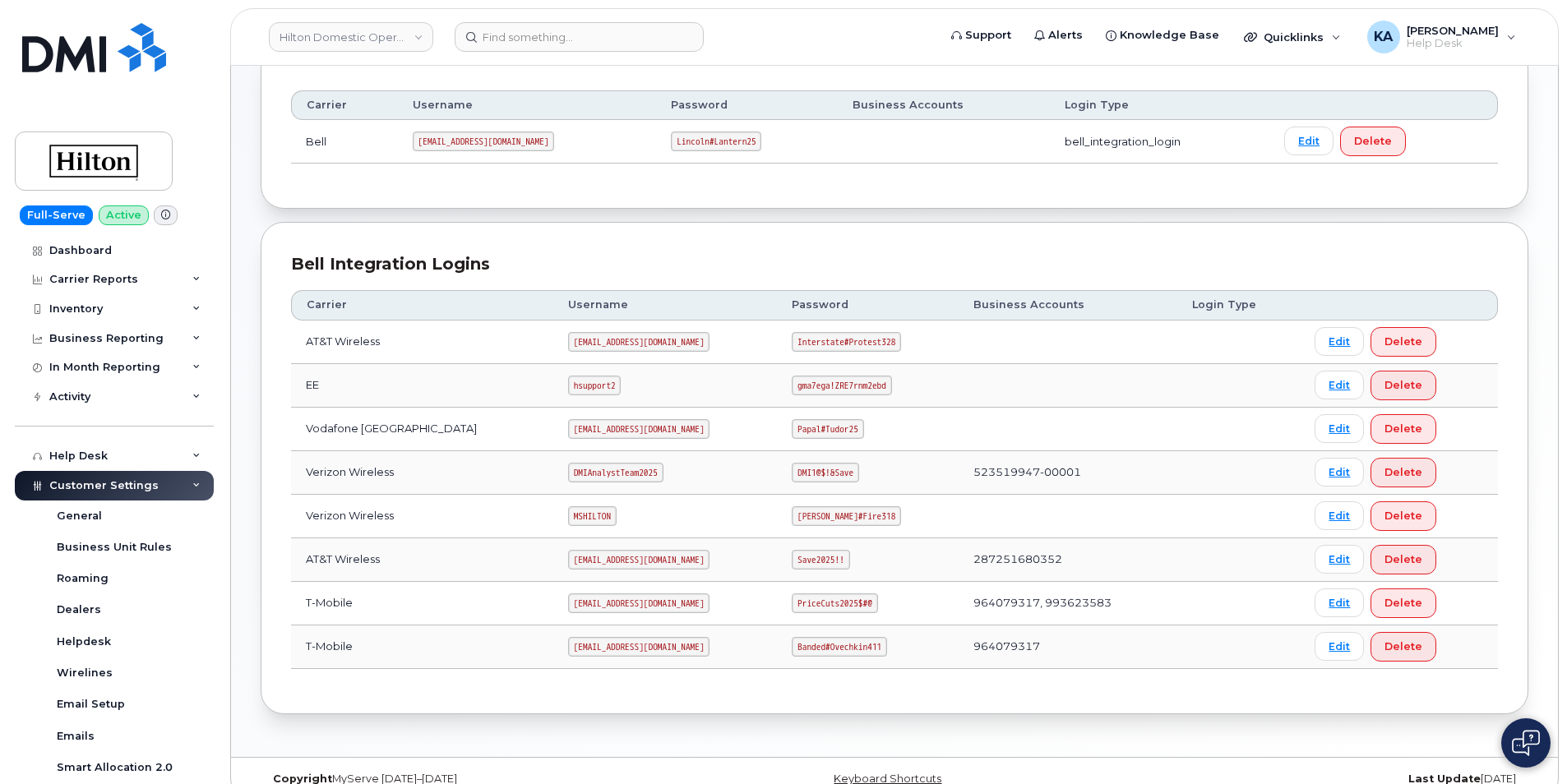 click on "[EMAIL_ADDRESS][DOMAIN_NAME]" 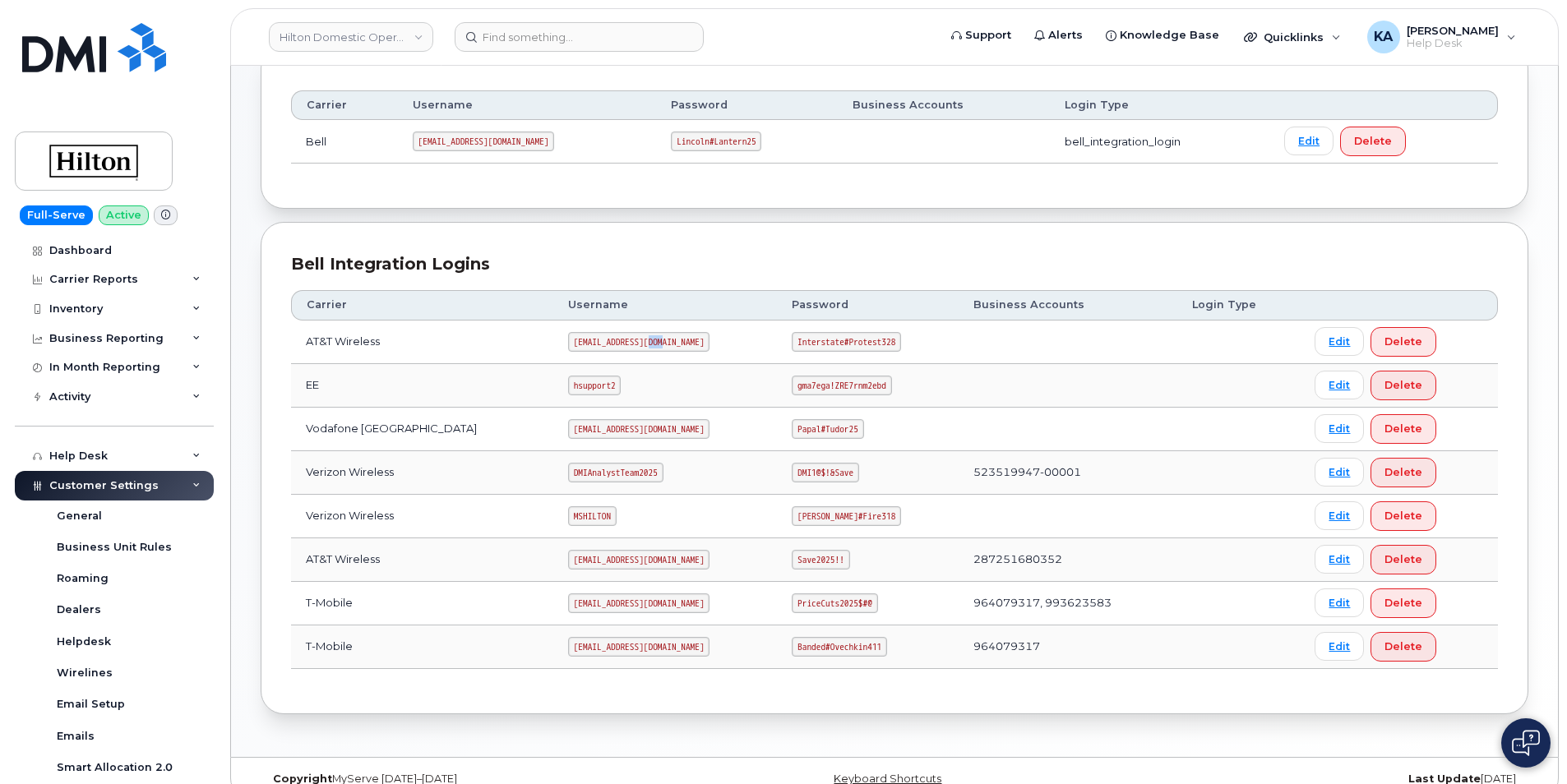 click on "[EMAIL_ADDRESS][DOMAIN_NAME]" 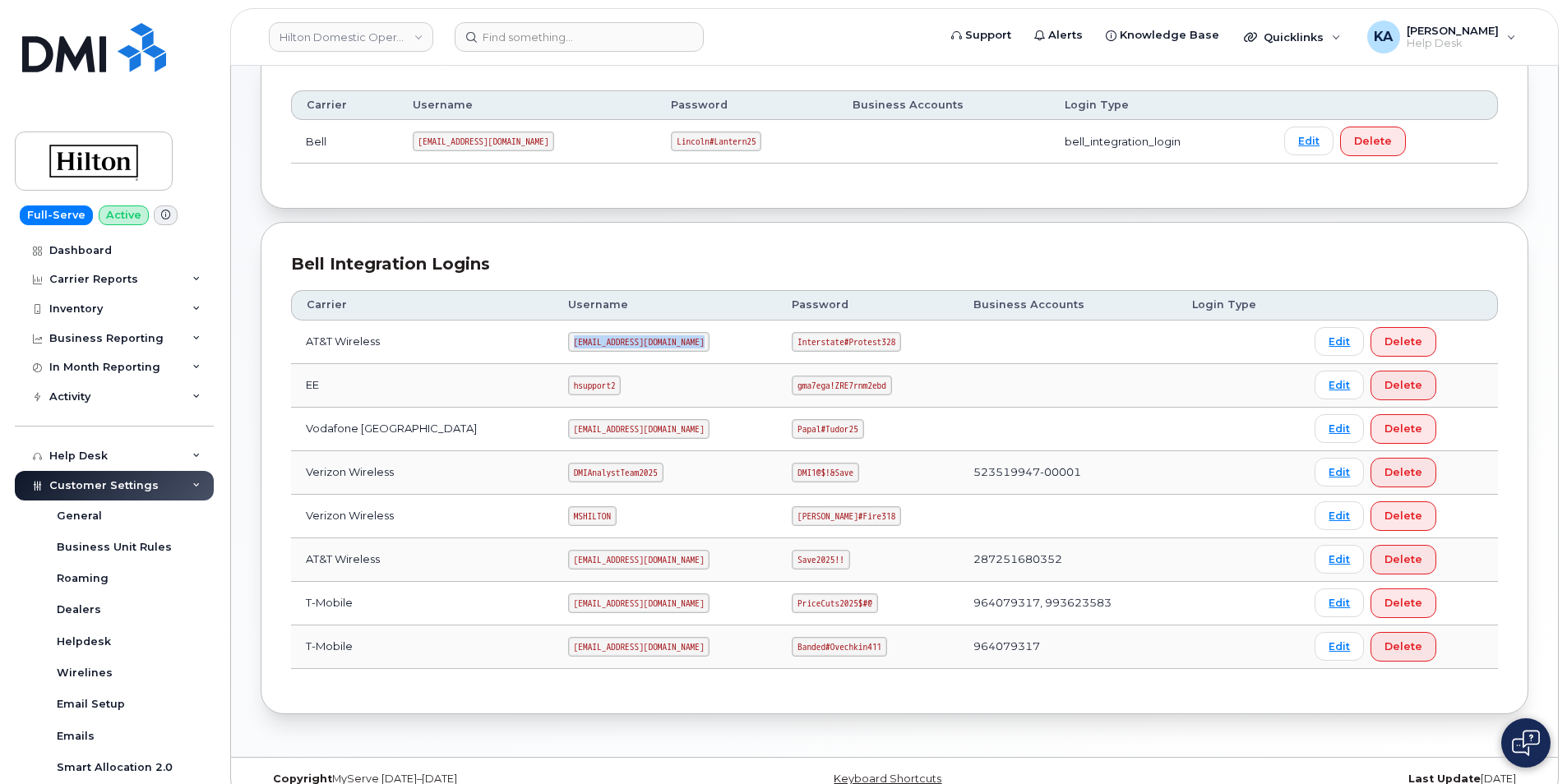 click on "[EMAIL_ADDRESS][DOMAIN_NAME]" 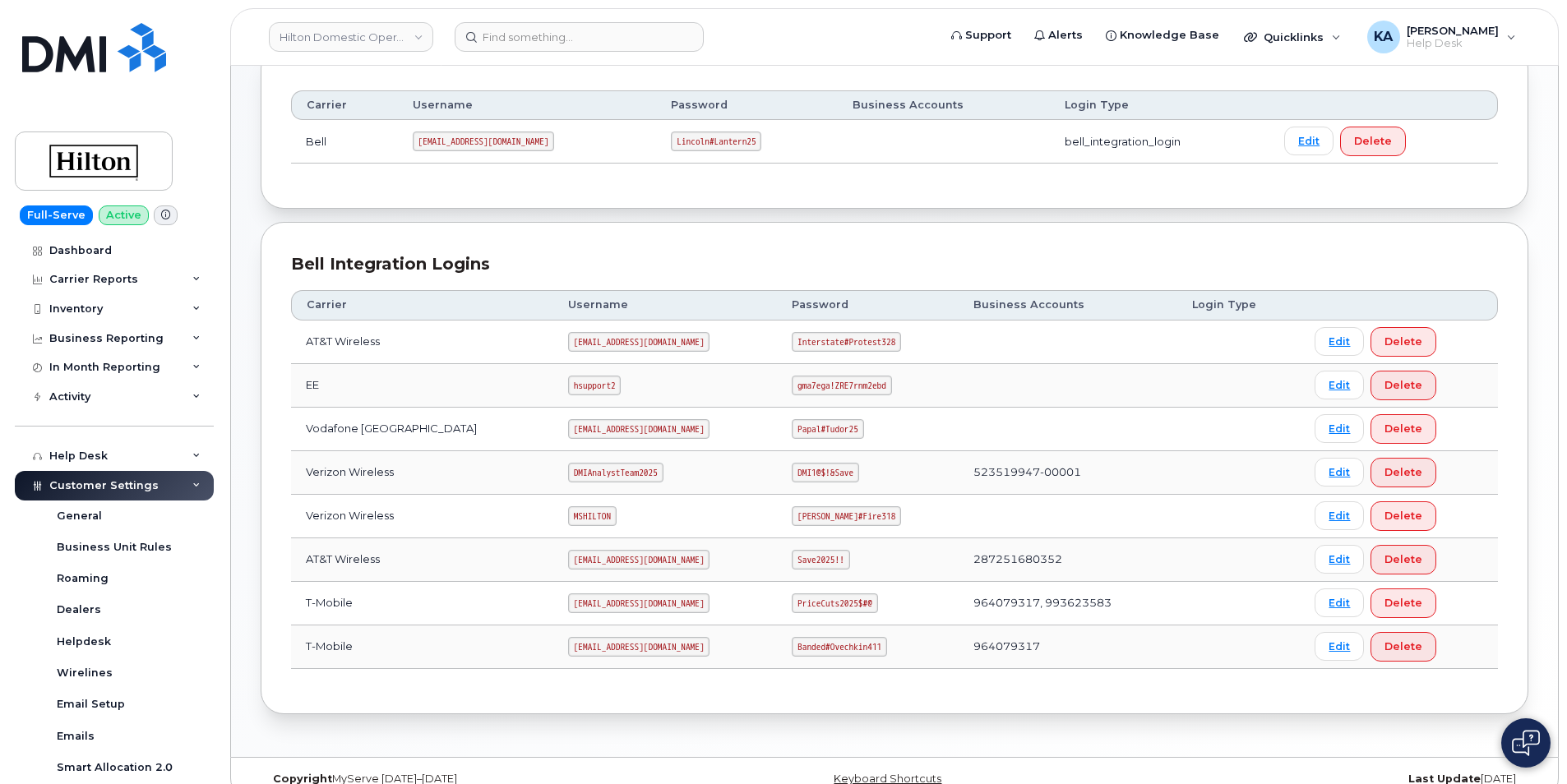 click on "Interstate#Protest328" 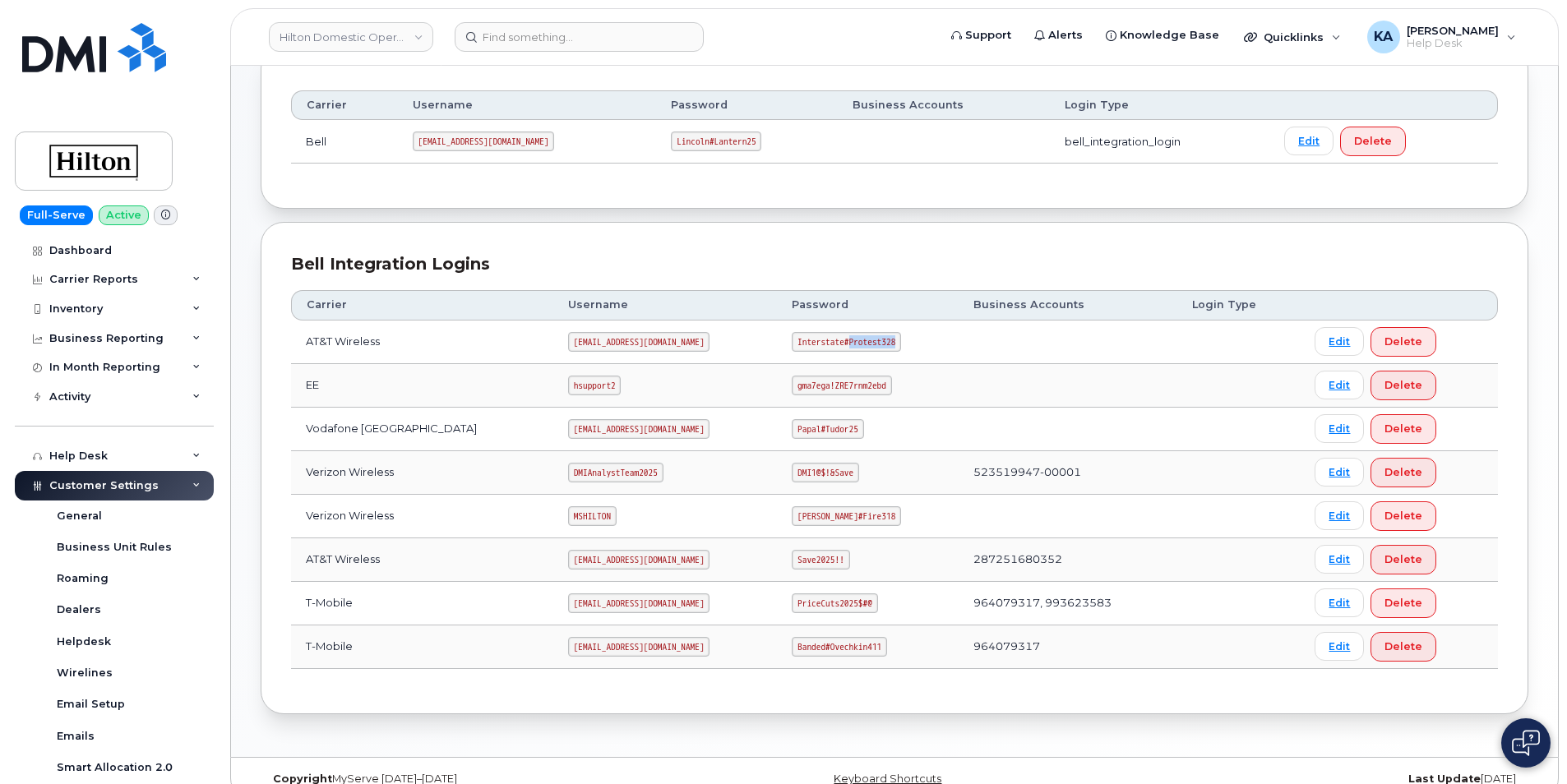click on "Interstate#Protest328" 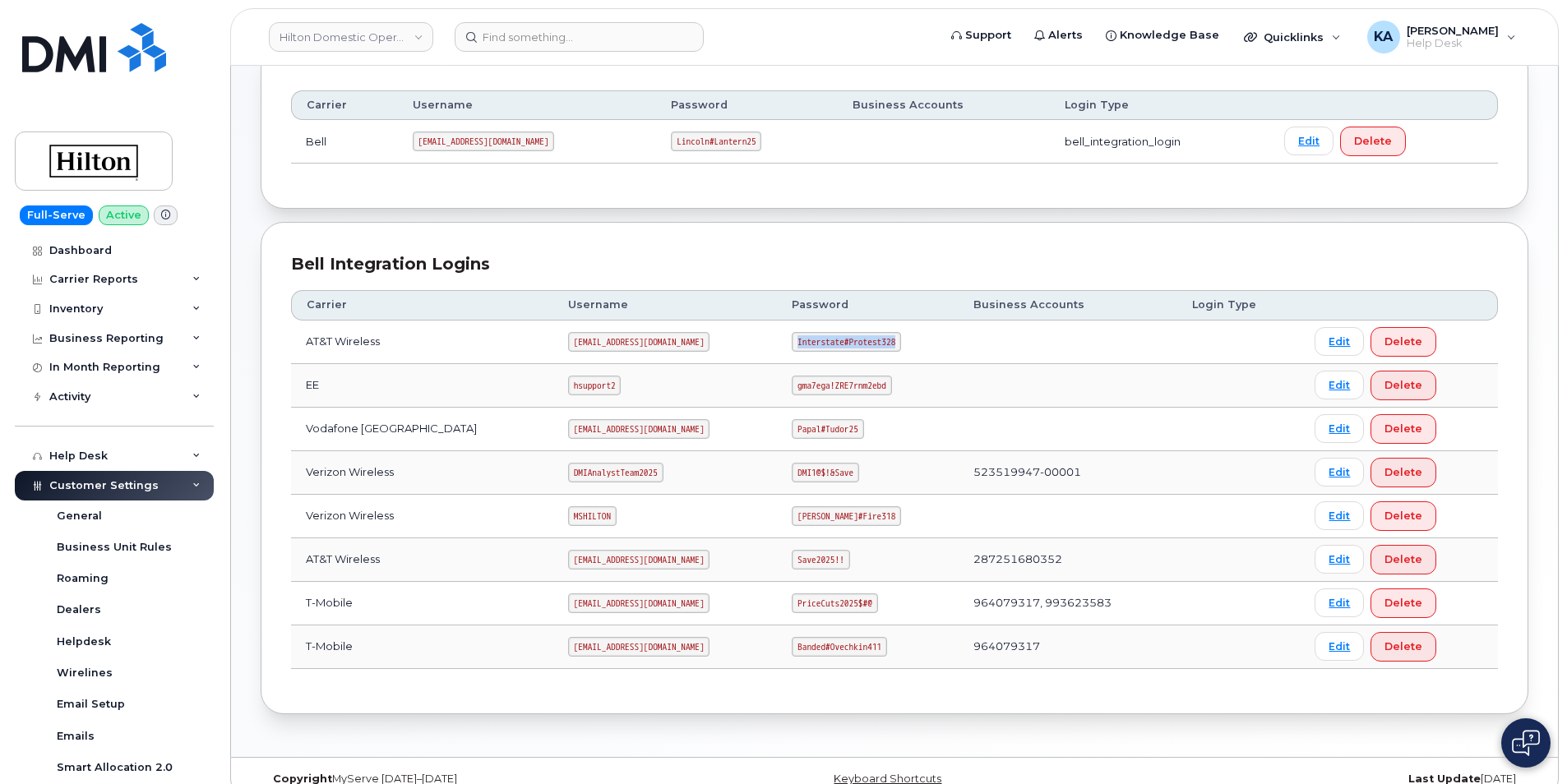 copy on "Interstate#Protest328" 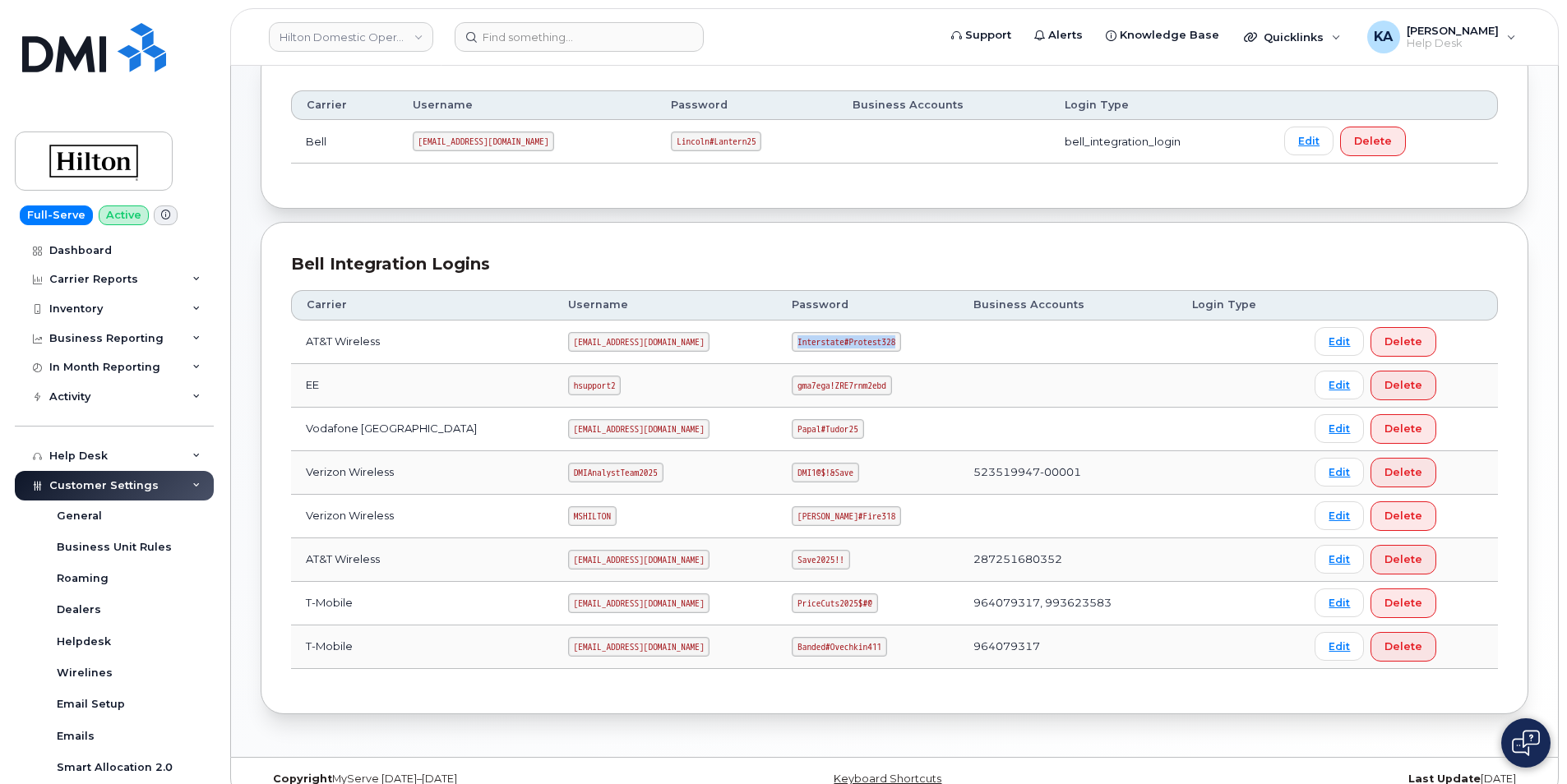 scroll, scrollTop: 258, scrollLeft: 0, axis: vertical 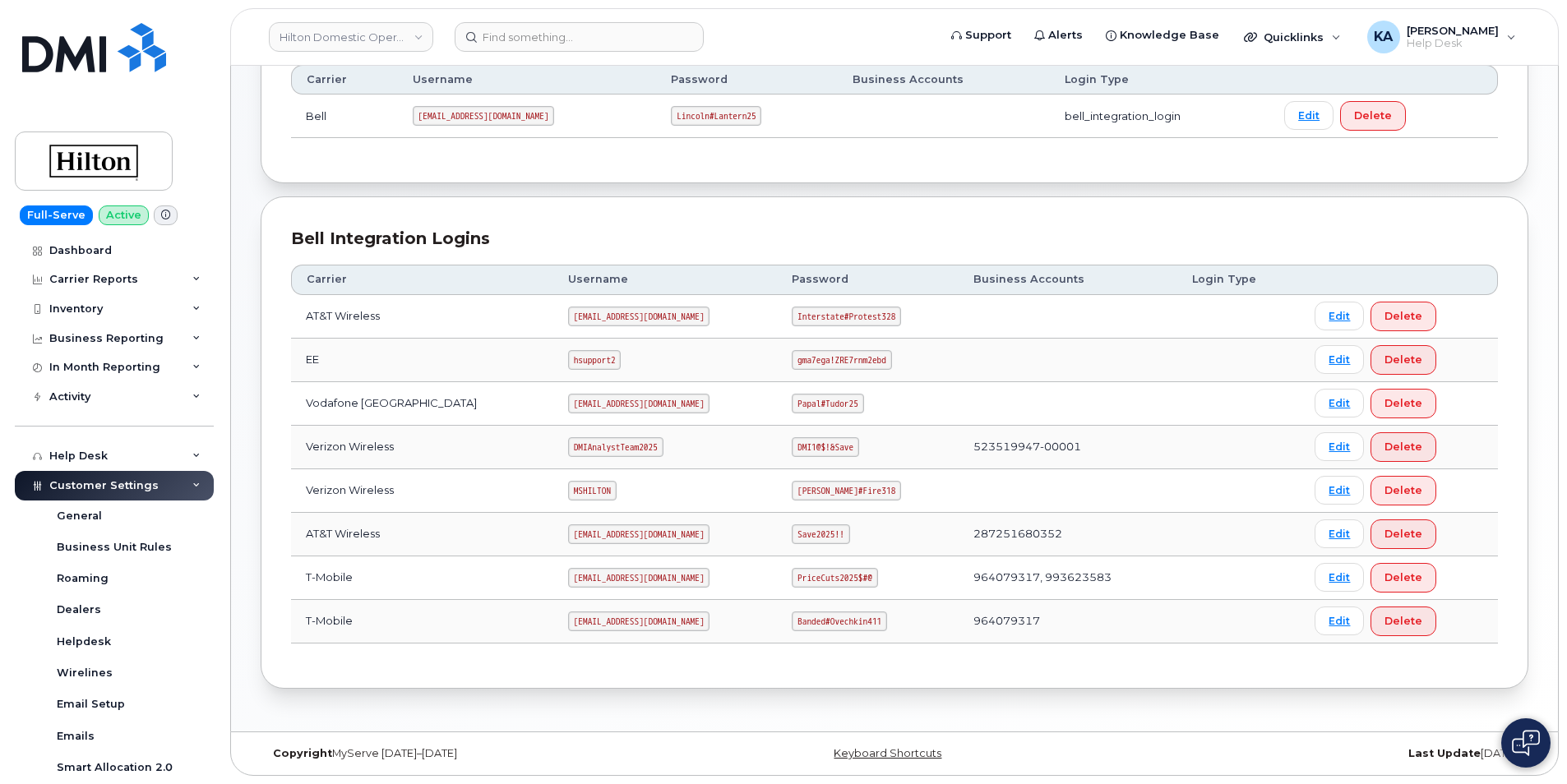 click on "MSHILTON" 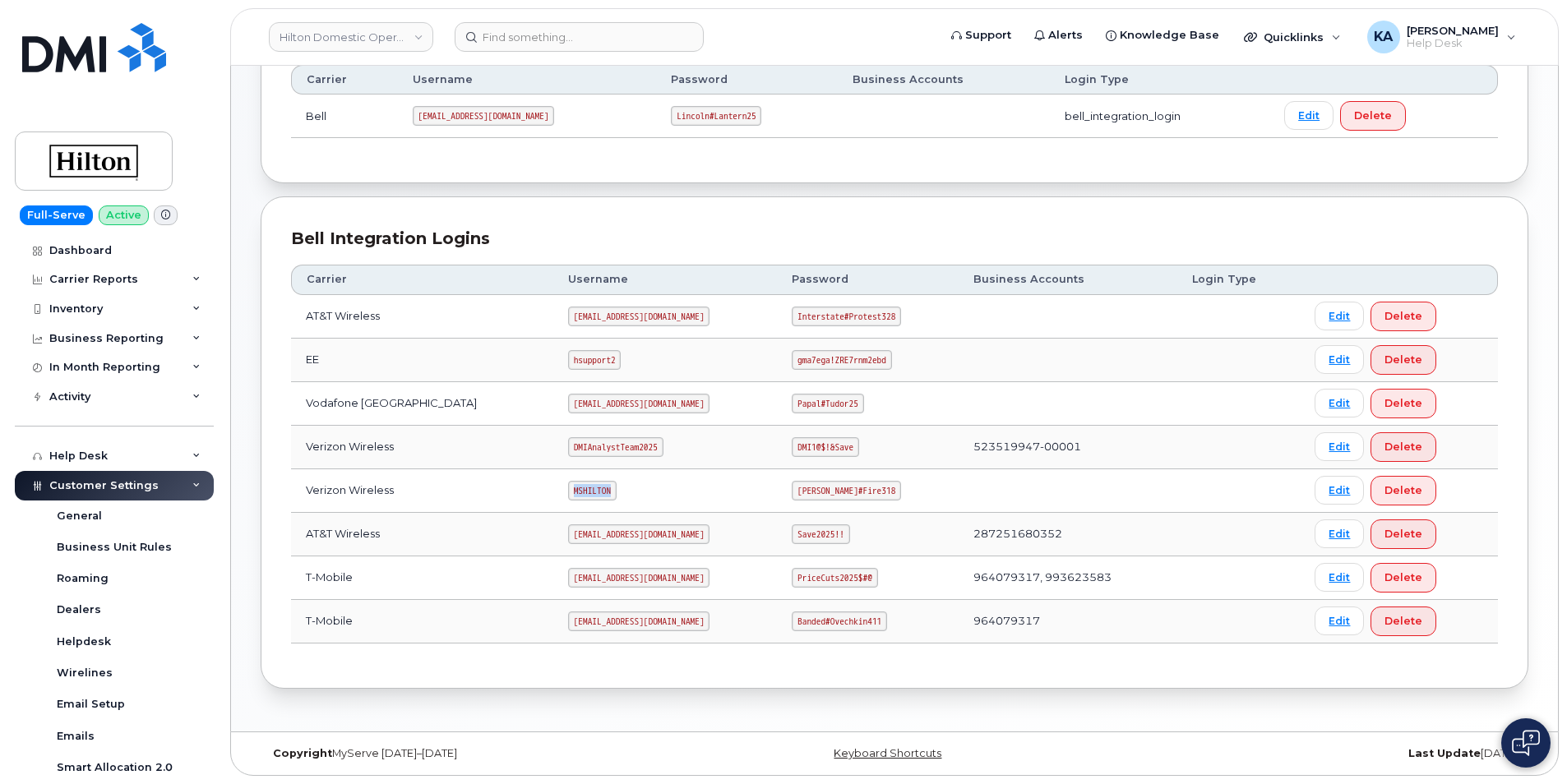 click on "MSHILTON" 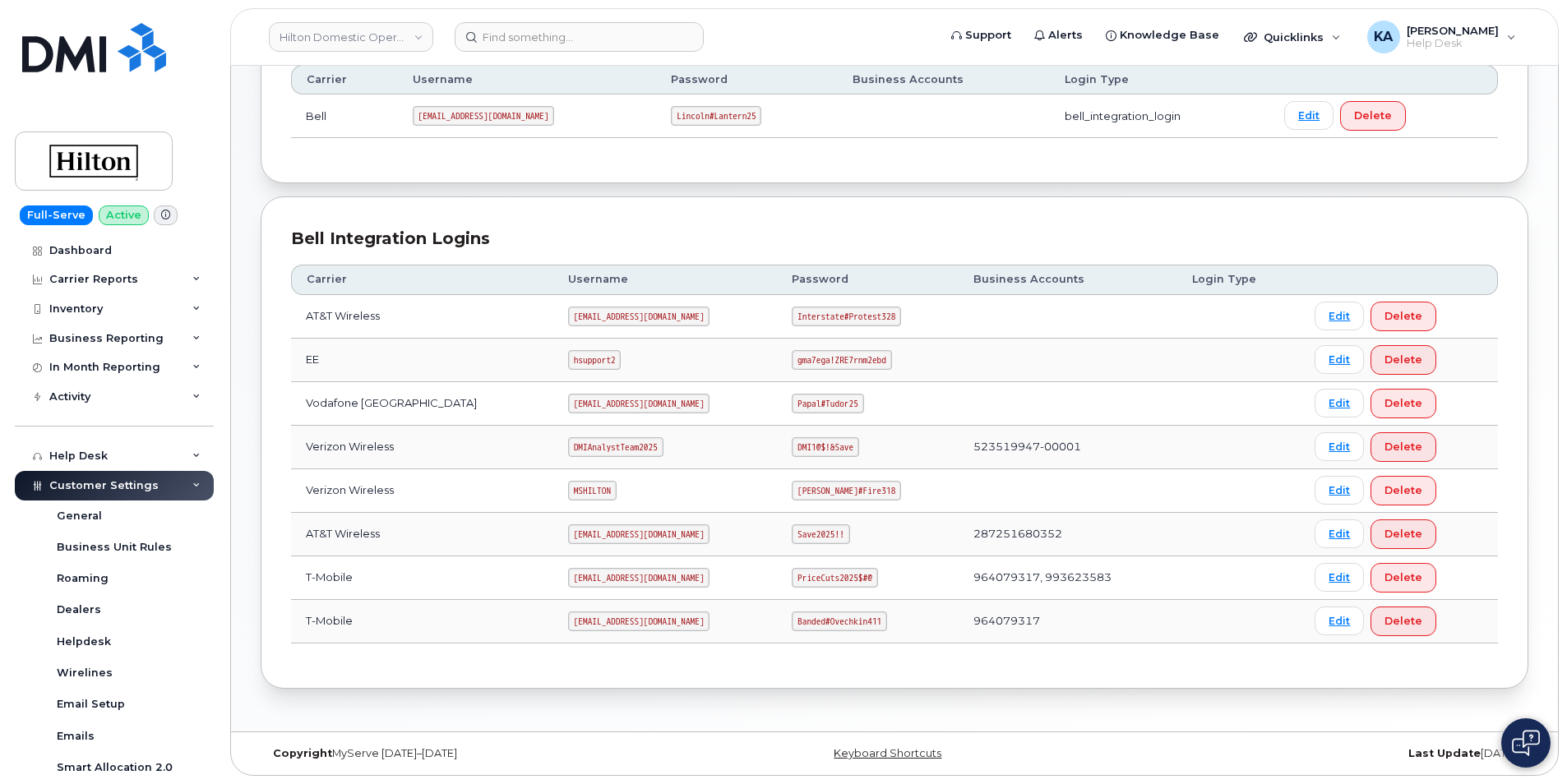 click on "[PERSON_NAME]#Fire318" 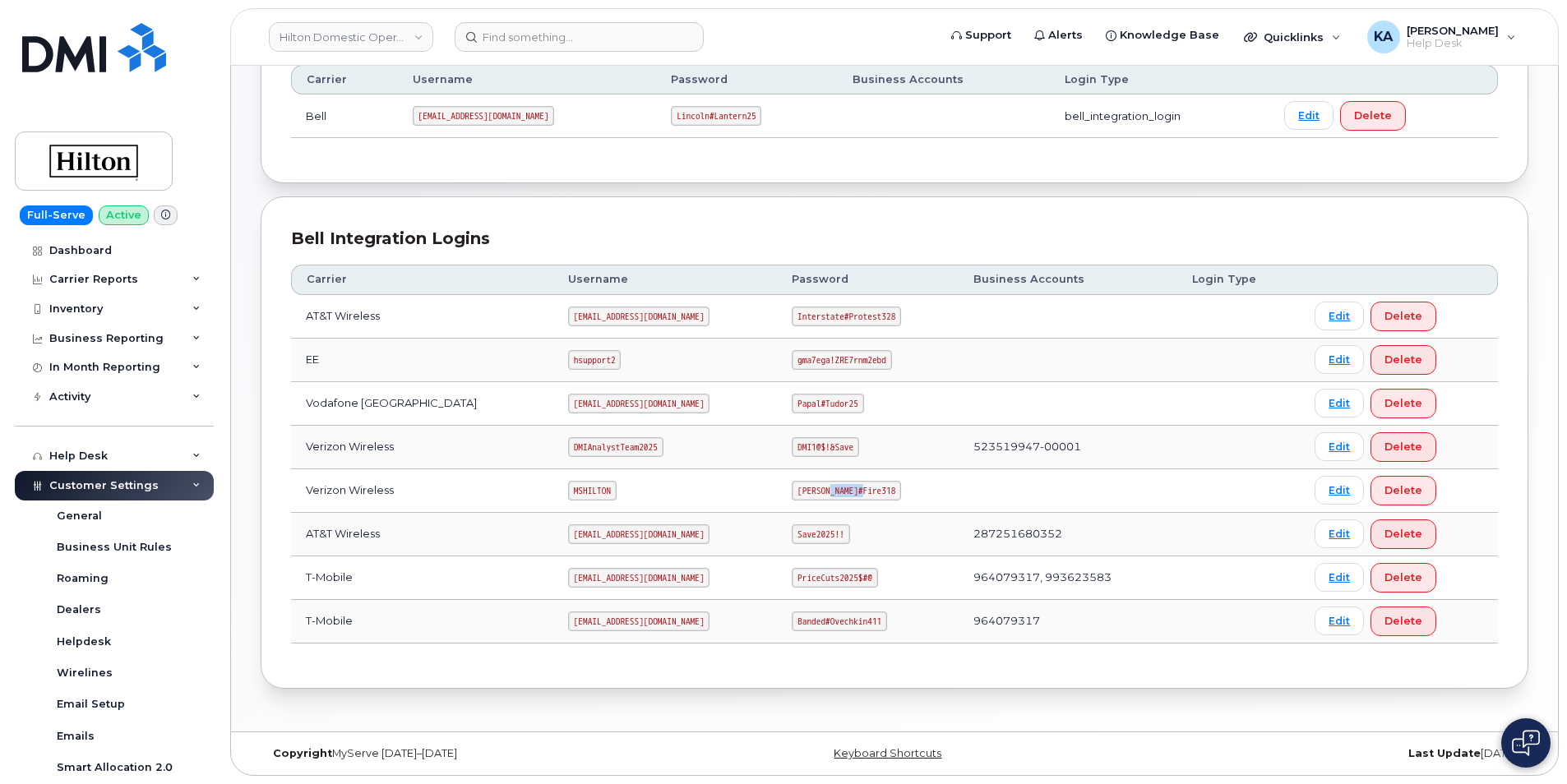 click on "[PERSON_NAME]#Fire318" 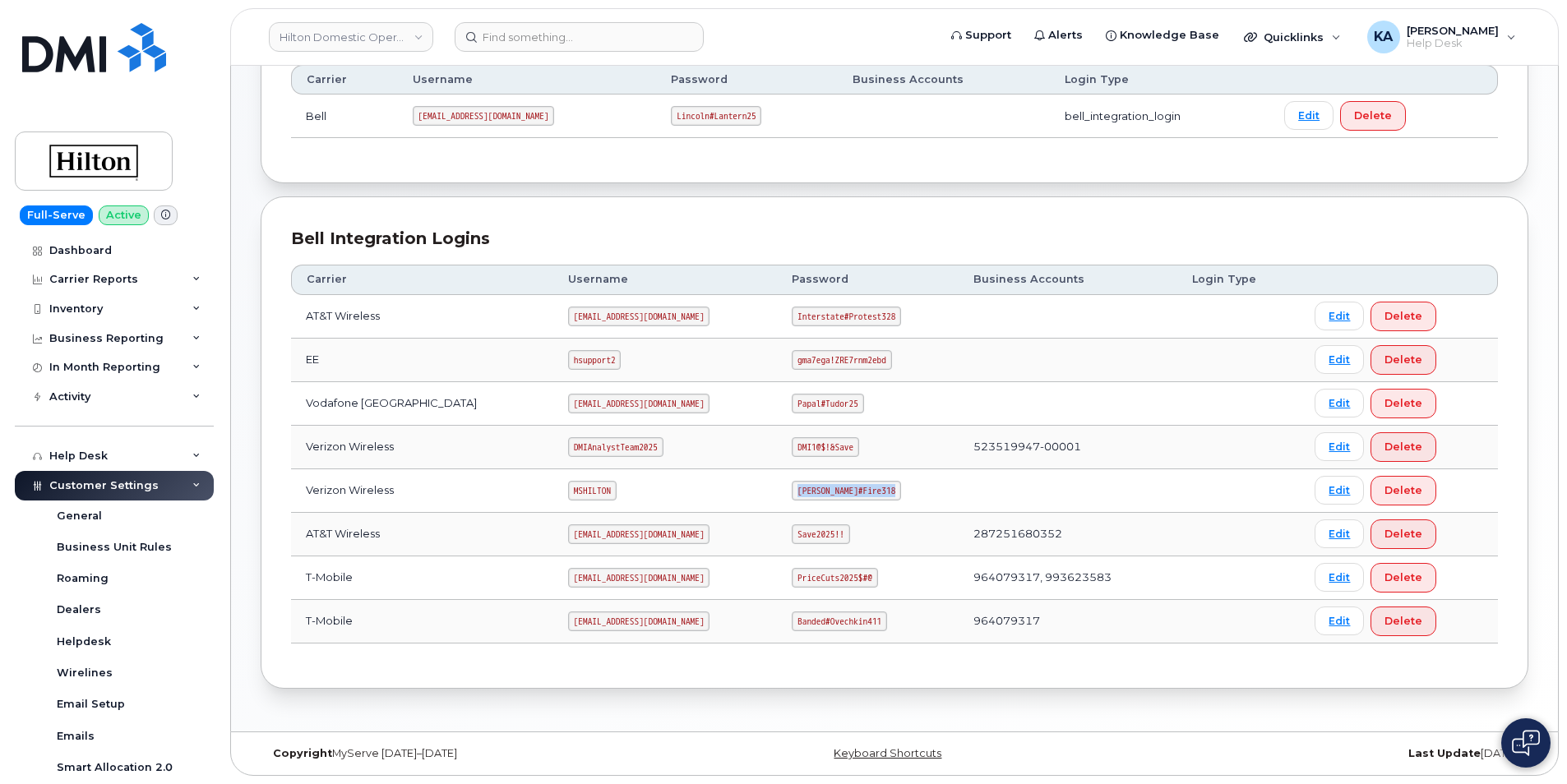 click on "[PERSON_NAME]#Fire318" 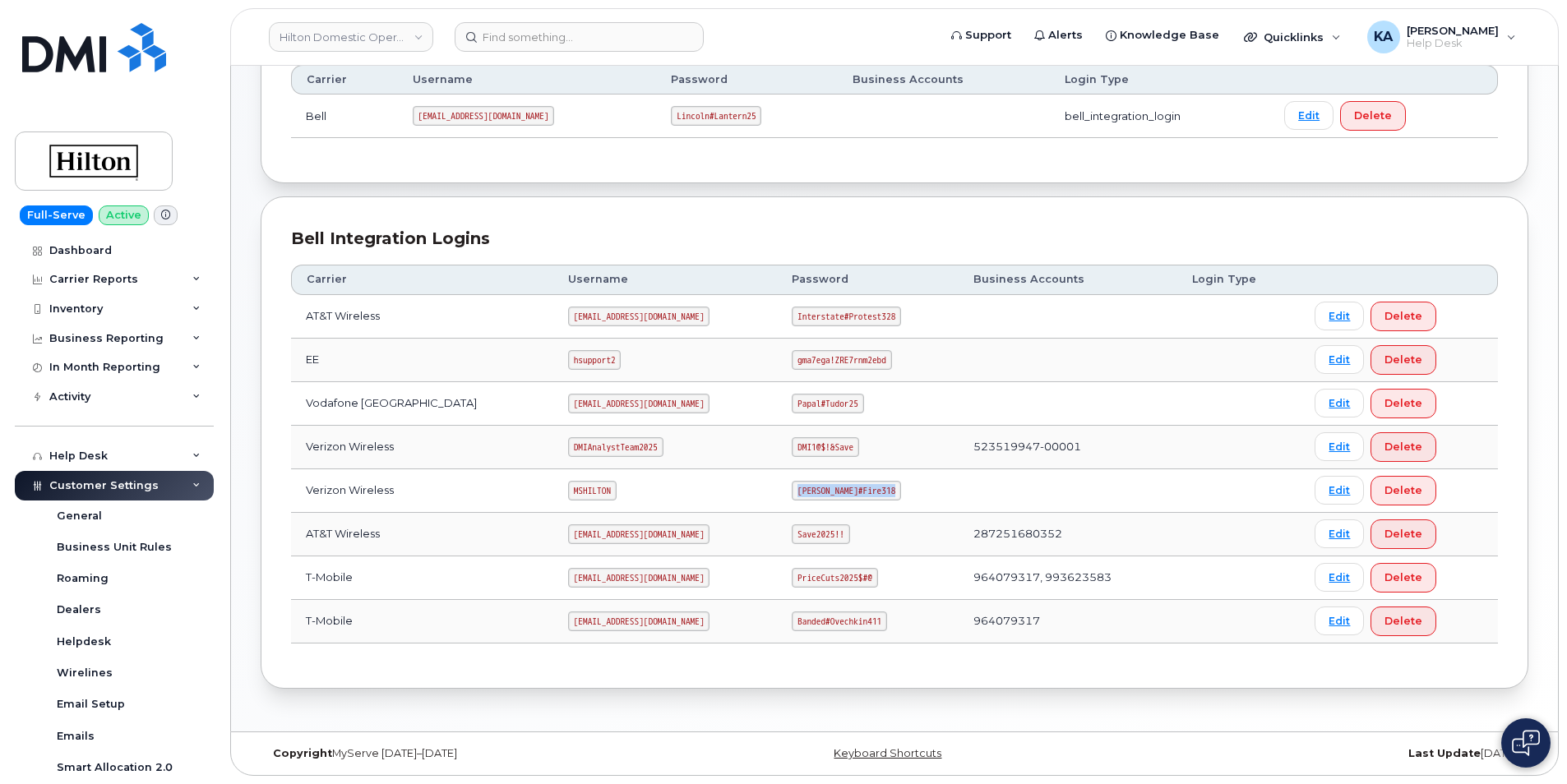 copy on "[PERSON_NAME]#Fire318" 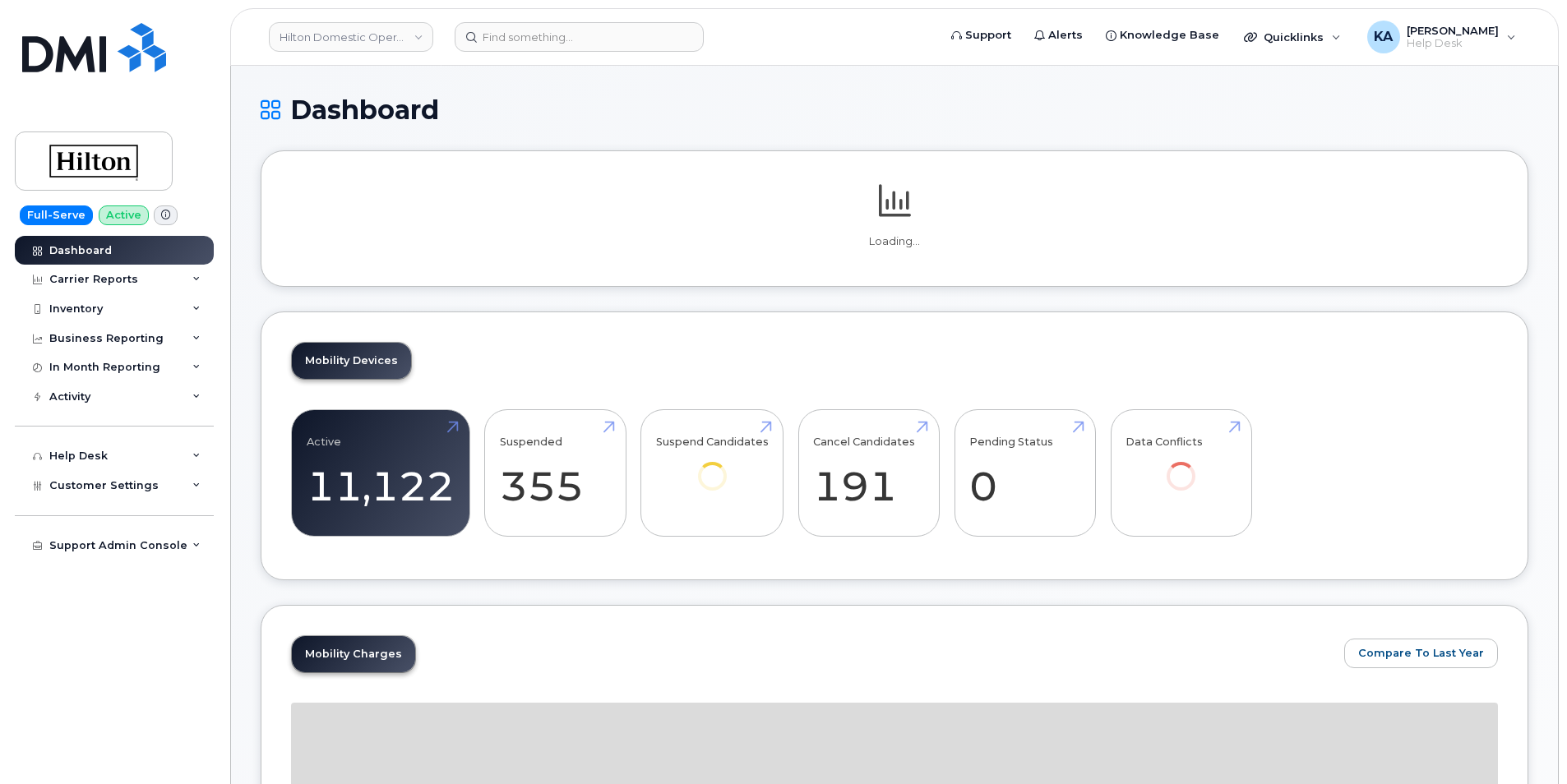 scroll, scrollTop: 0, scrollLeft: 0, axis: both 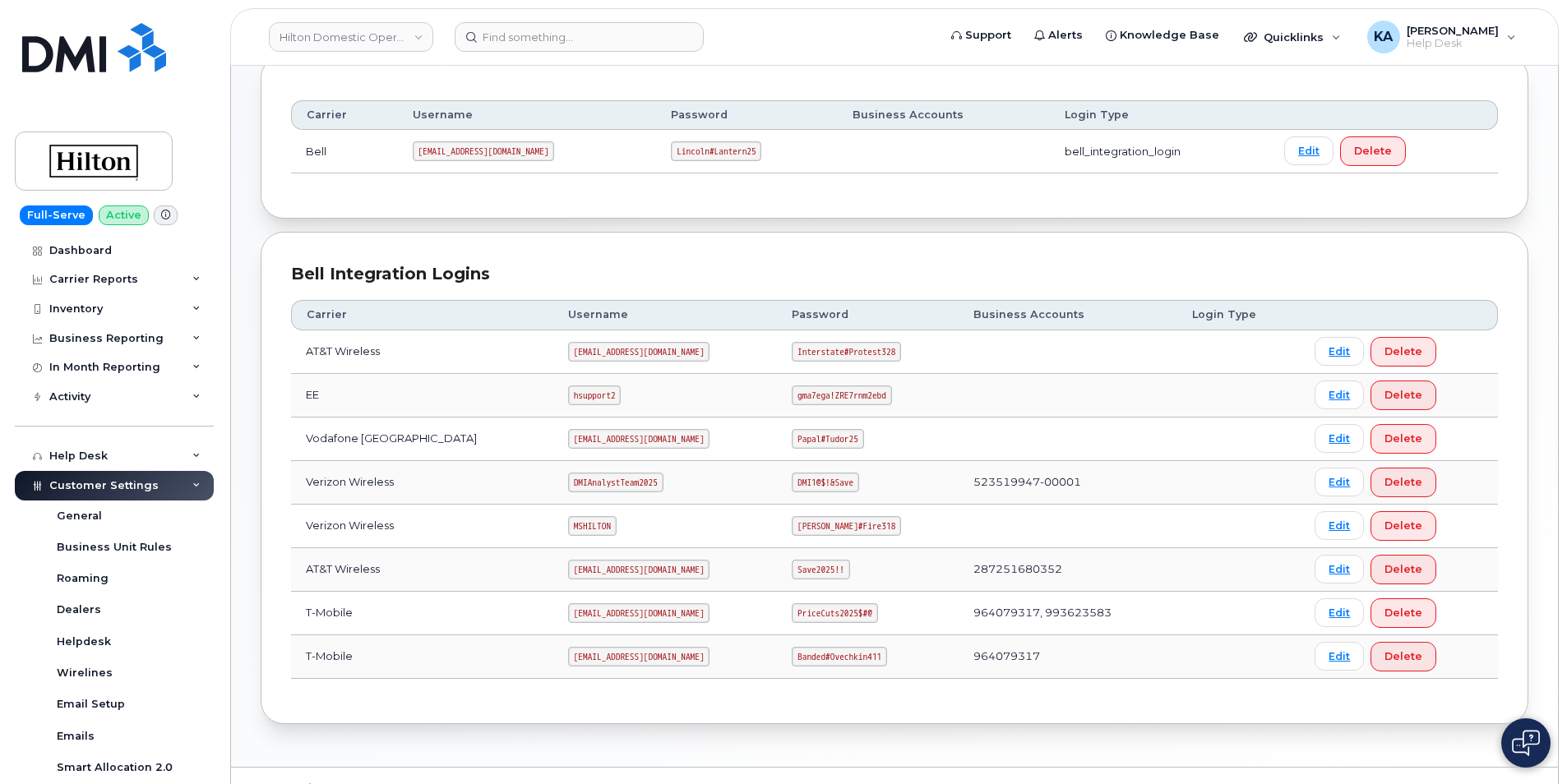 click on "Banded#Ovechkin411" 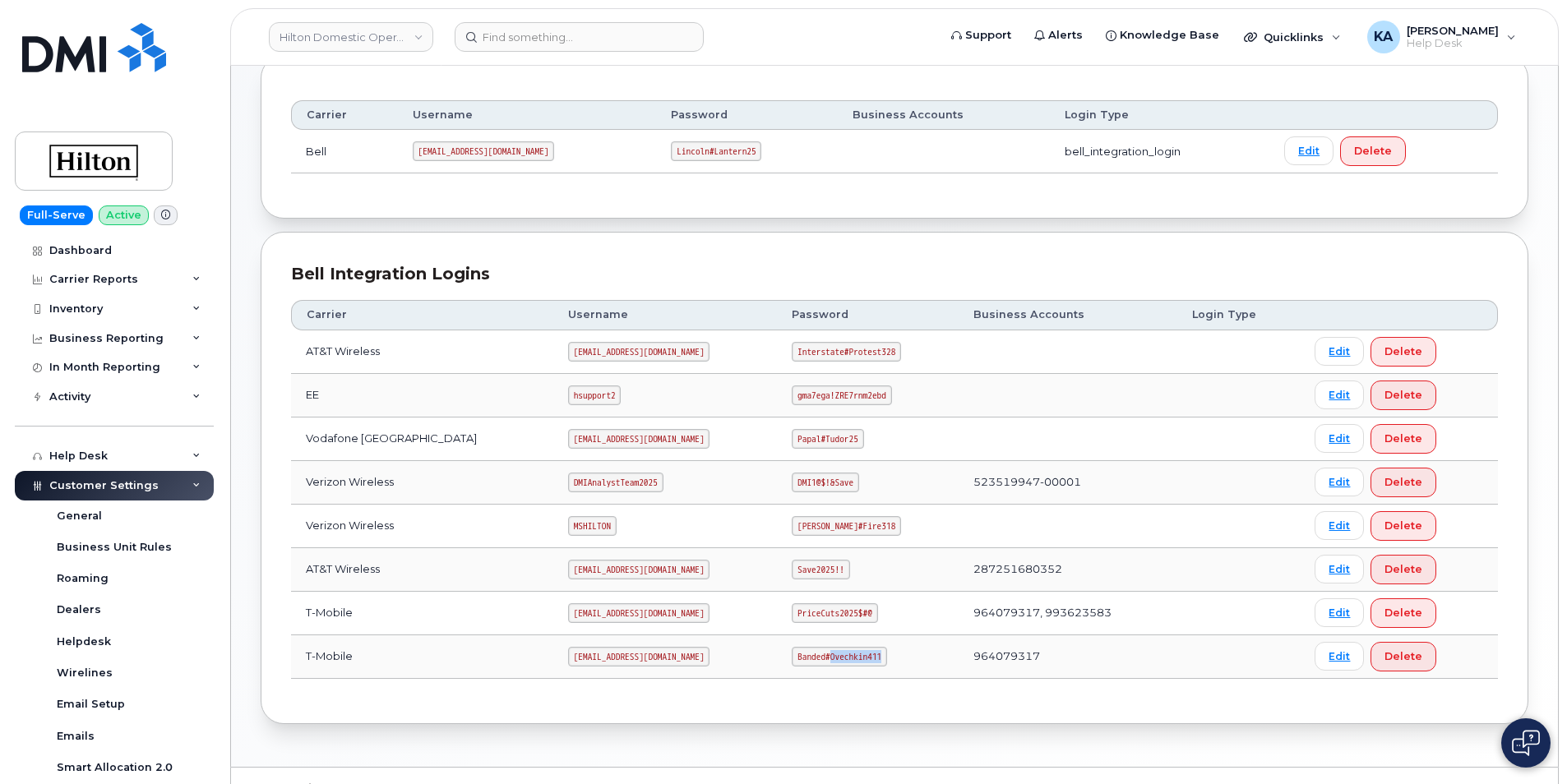 click on "Banded#Ovechkin411" 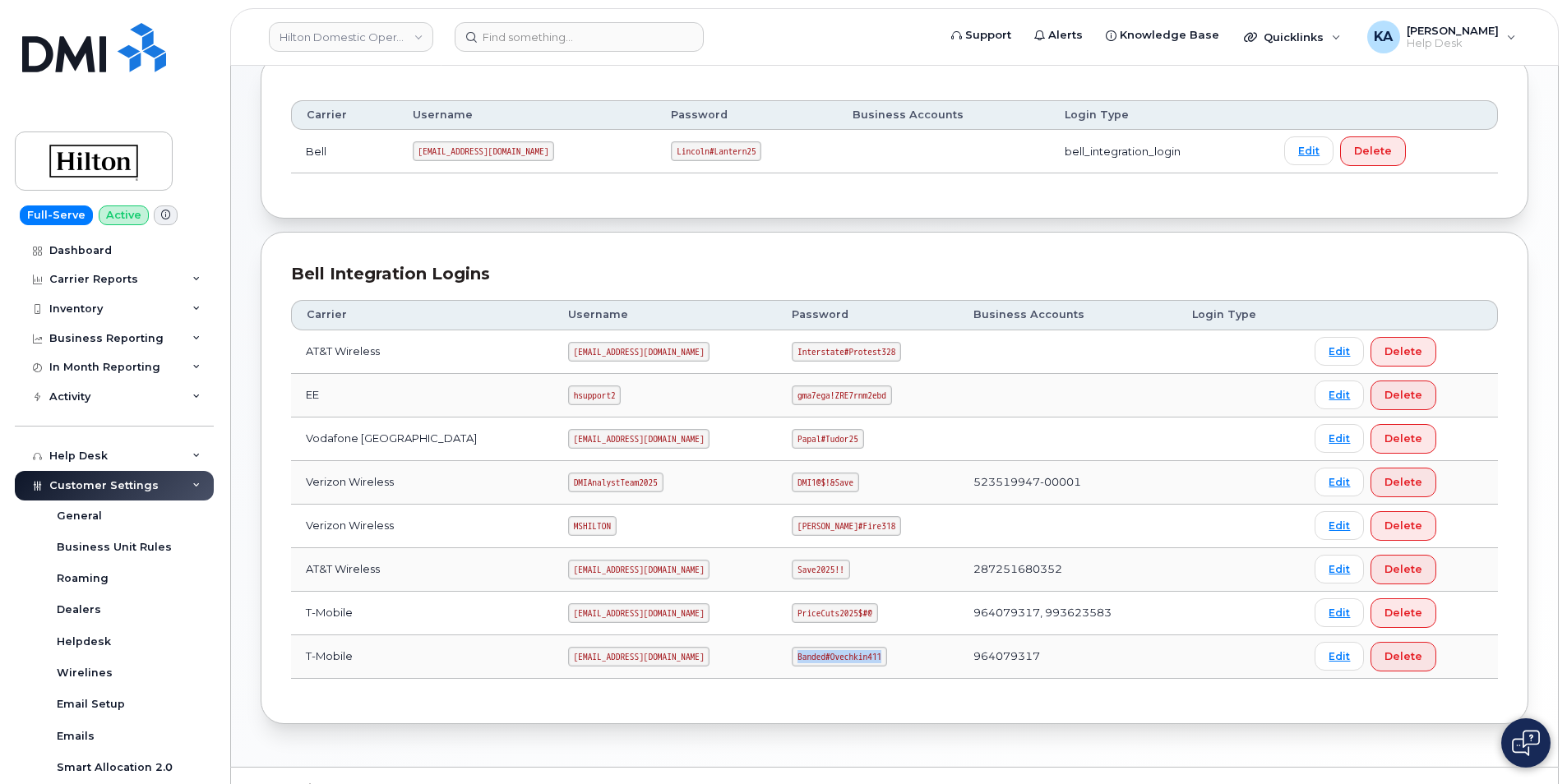 click on "Banded#Ovechkin411" 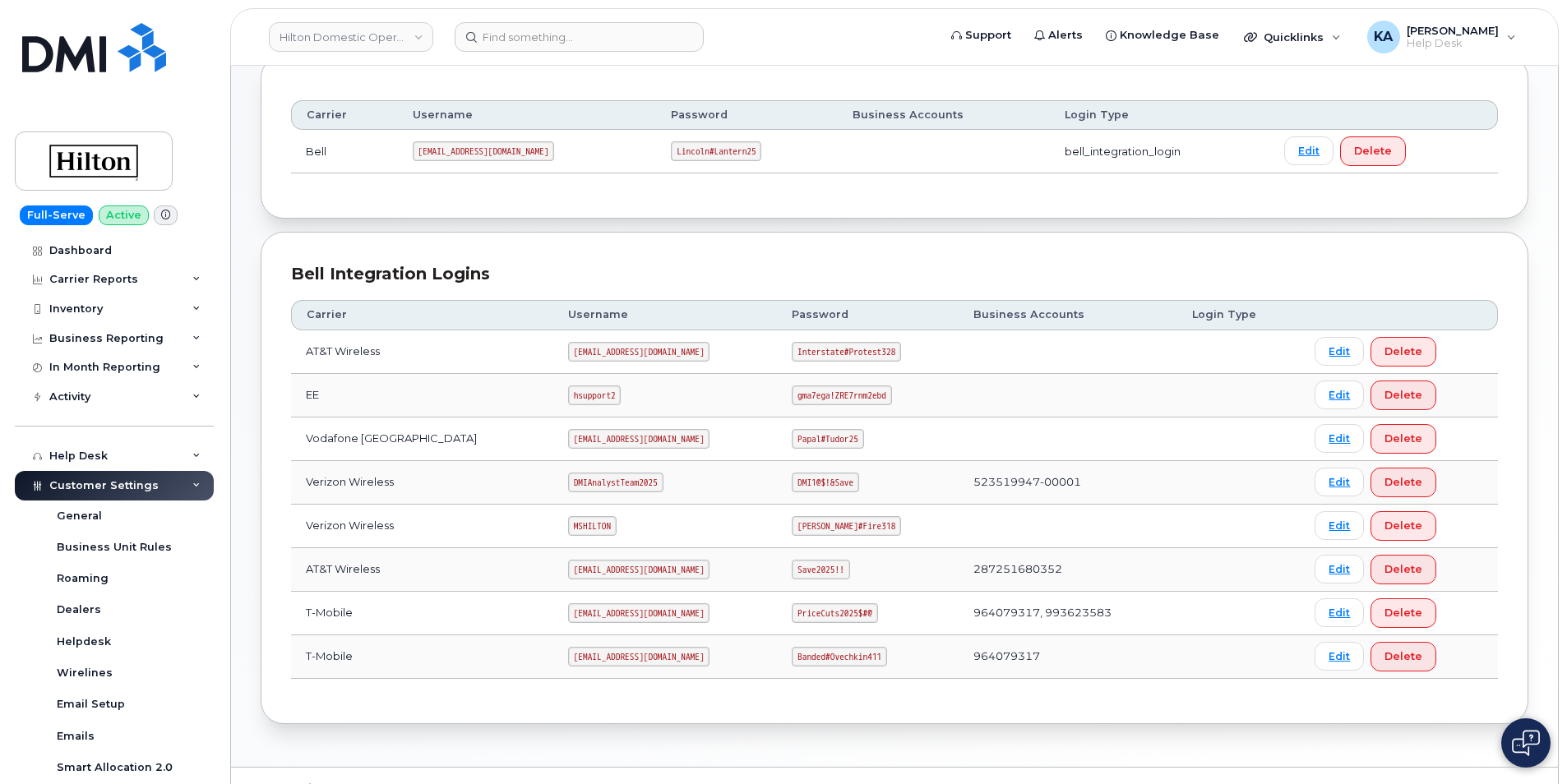 click on "[EMAIL_ADDRESS][DOMAIN_NAME]" 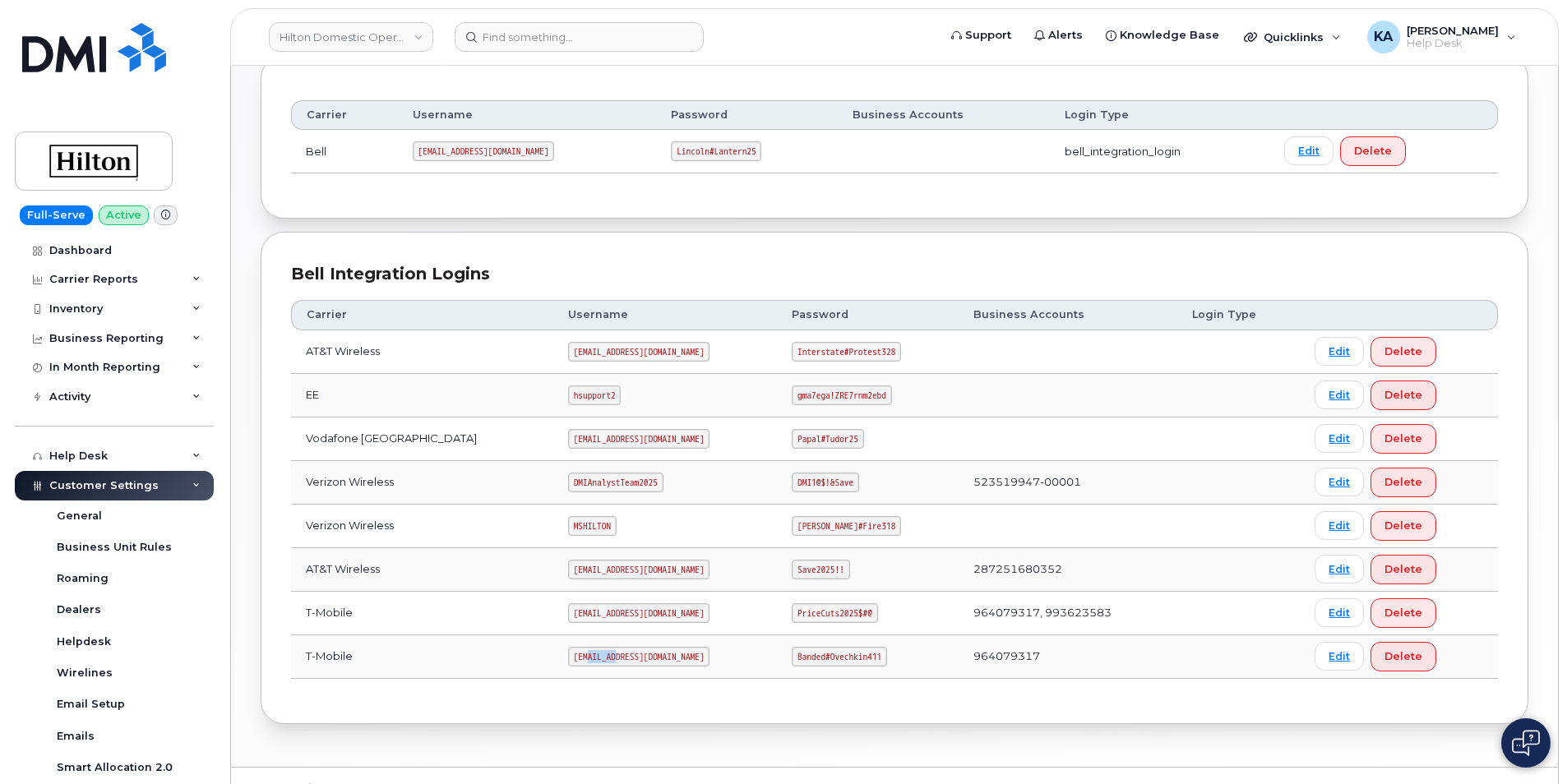 click on "[EMAIL_ADDRESS][DOMAIN_NAME]" 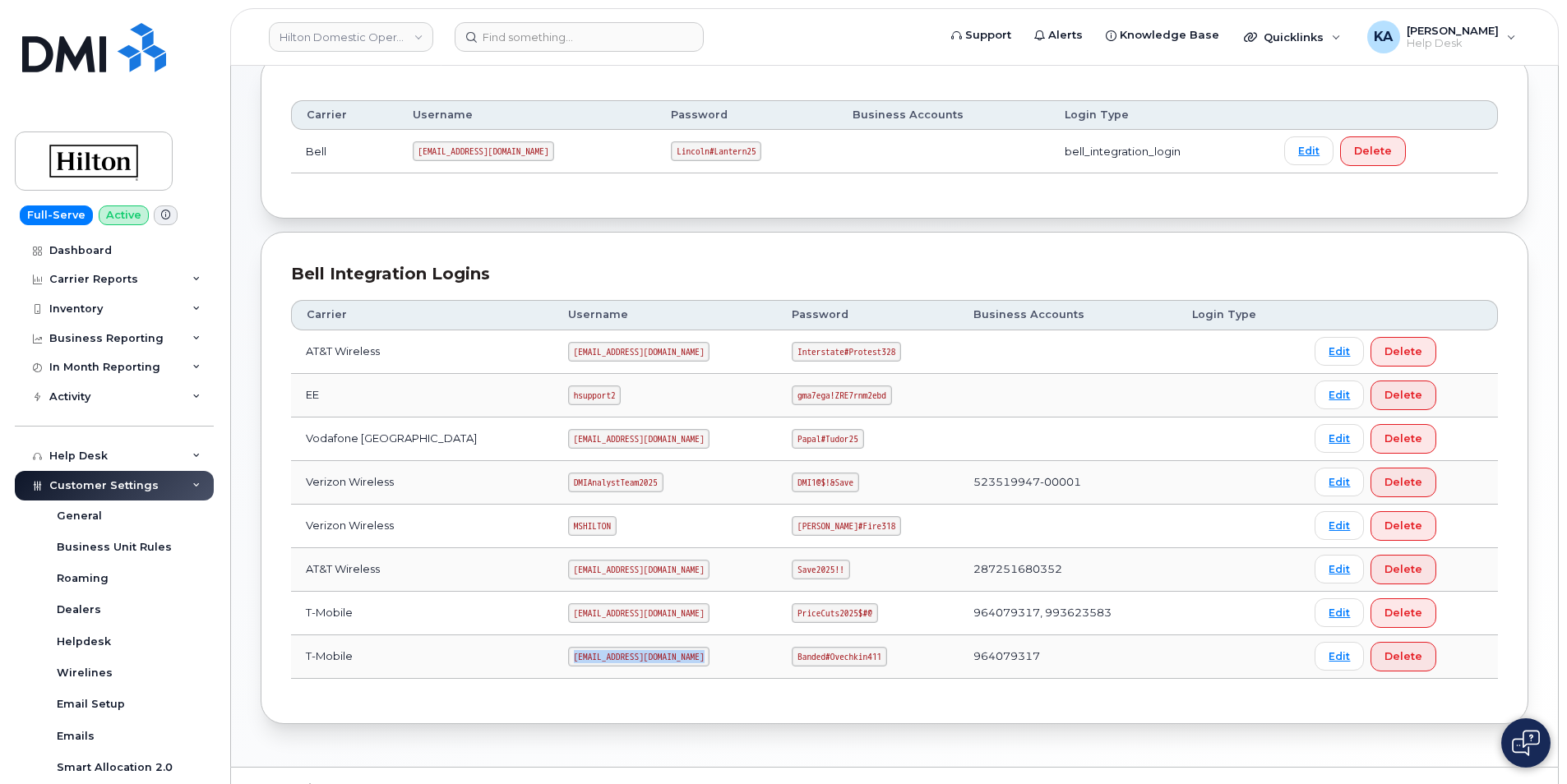 click on "[EMAIL_ADDRESS][DOMAIN_NAME]" 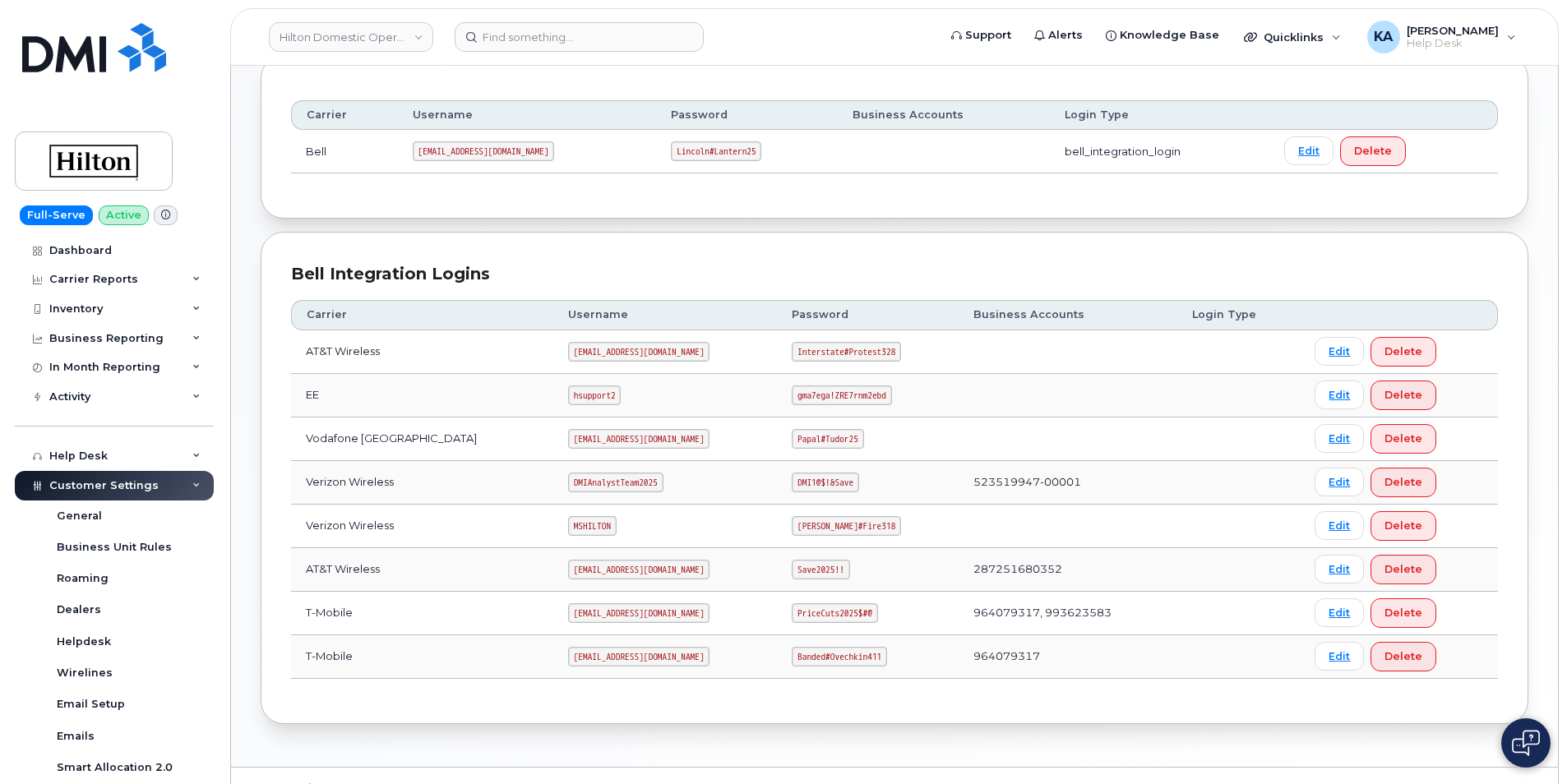 click on "Banded#Ovechkin411" 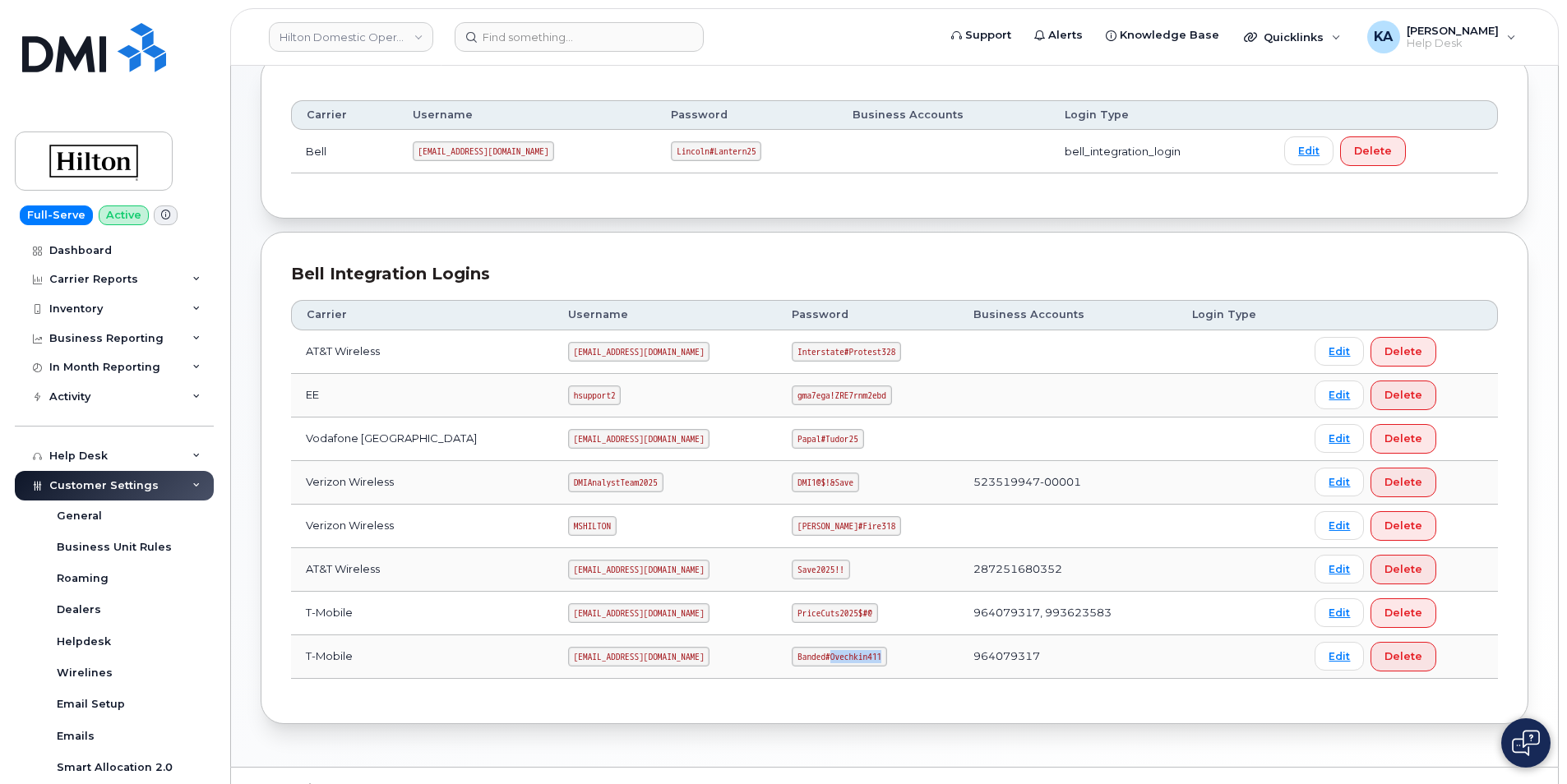 click on "Banded#Ovechkin411" 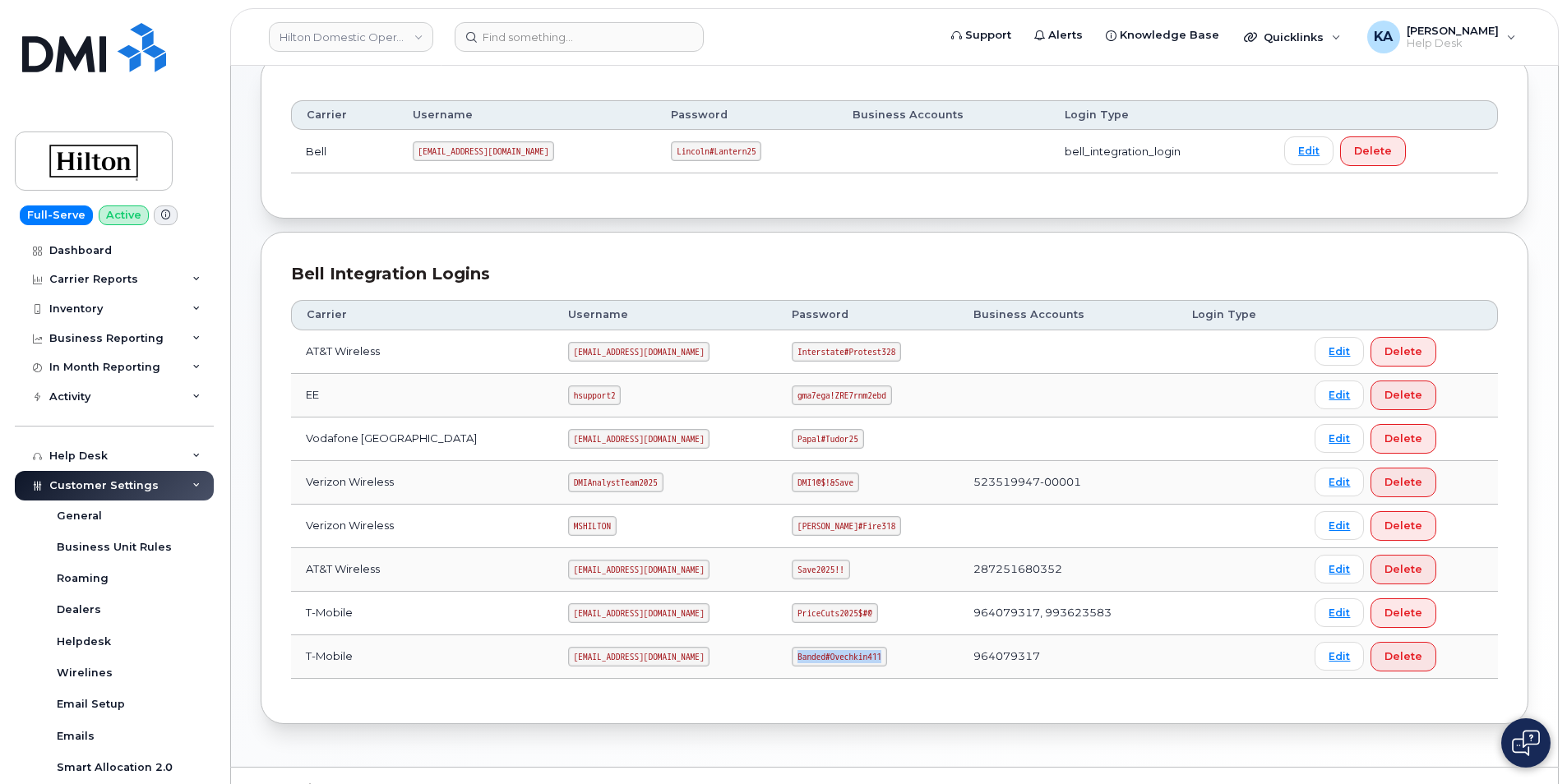 click on "Banded#Ovechkin411" 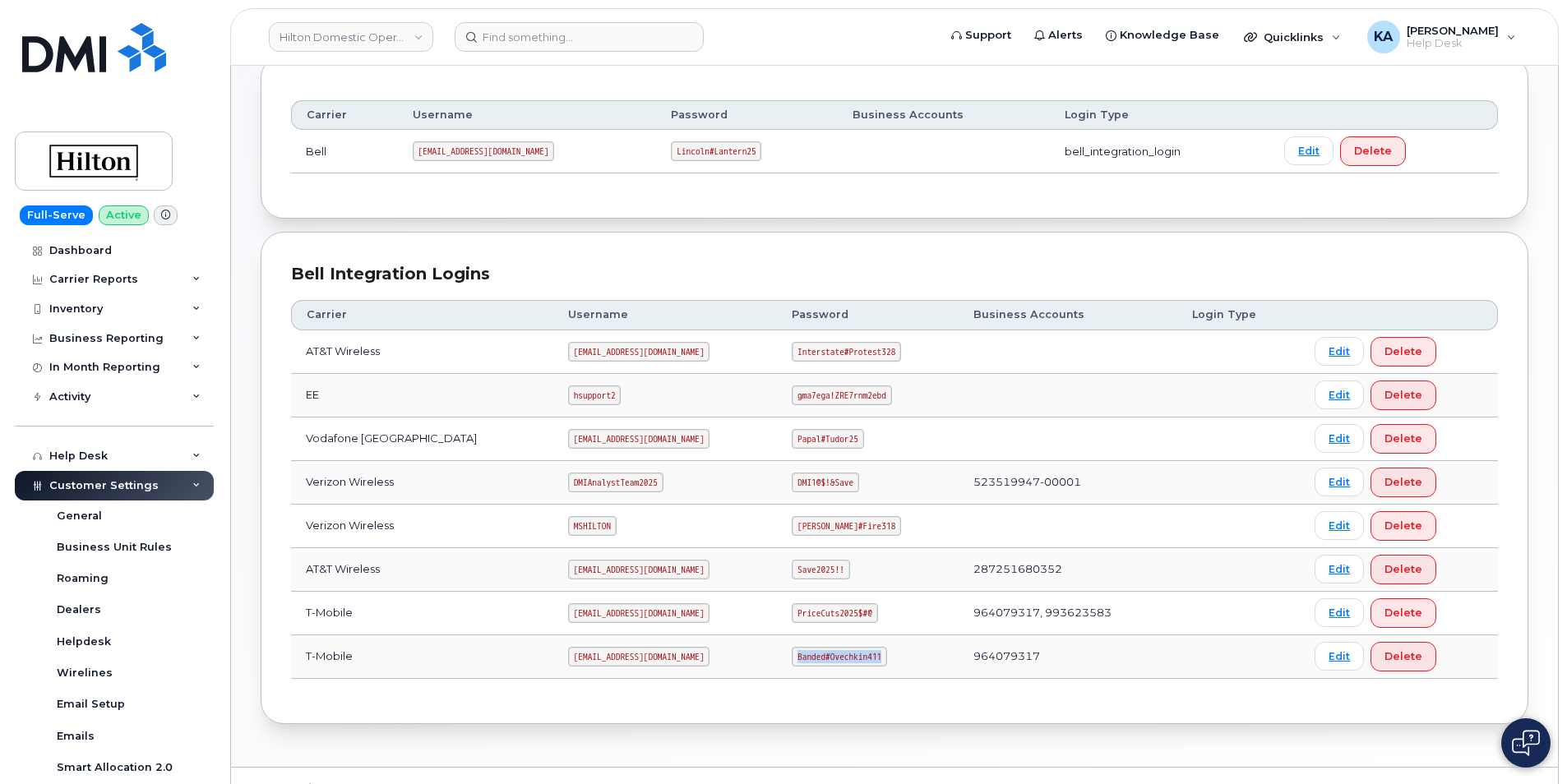 copy on "Banded#Ovechkin411" 